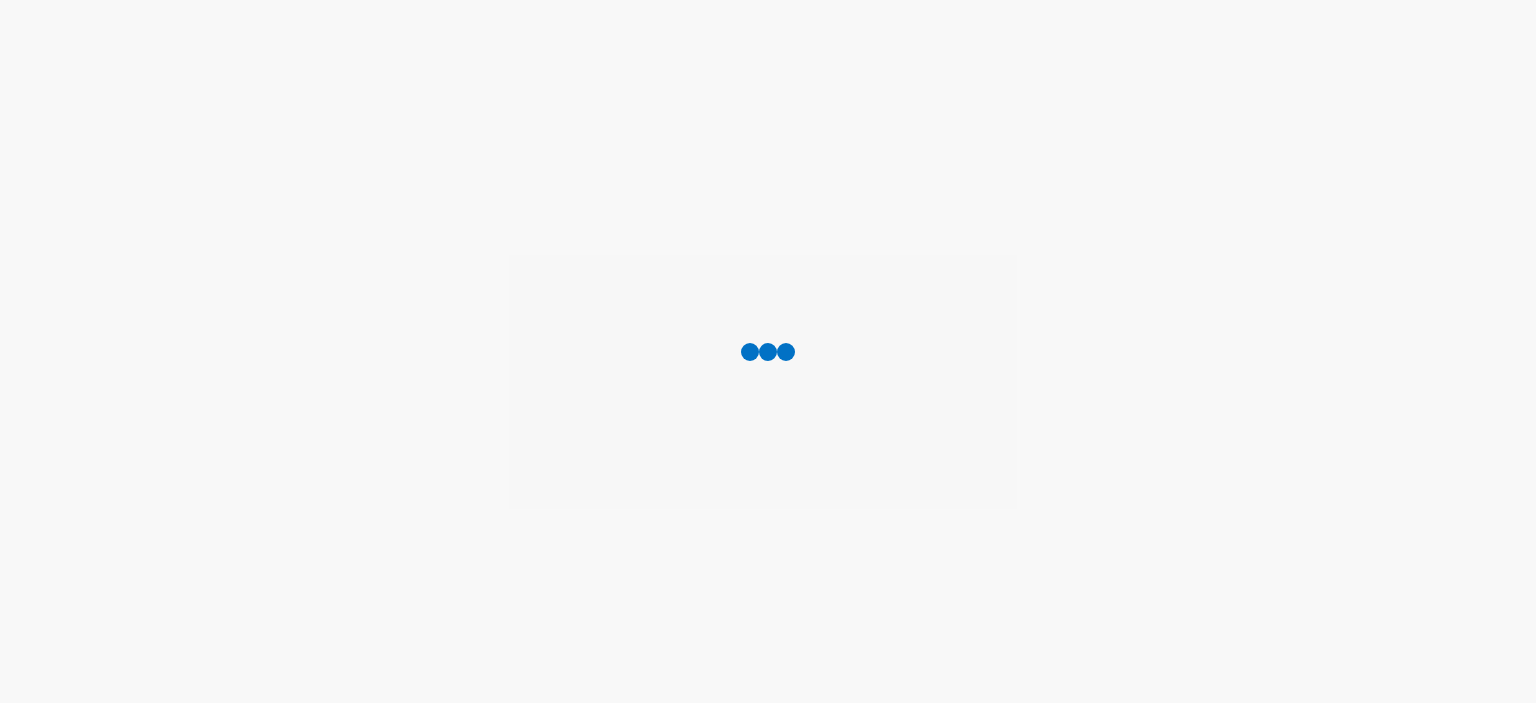 scroll, scrollTop: 0, scrollLeft: 0, axis: both 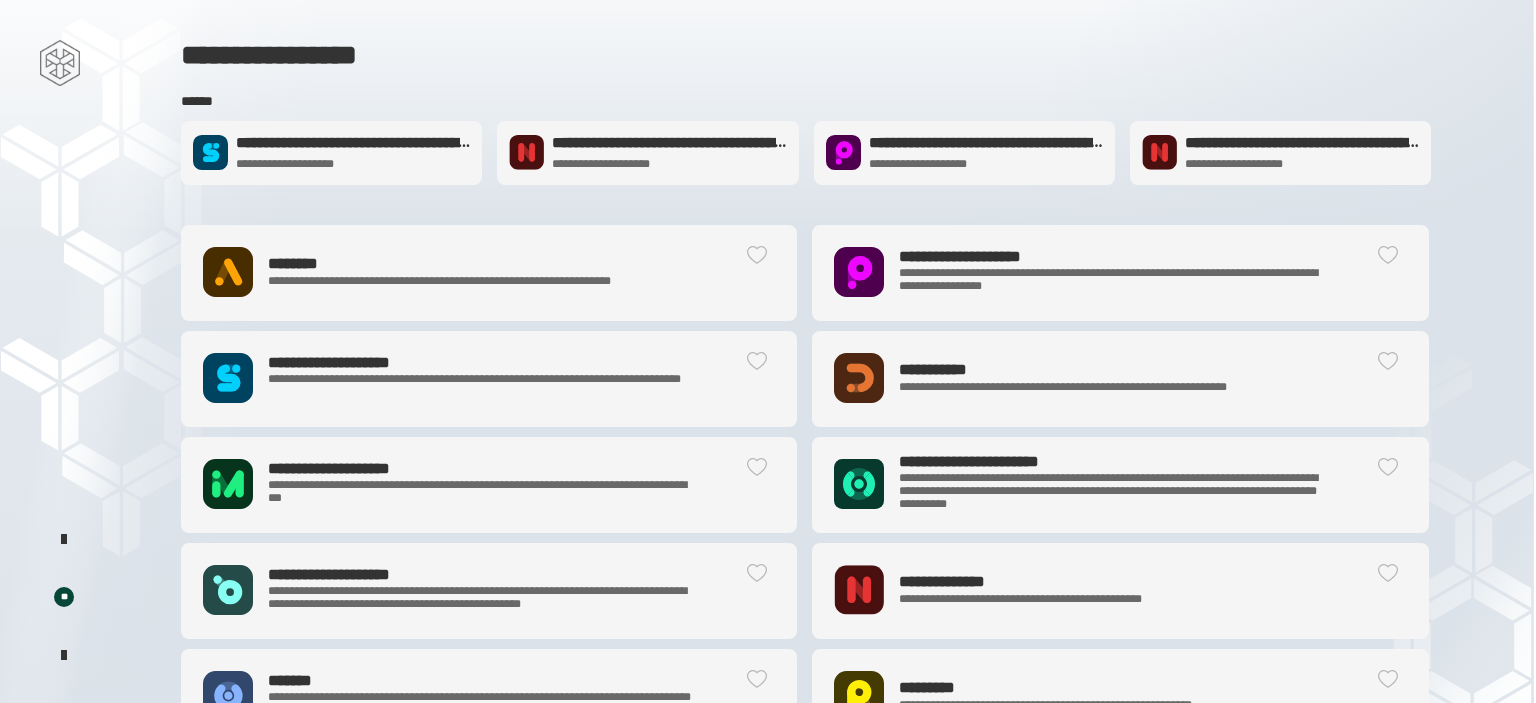 click on "**********" 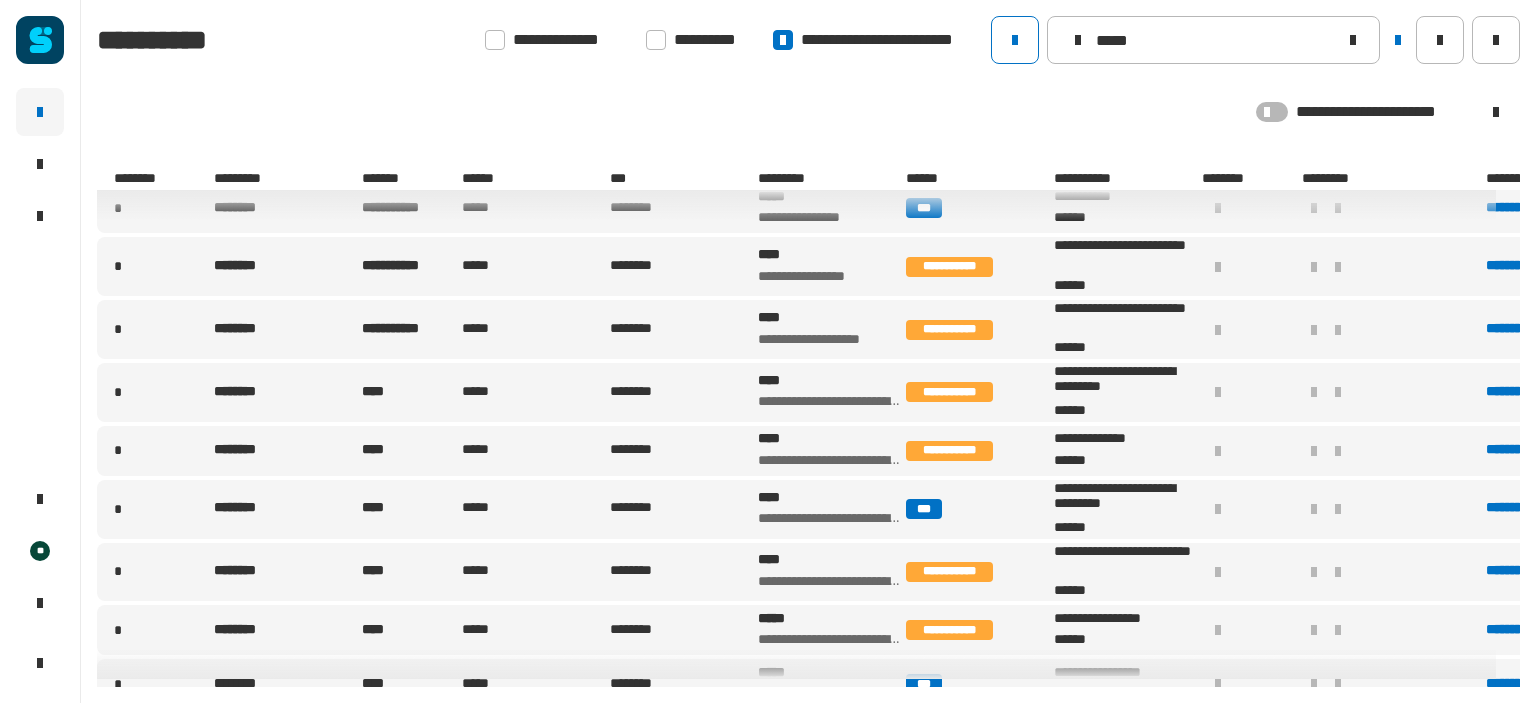 scroll, scrollTop: 107, scrollLeft: 0, axis: vertical 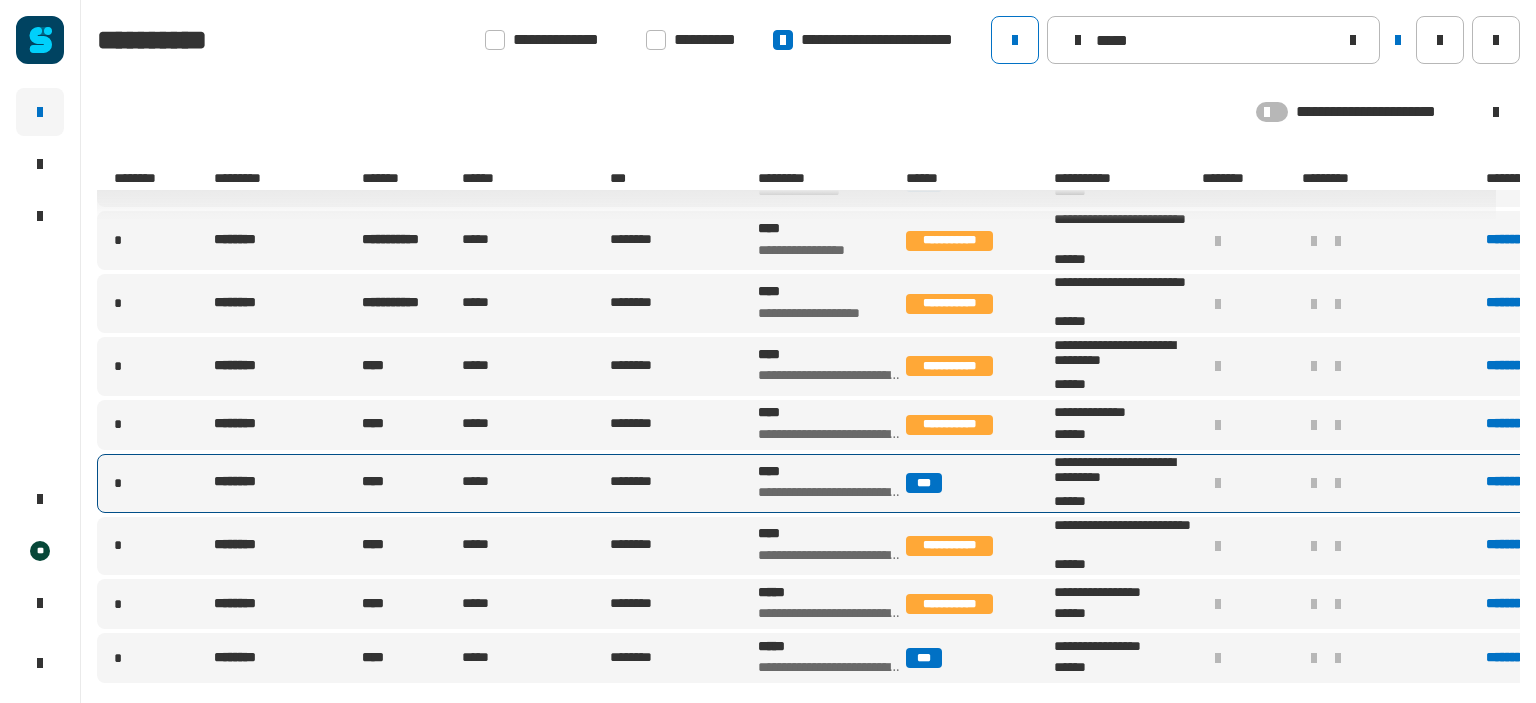 type on "*****" 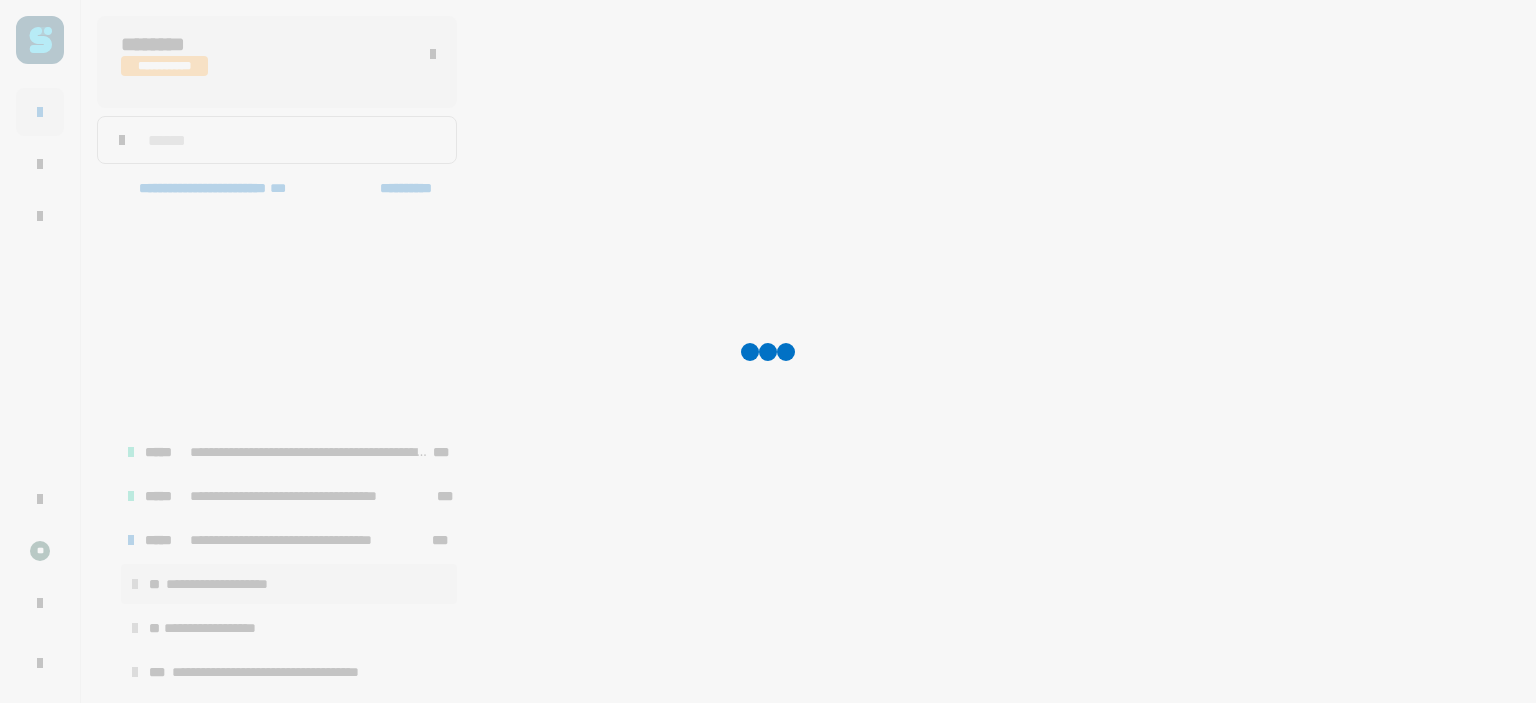 scroll, scrollTop: 246, scrollLeft: 0, axis: vertical 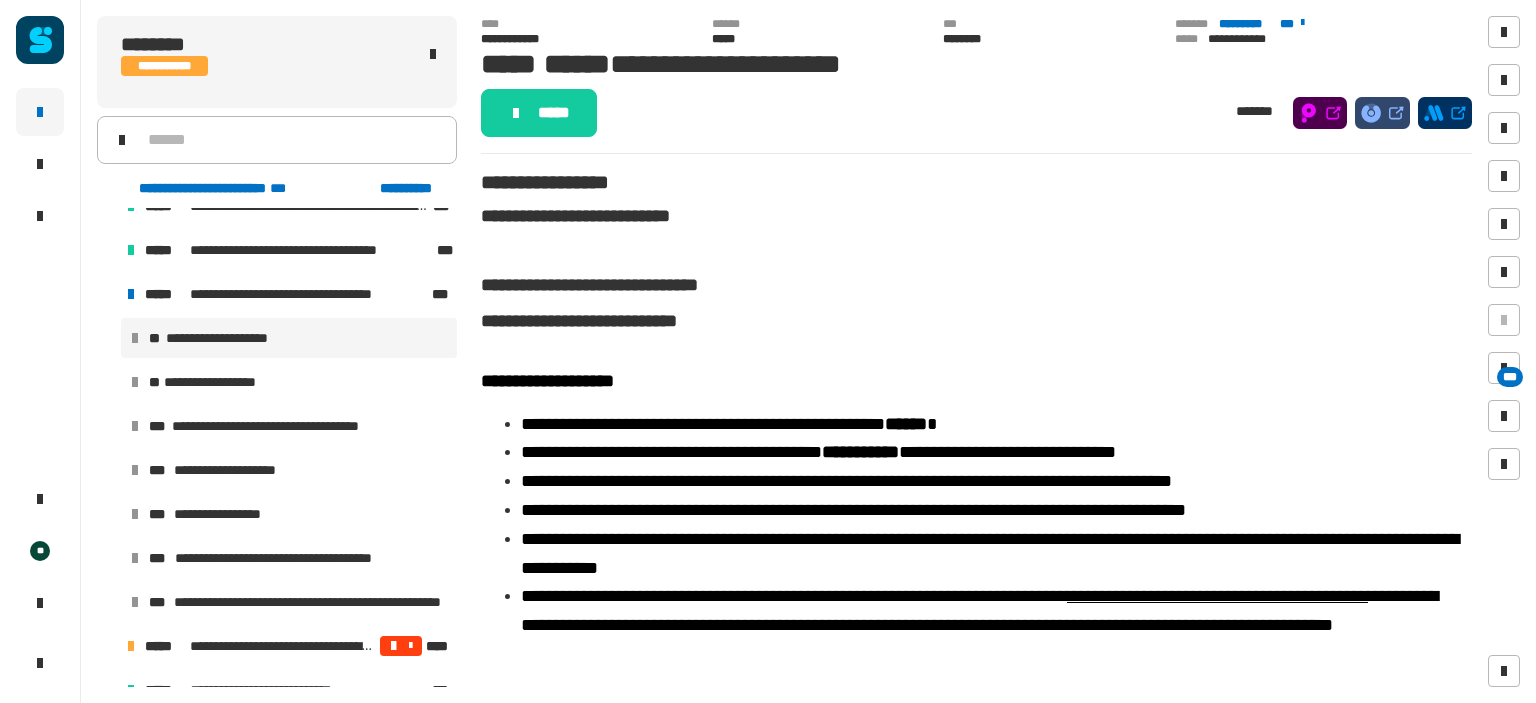click on "**********" at bounding box center (289, 338) 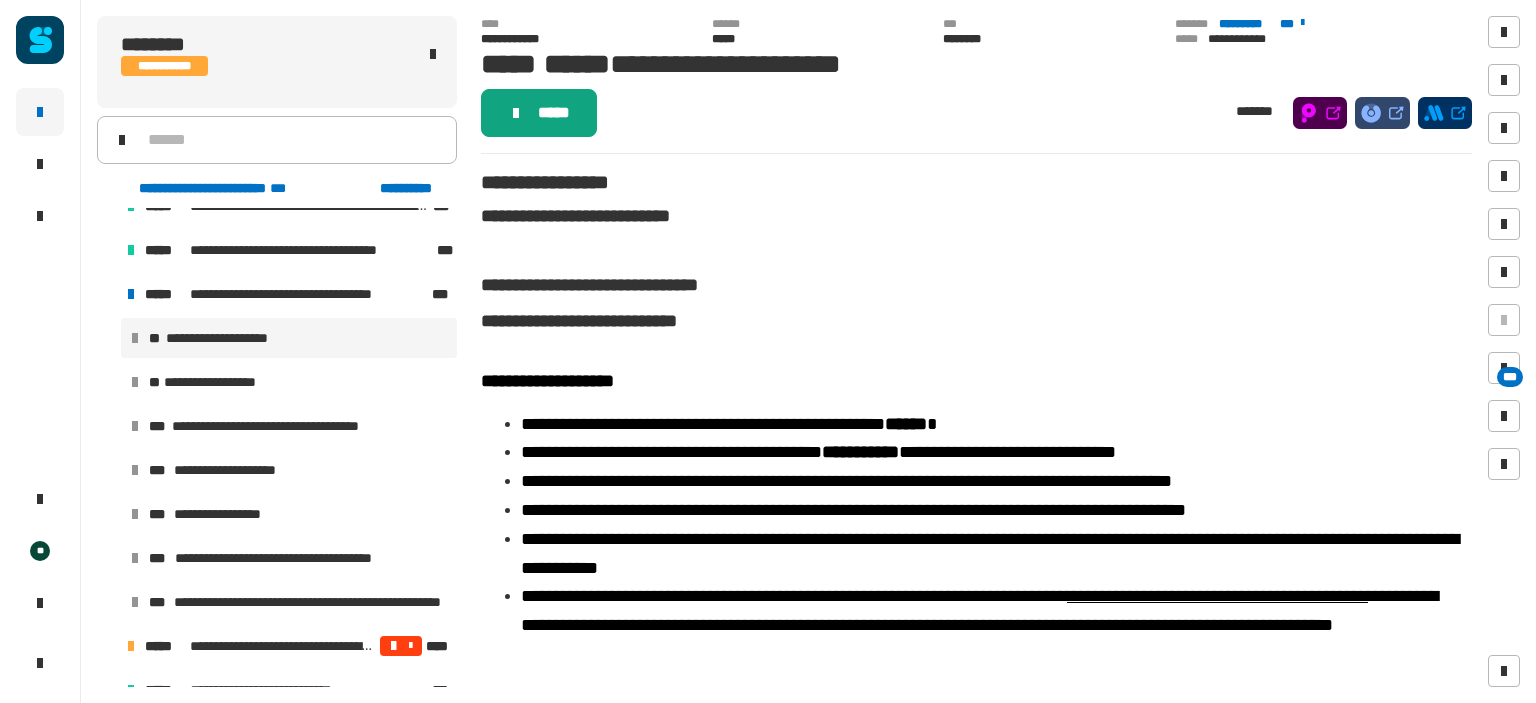 click 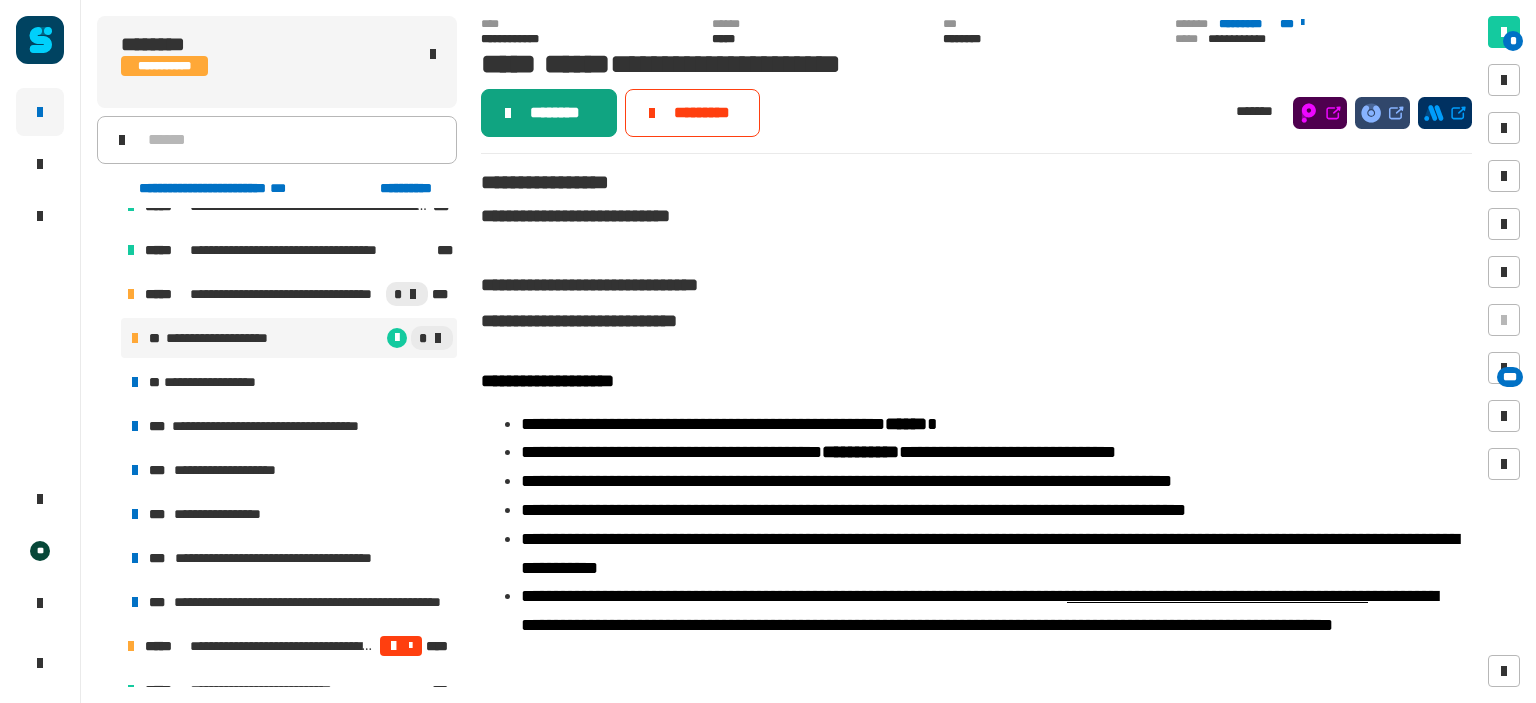 click on "********" 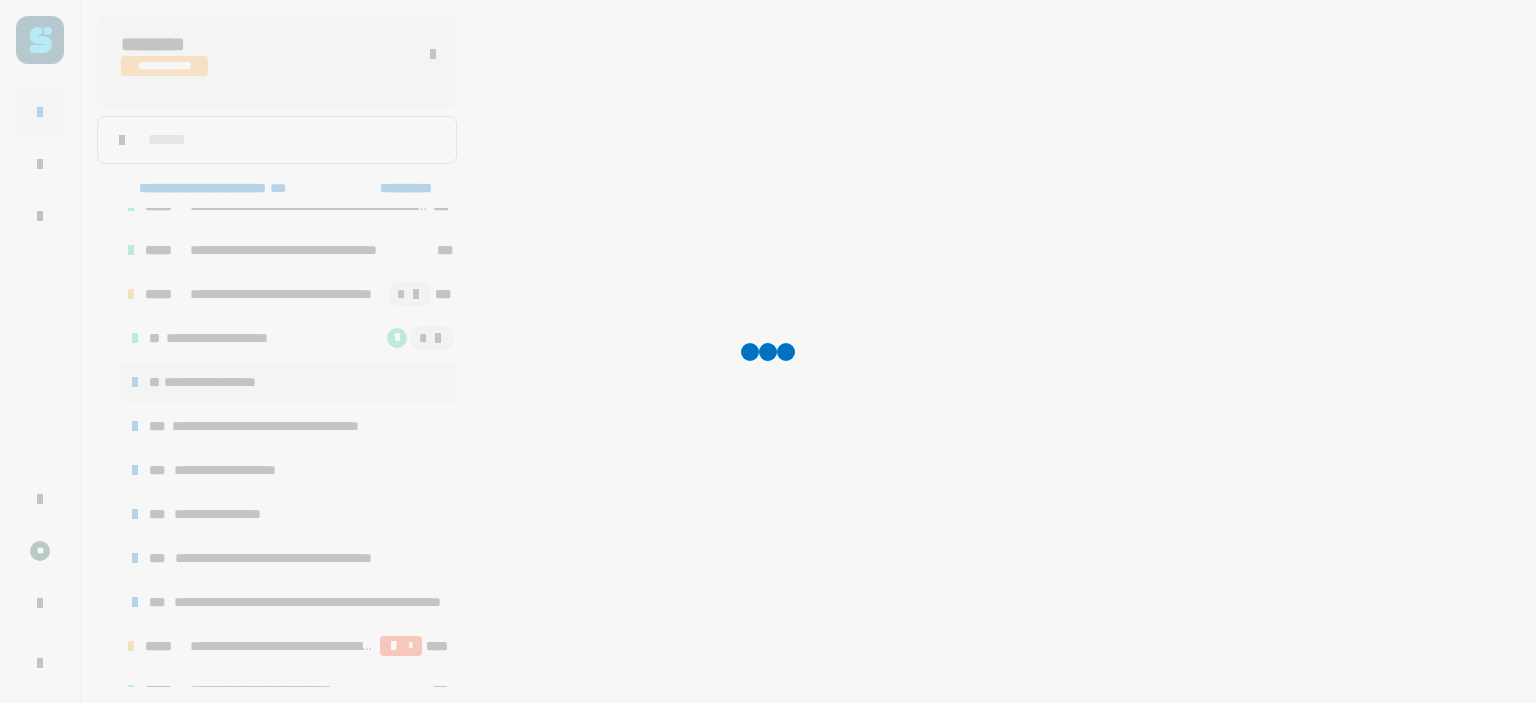 click 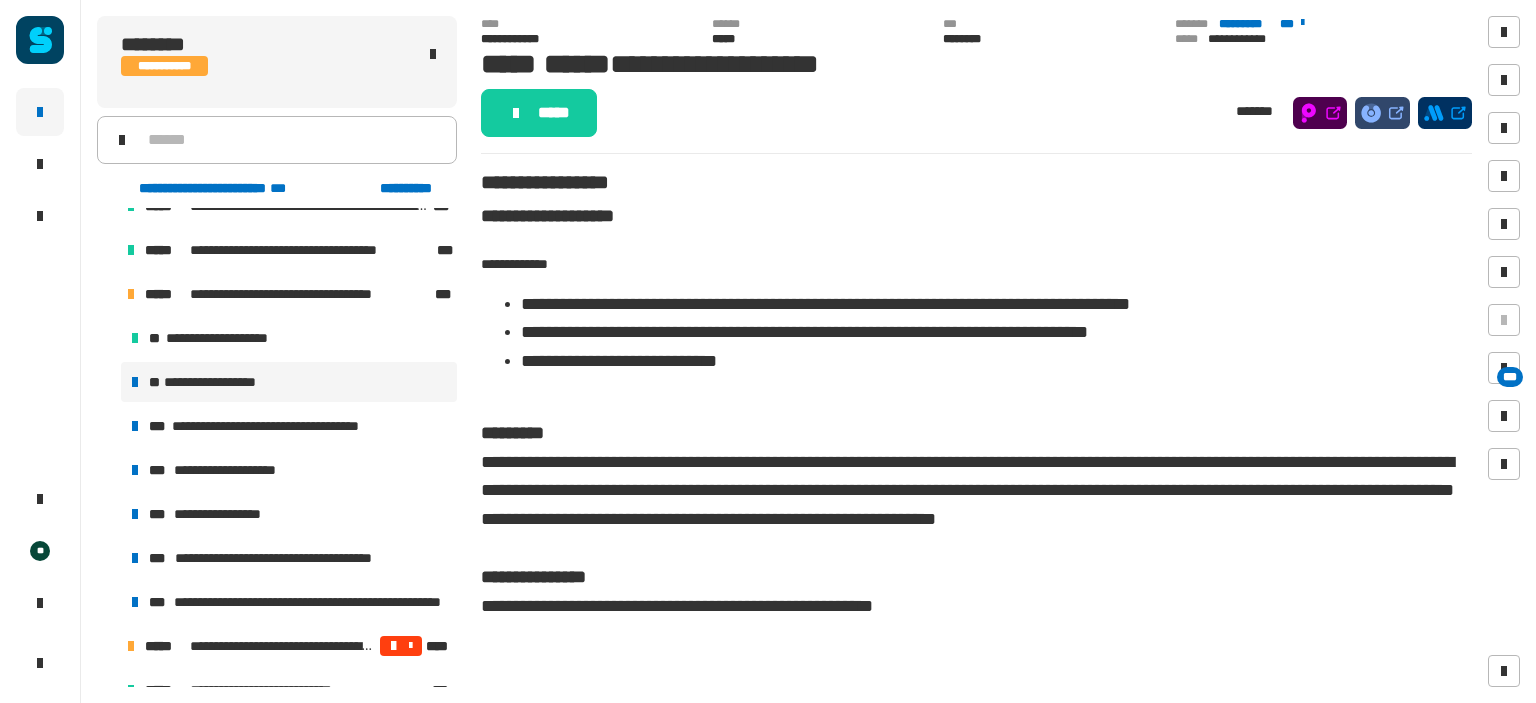 click on "**********" at bounding box center (217, 382) 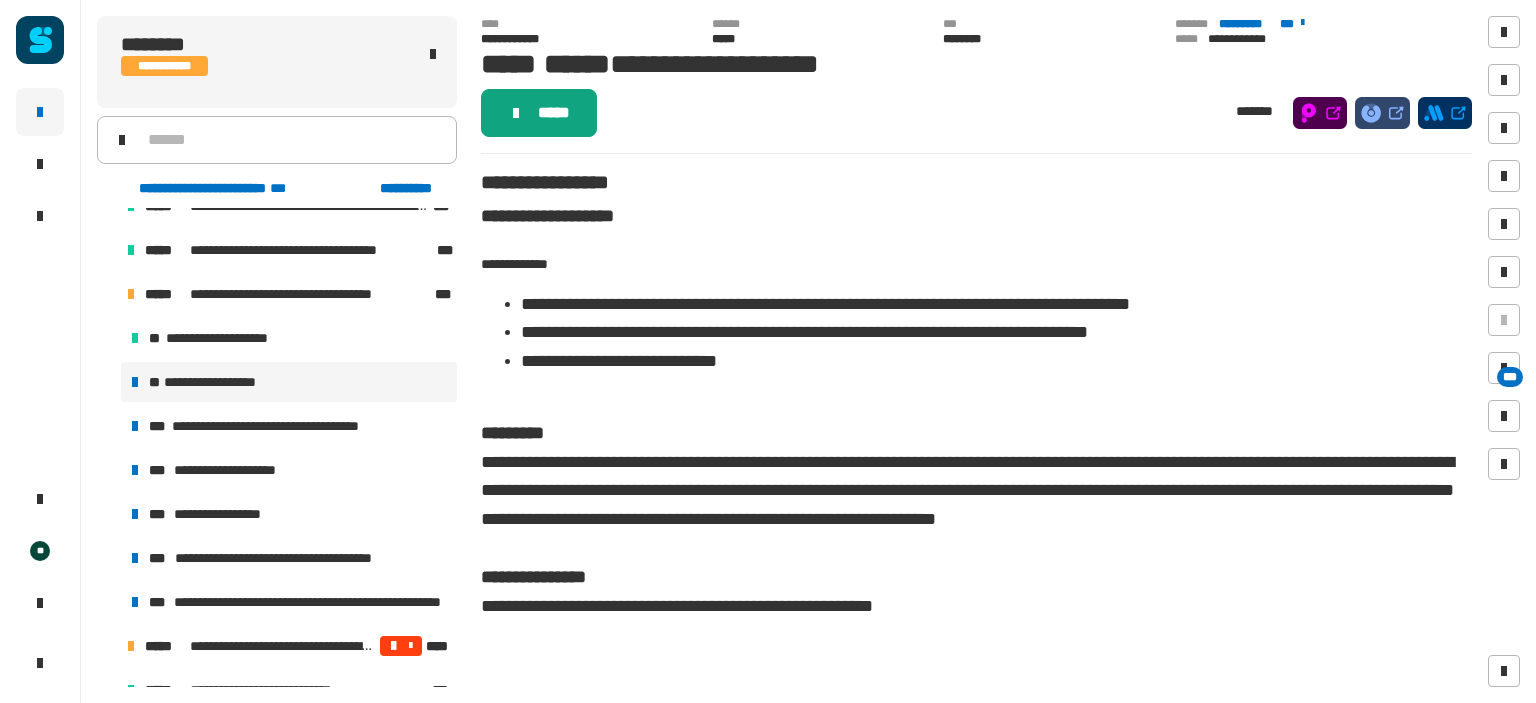 click on "*****" 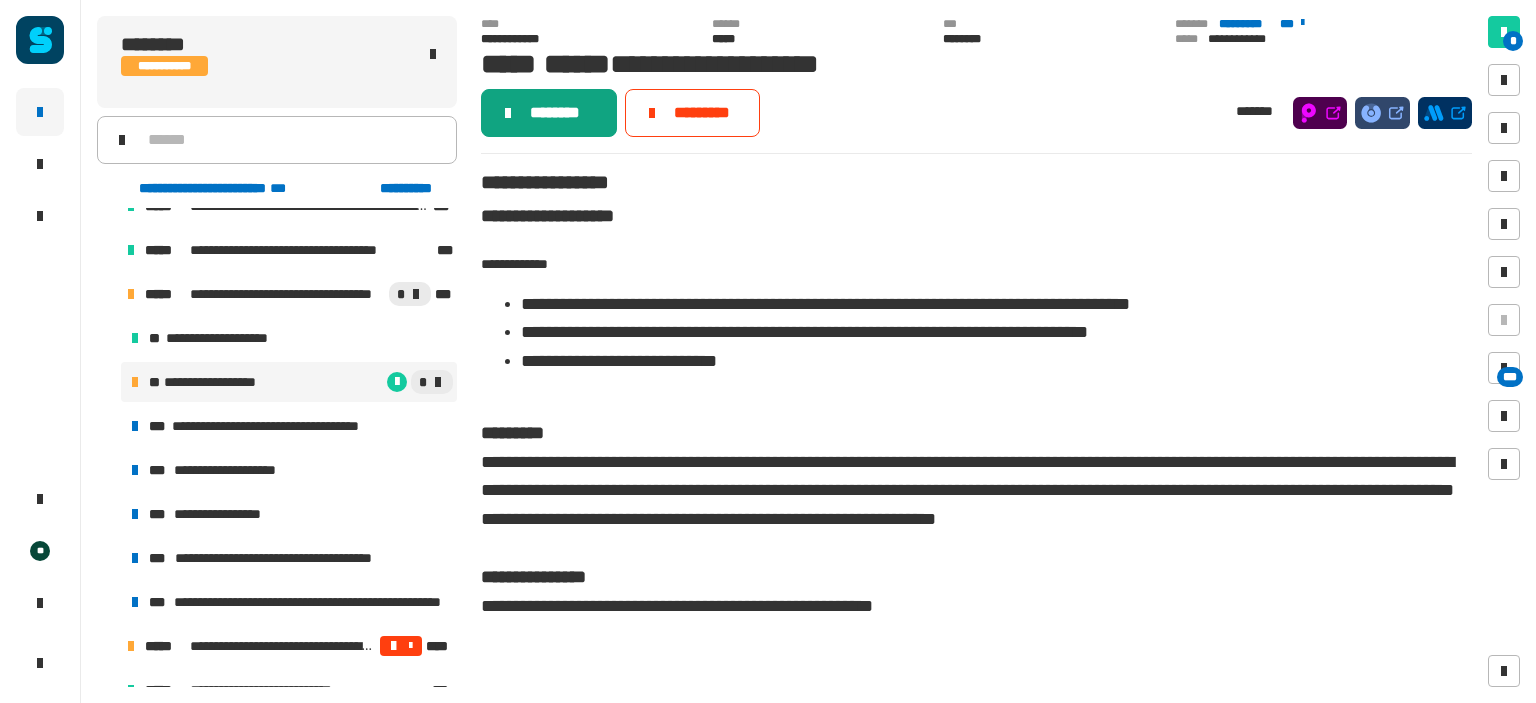click on "********" 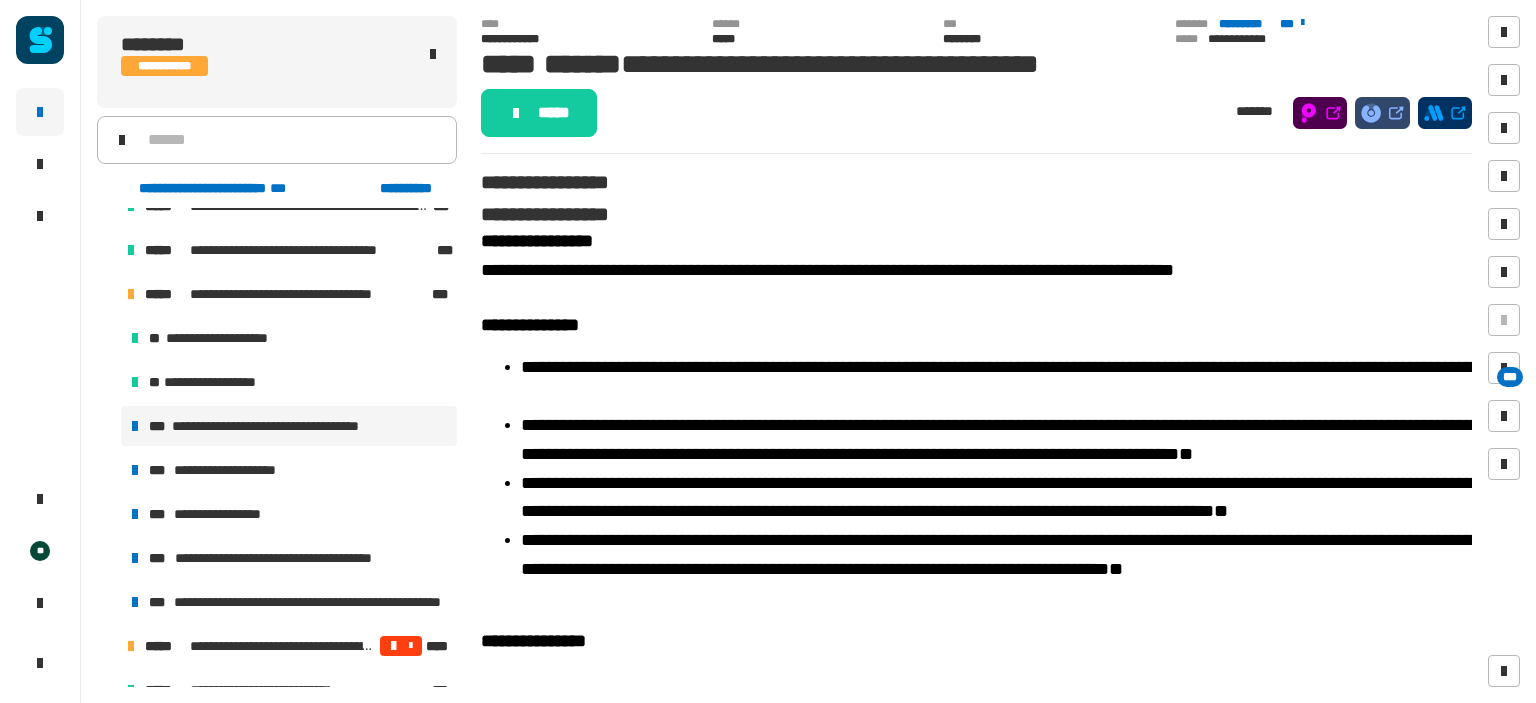 click on "**********" at bounding box center [289, 426] 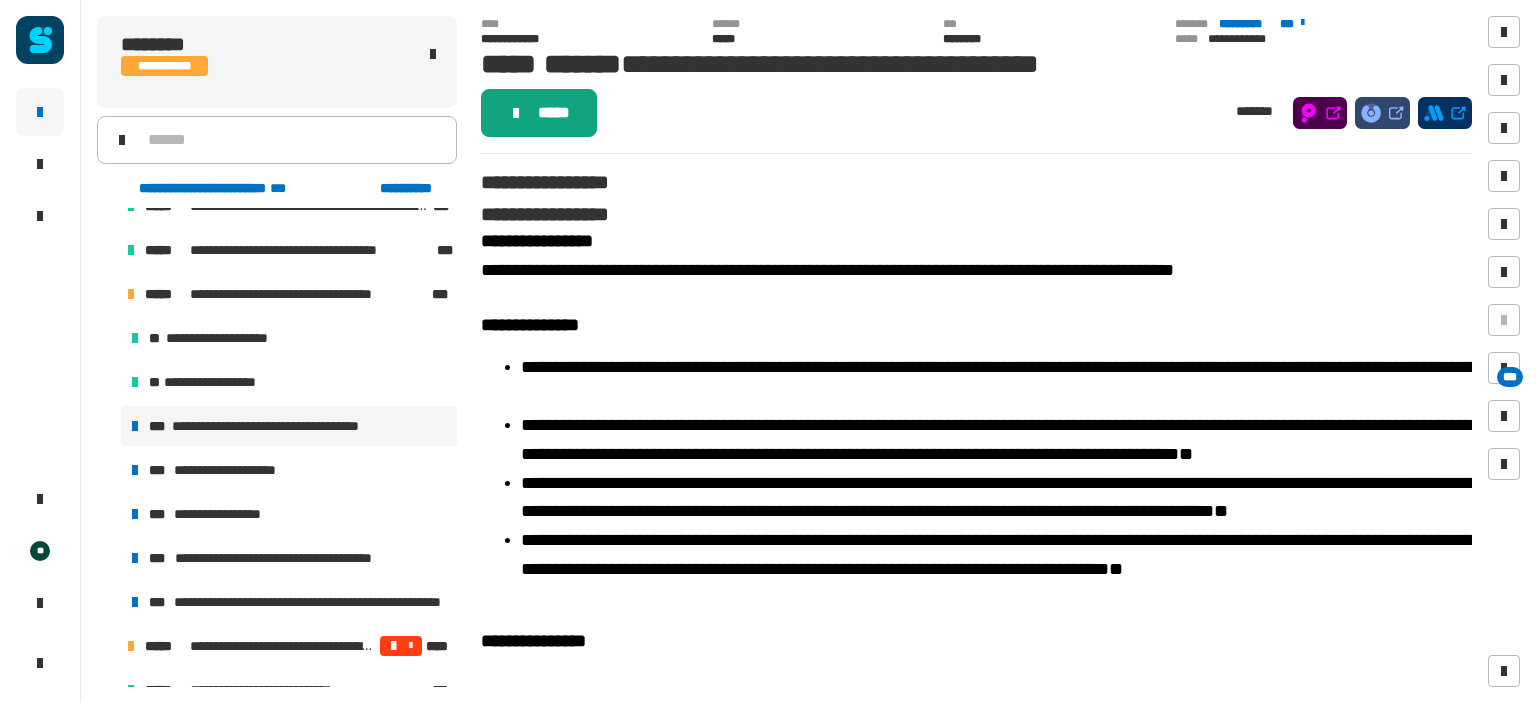 click on "*****" 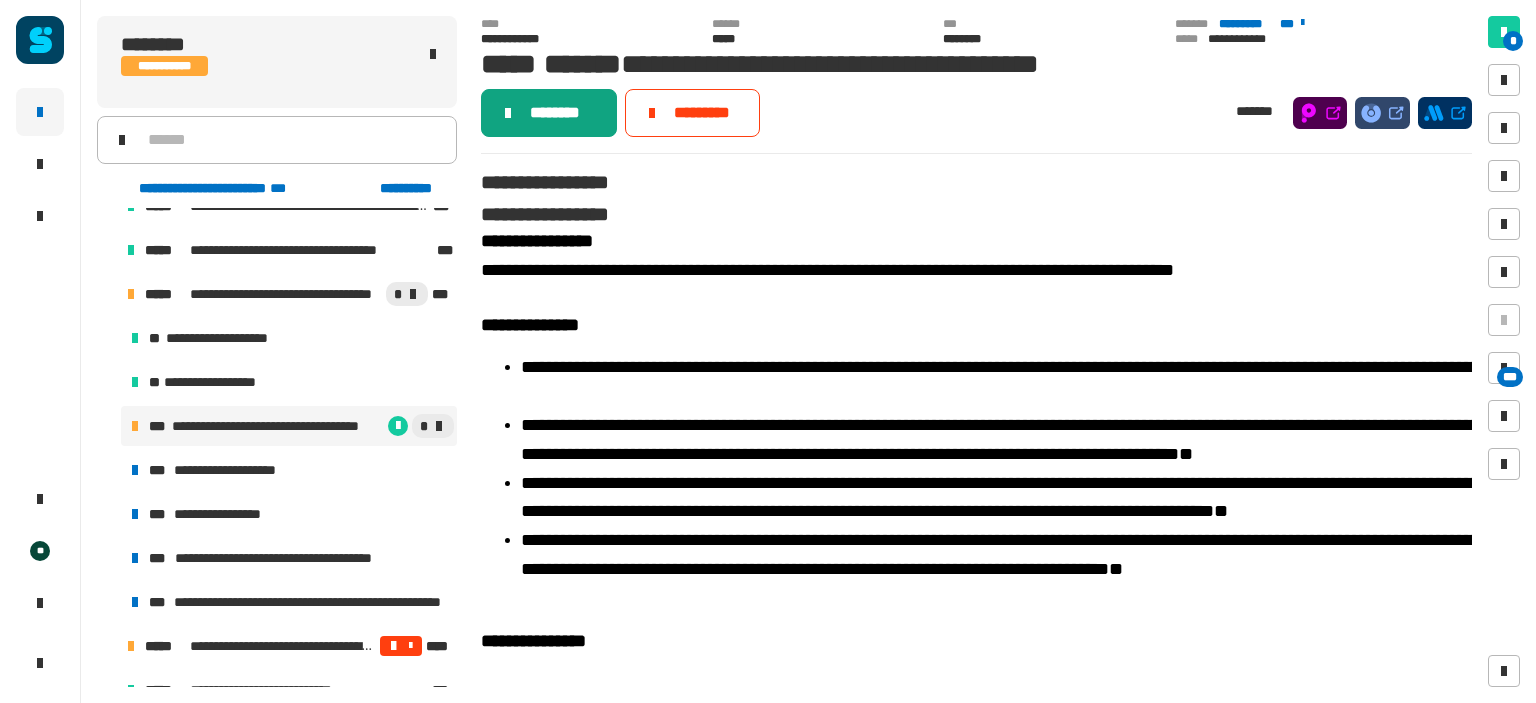 click on "********" 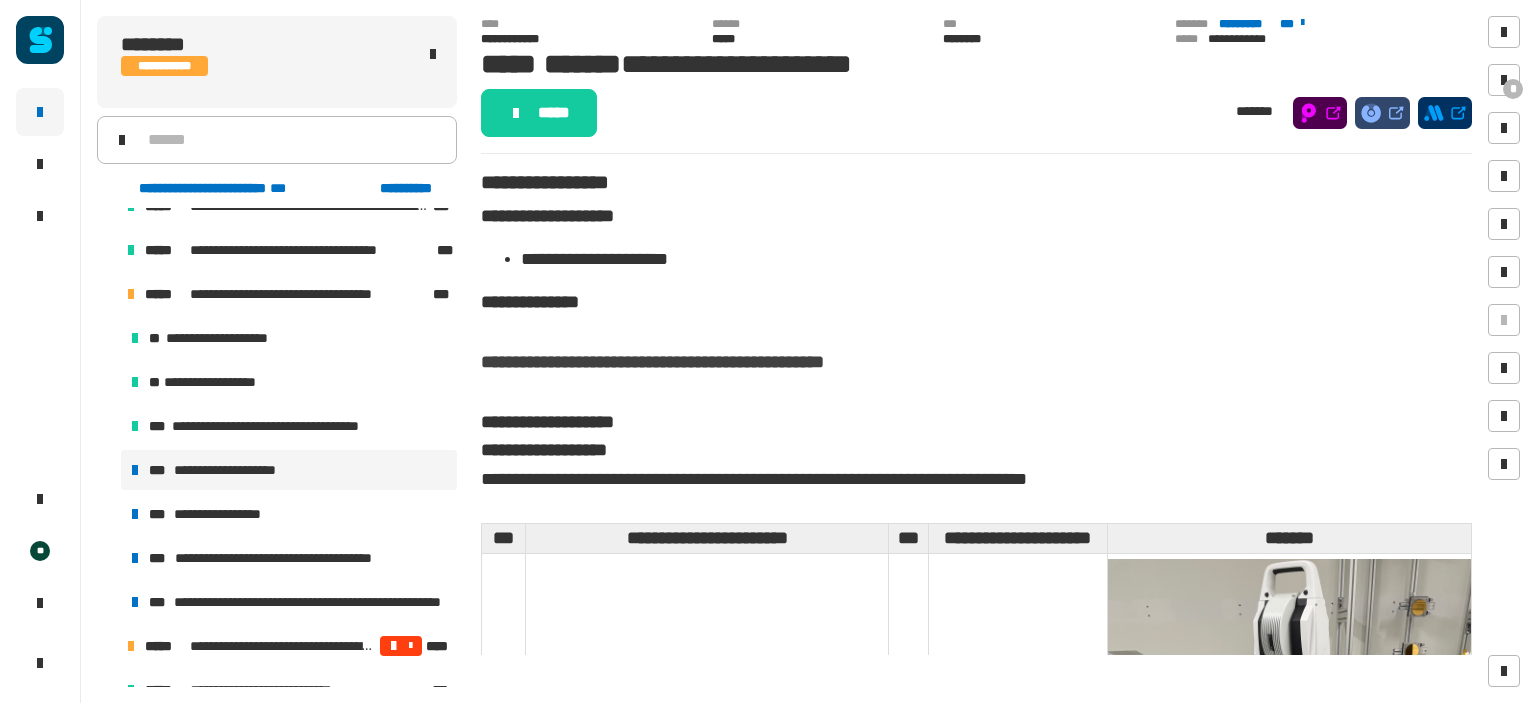 click on "**********" at bounding box center [238, 470] 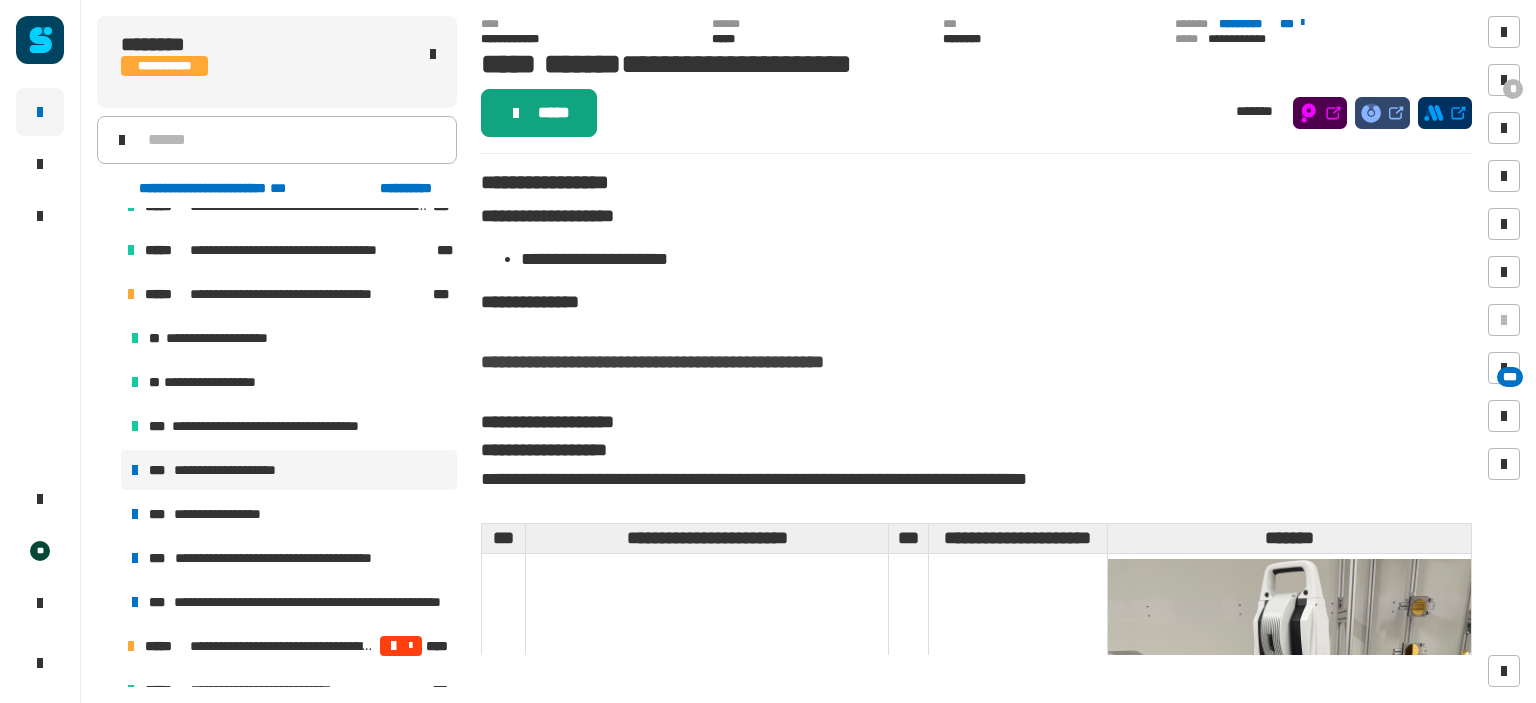 click on "*****" 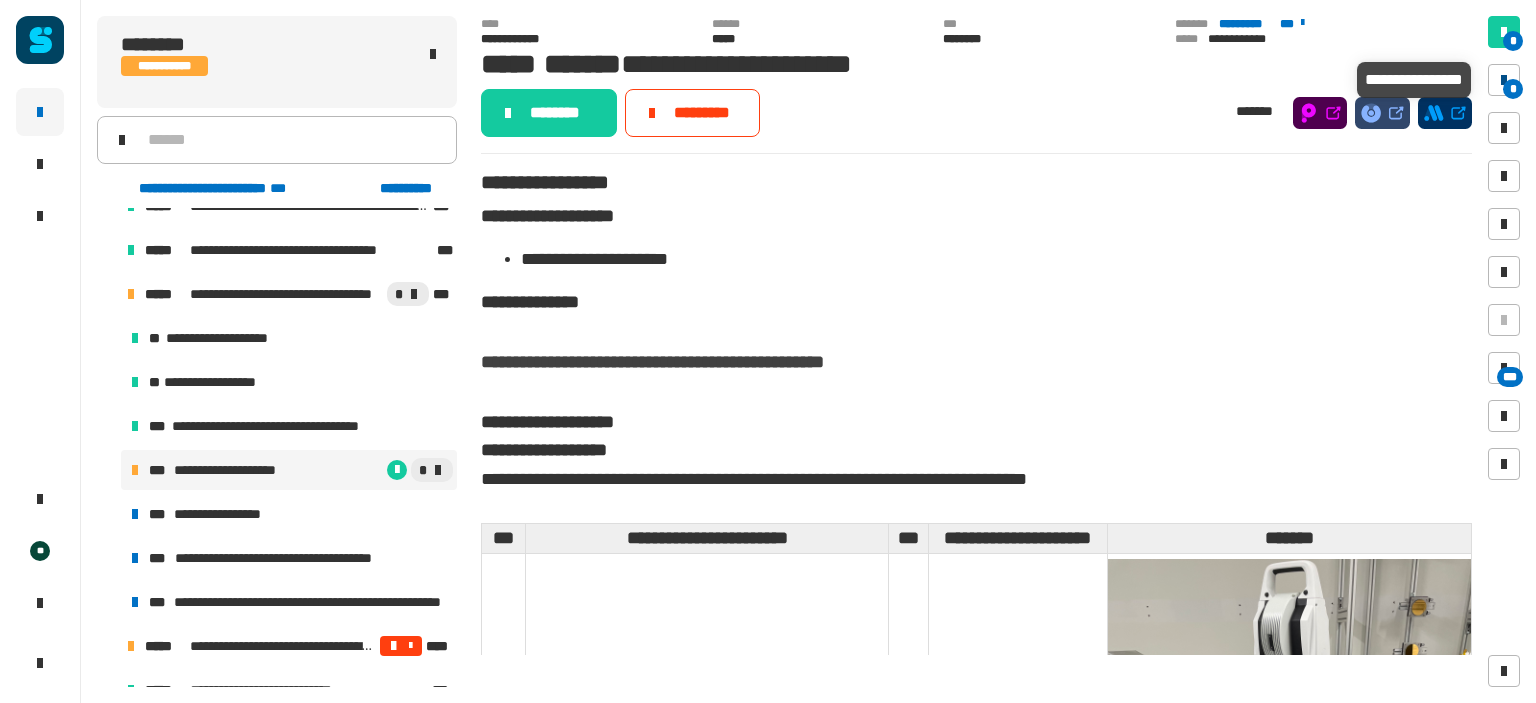 click at bounding box center [1504, 80] 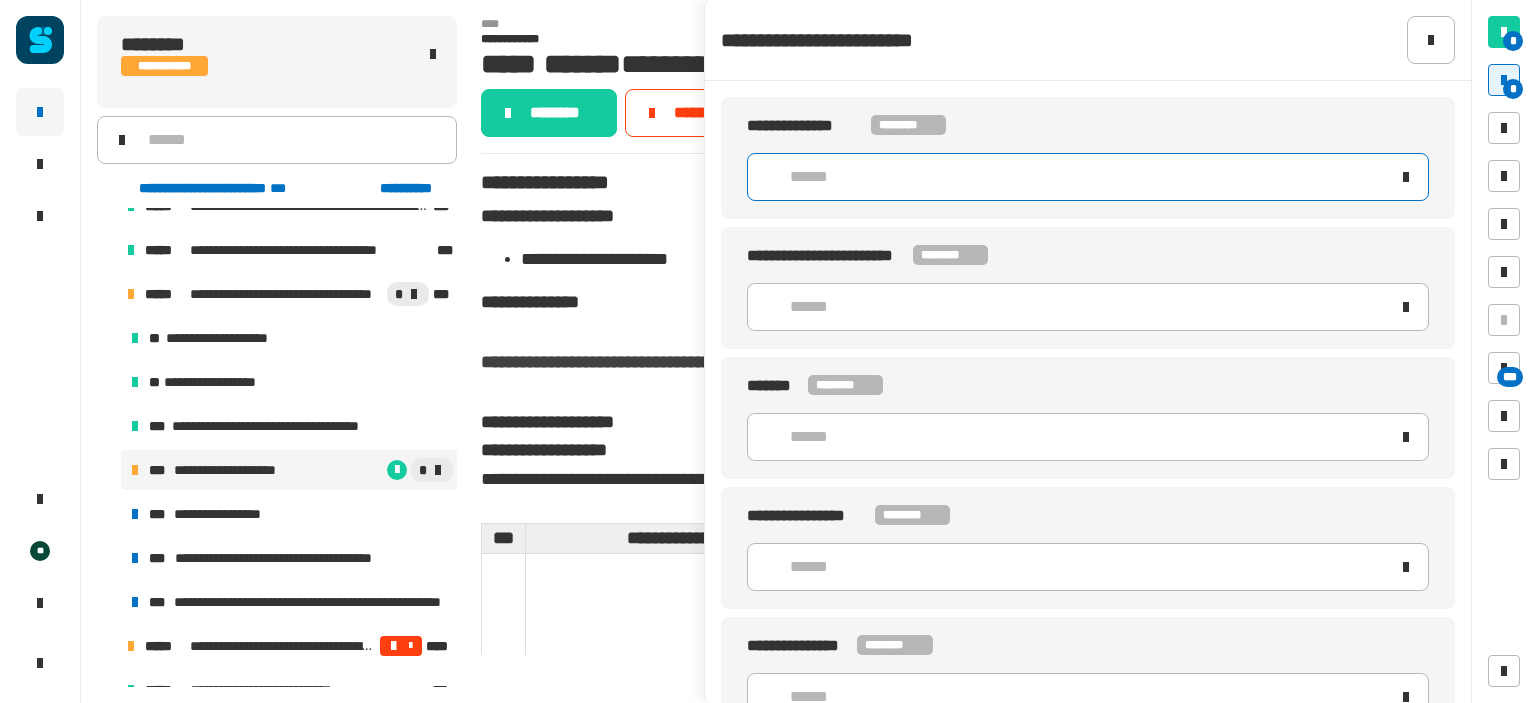 click on "******" 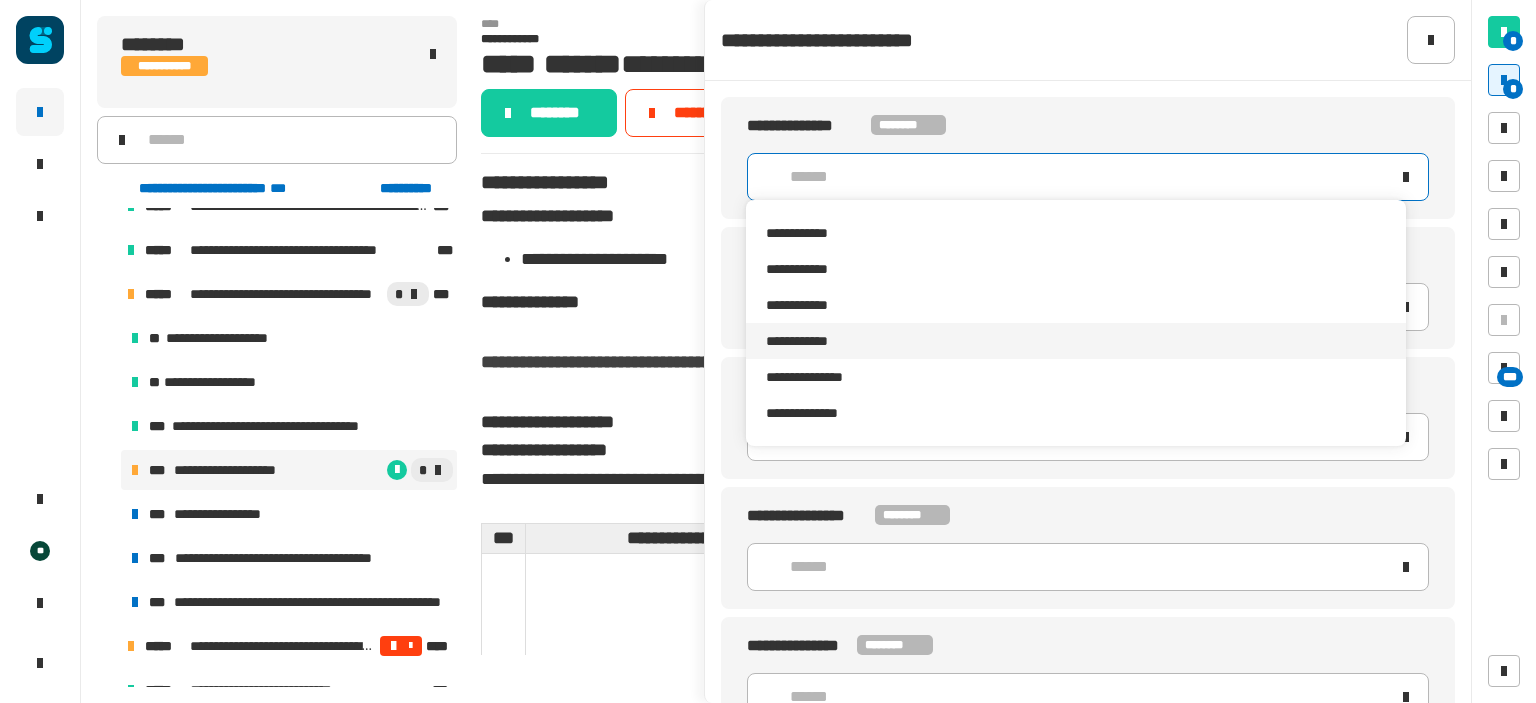 click on "**********" at bounding box center (1075, 341) 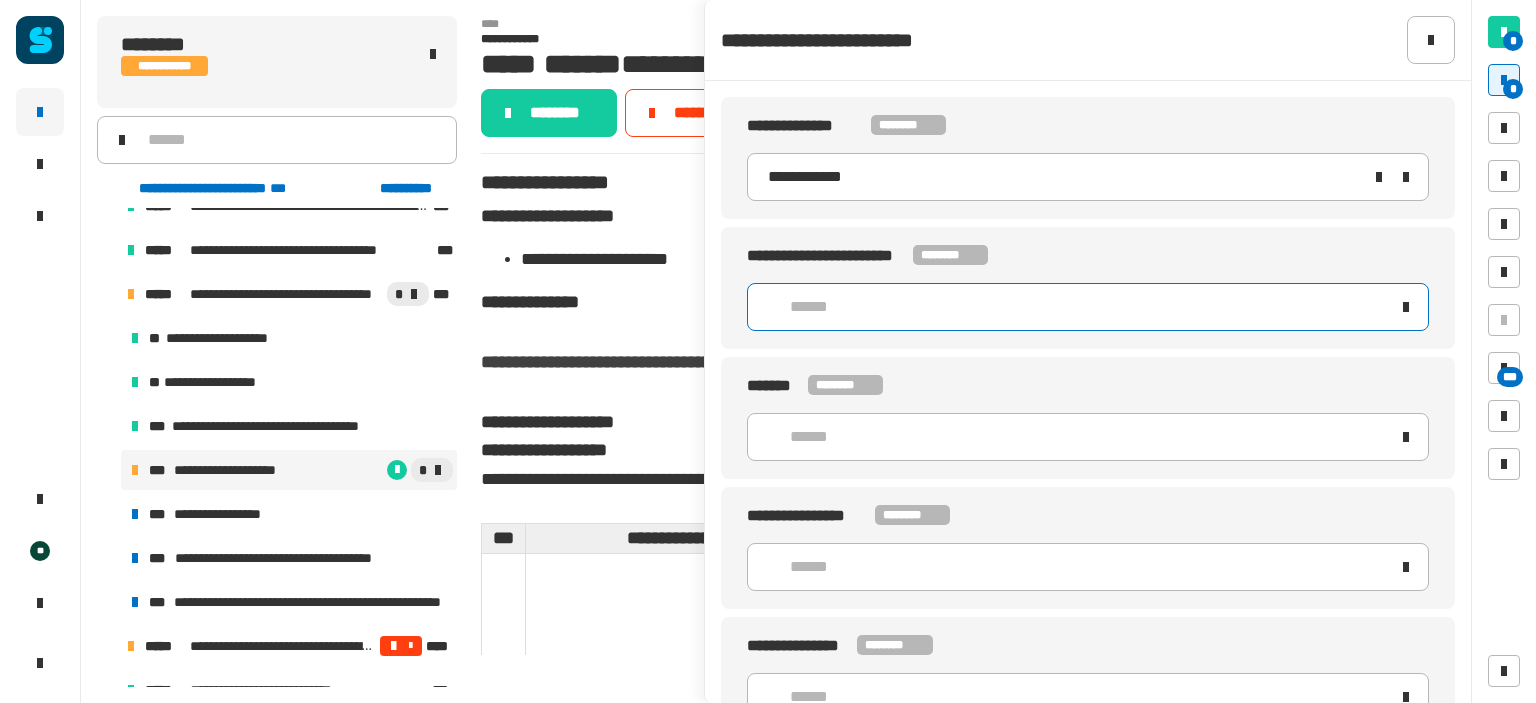 click on "******" 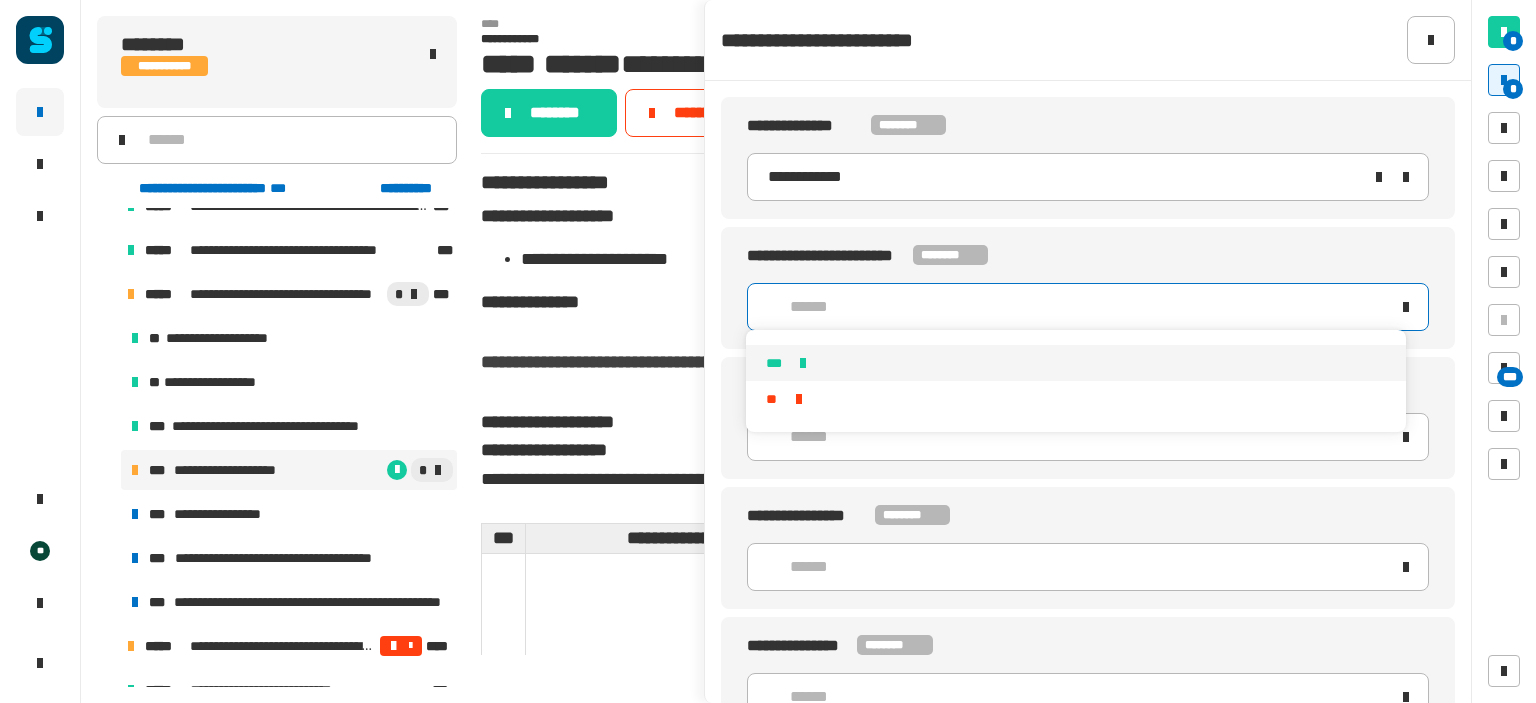 click on "***" at bounding box center (1075, 363) 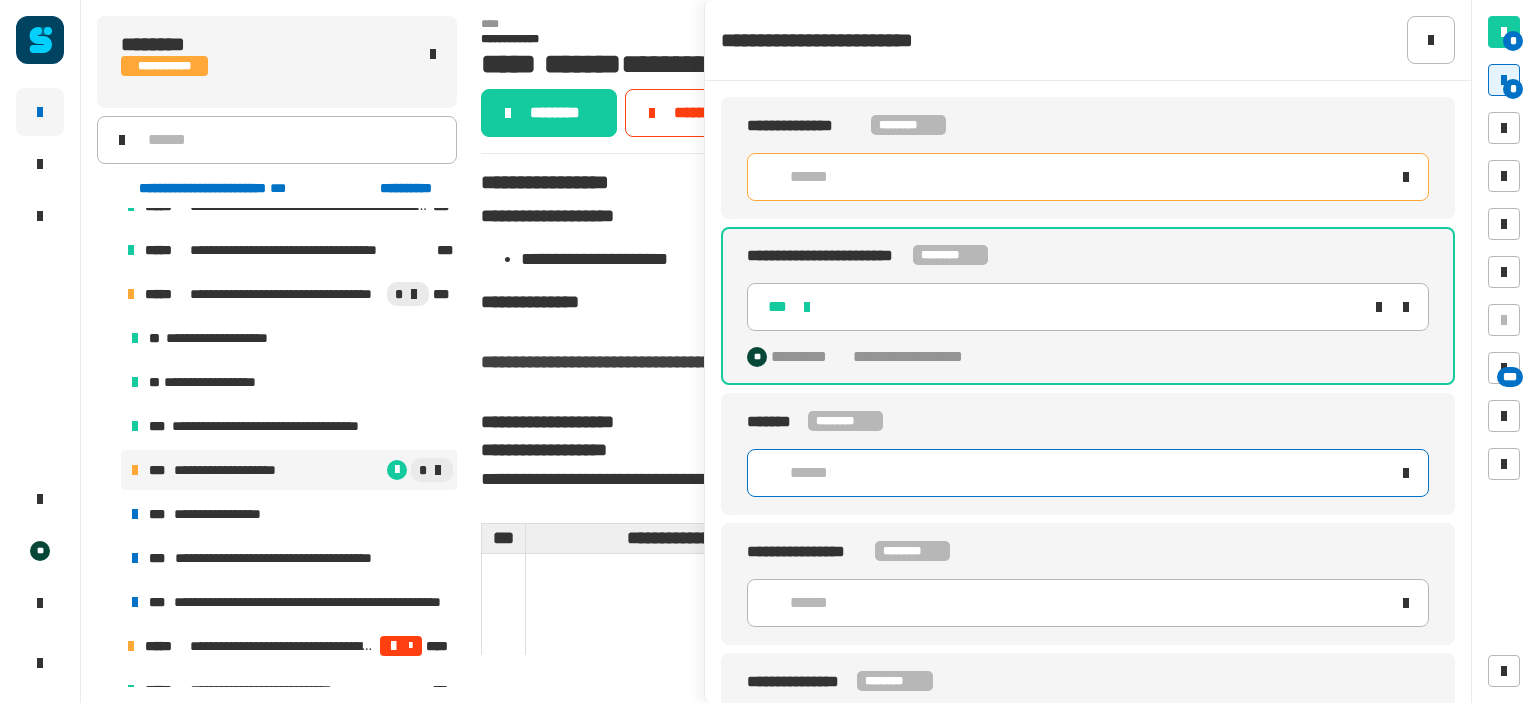 click on "******" 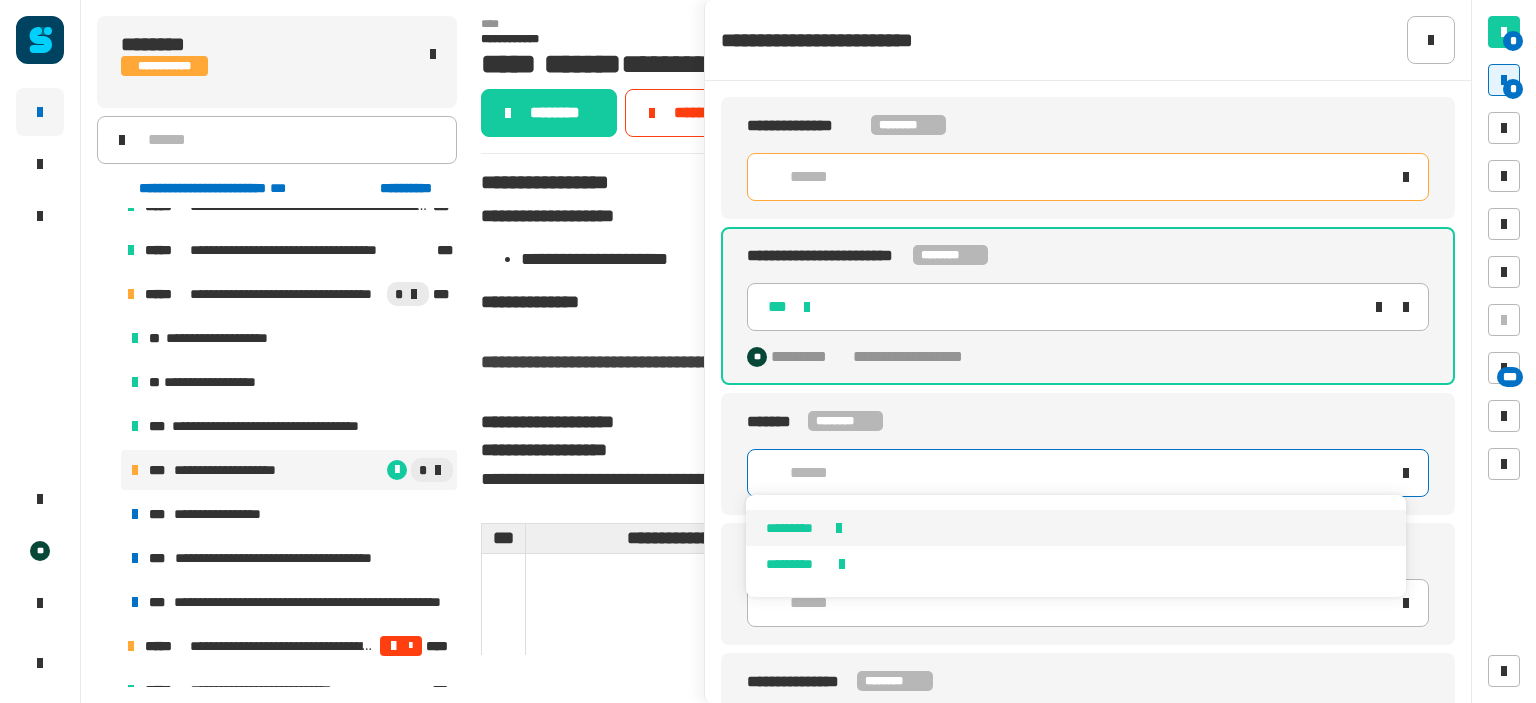 click on "*********" at bounding box center (1075, 528) 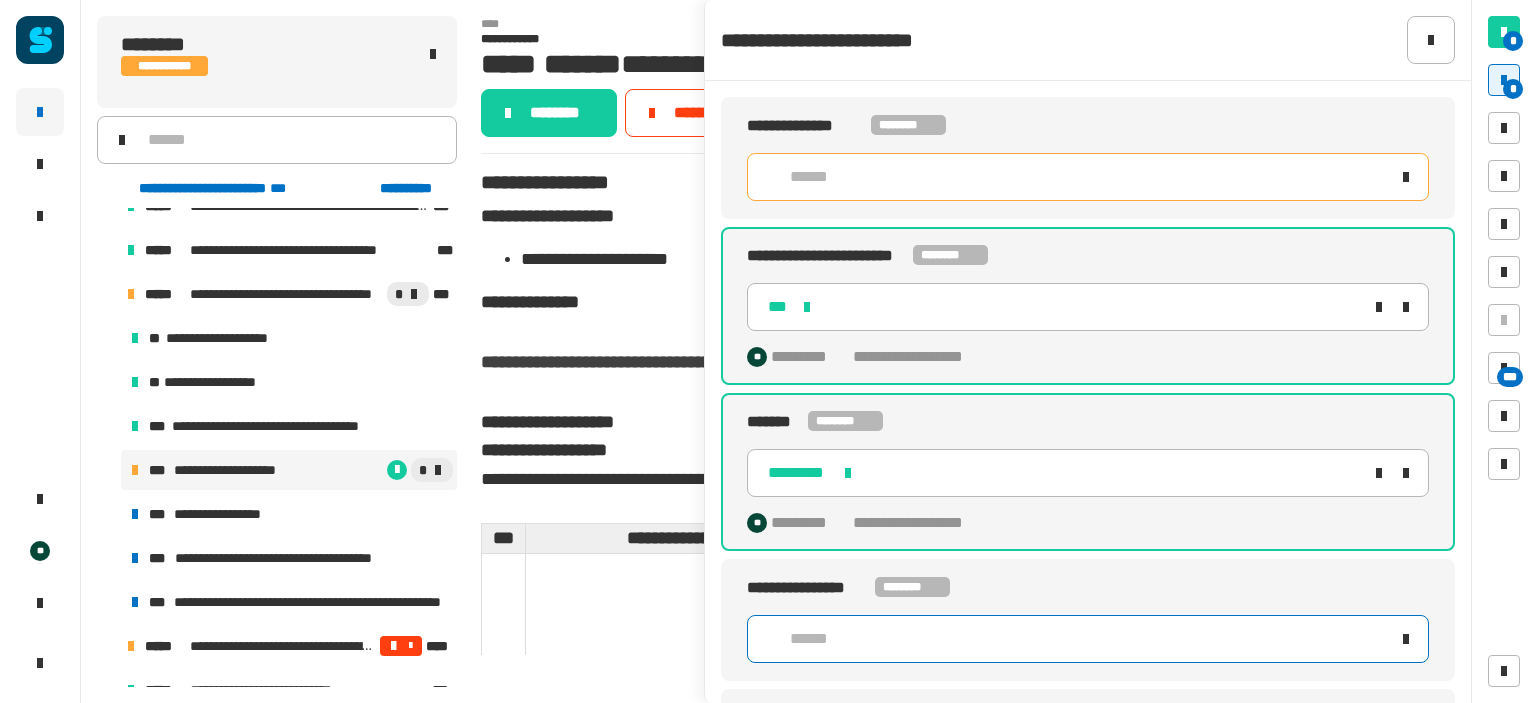 click on "******" 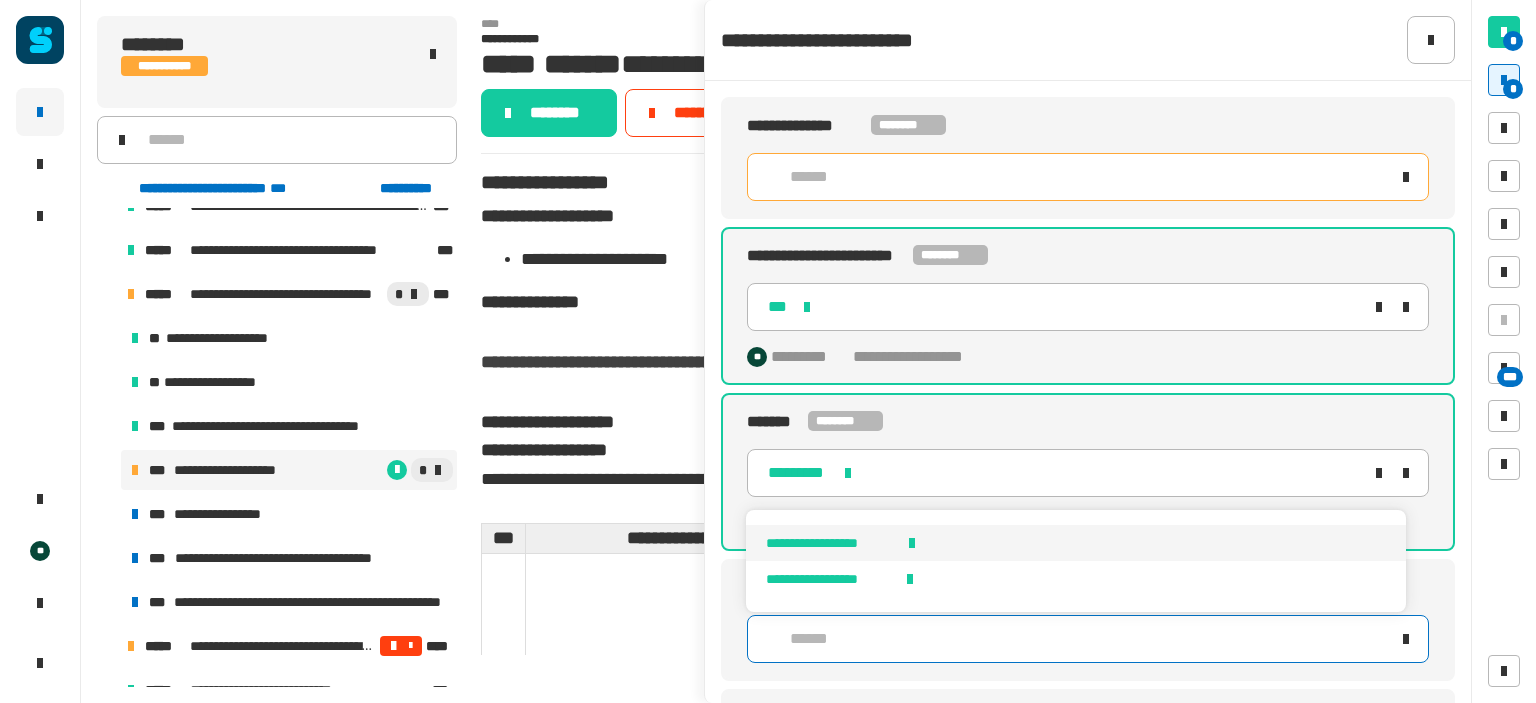 click on "**********" at bounding box center [1075, 543] 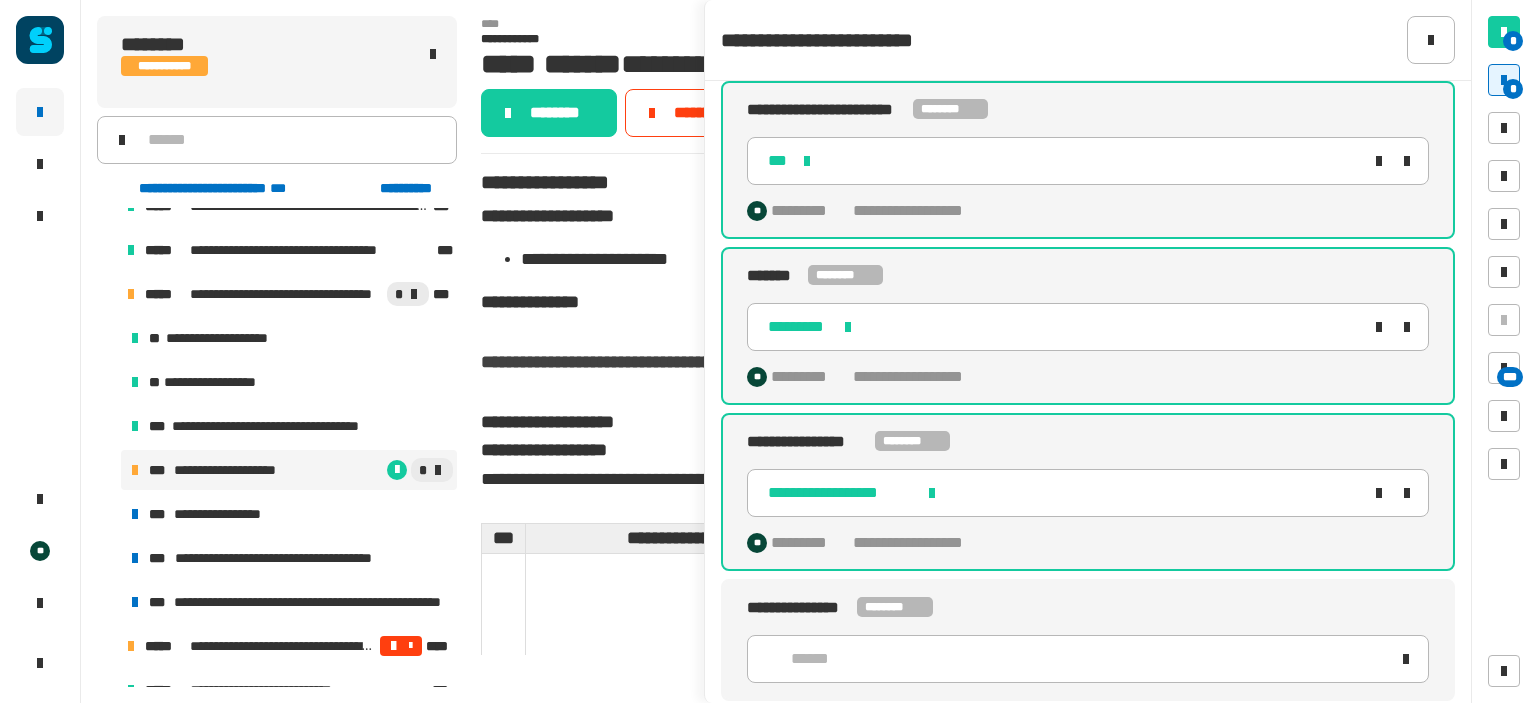 scroll, scrollTop: 304, scrollLeft: 0, axis: vertical 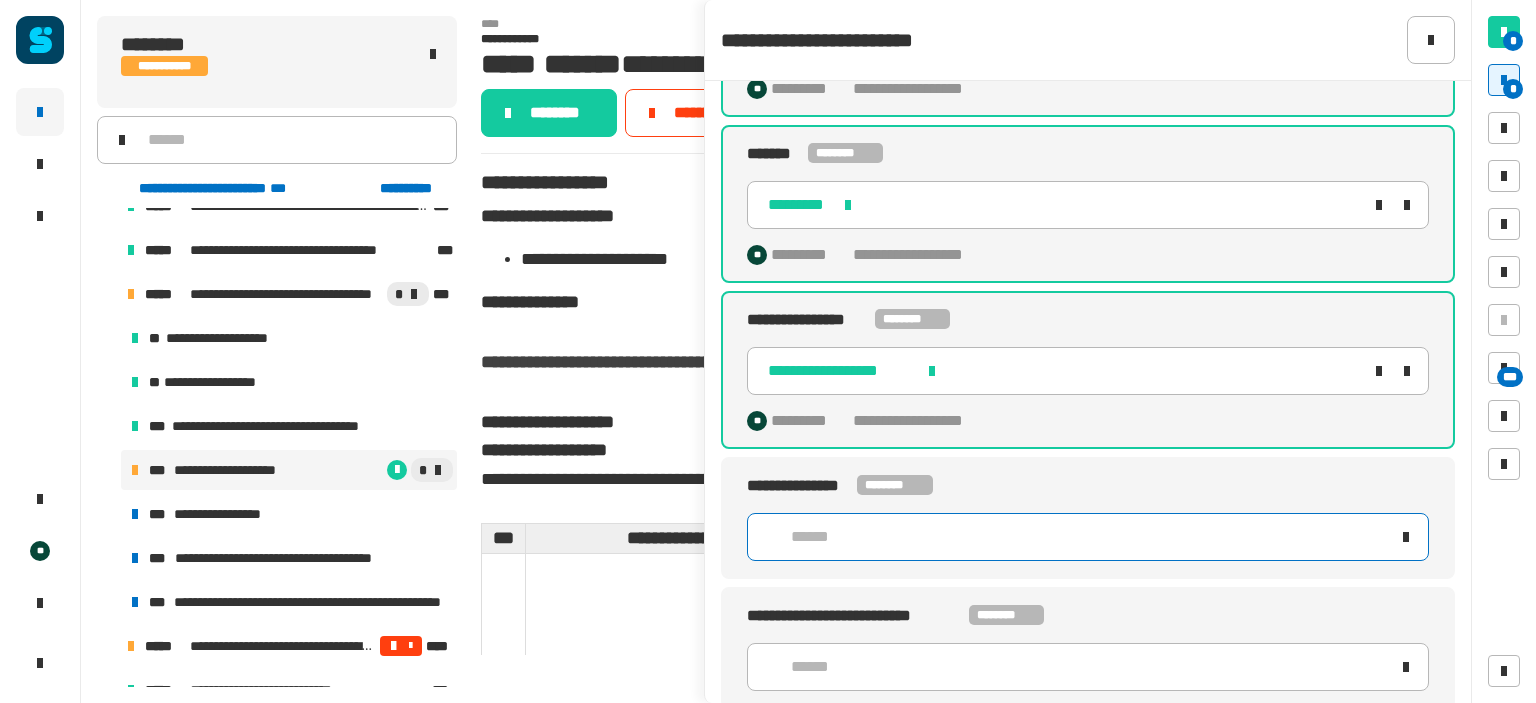 click on "******" 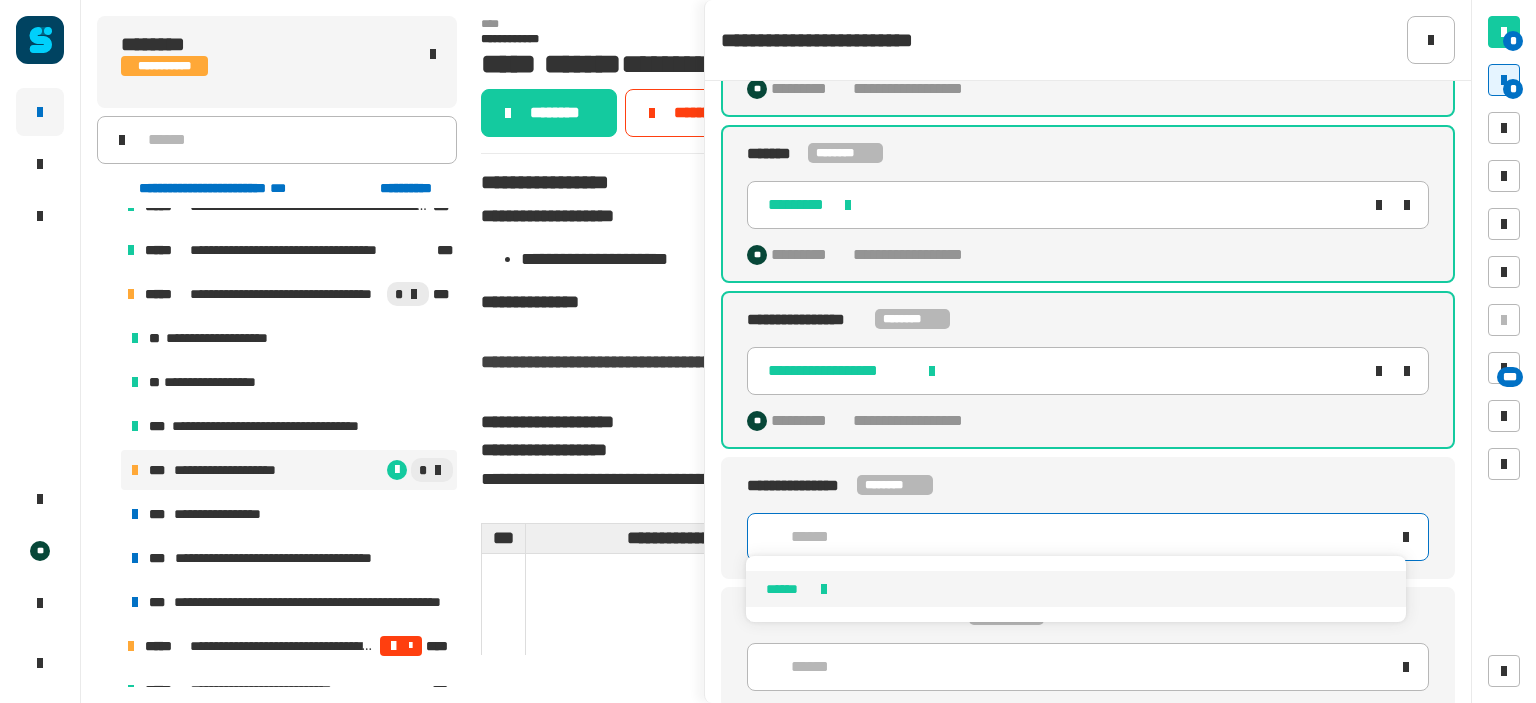 click on "******" at bounding box center [1075, 589] 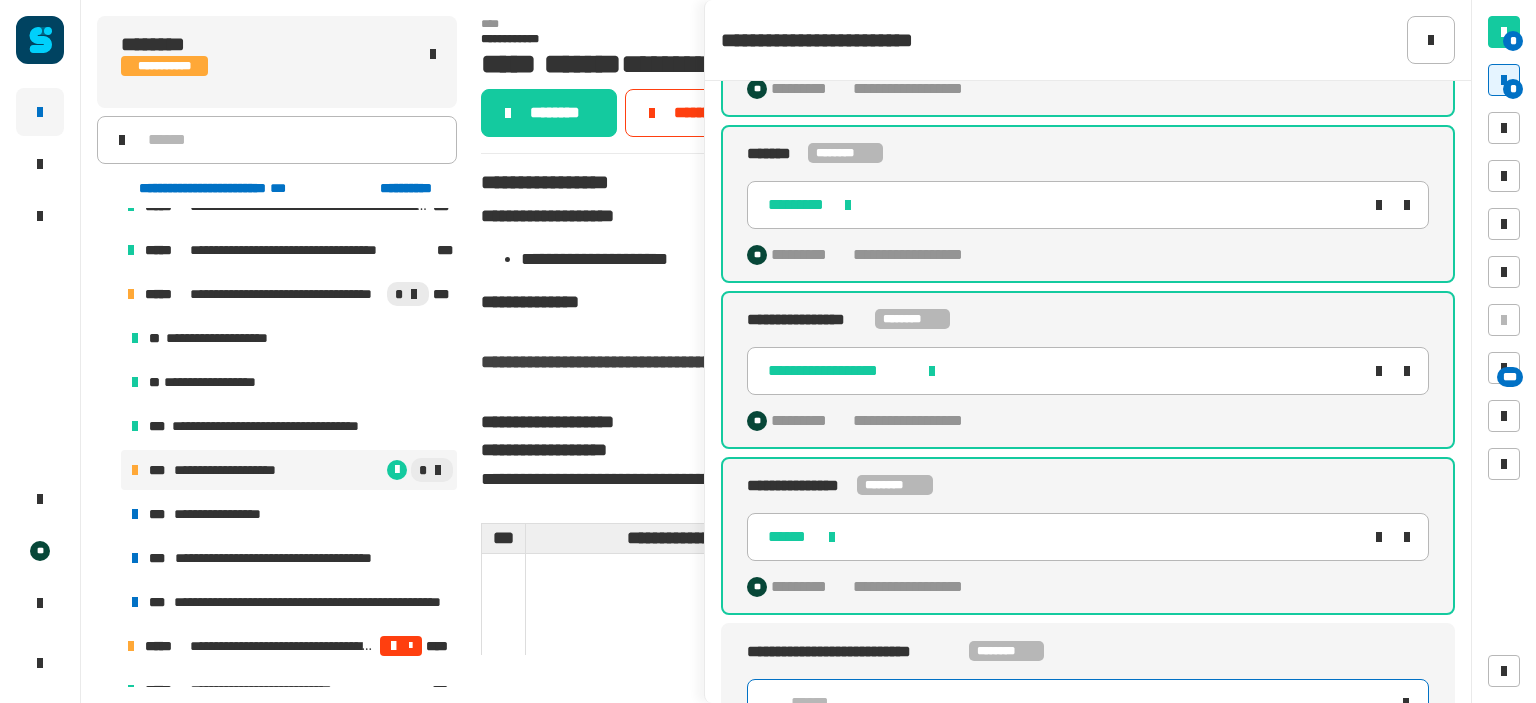 click on "******" 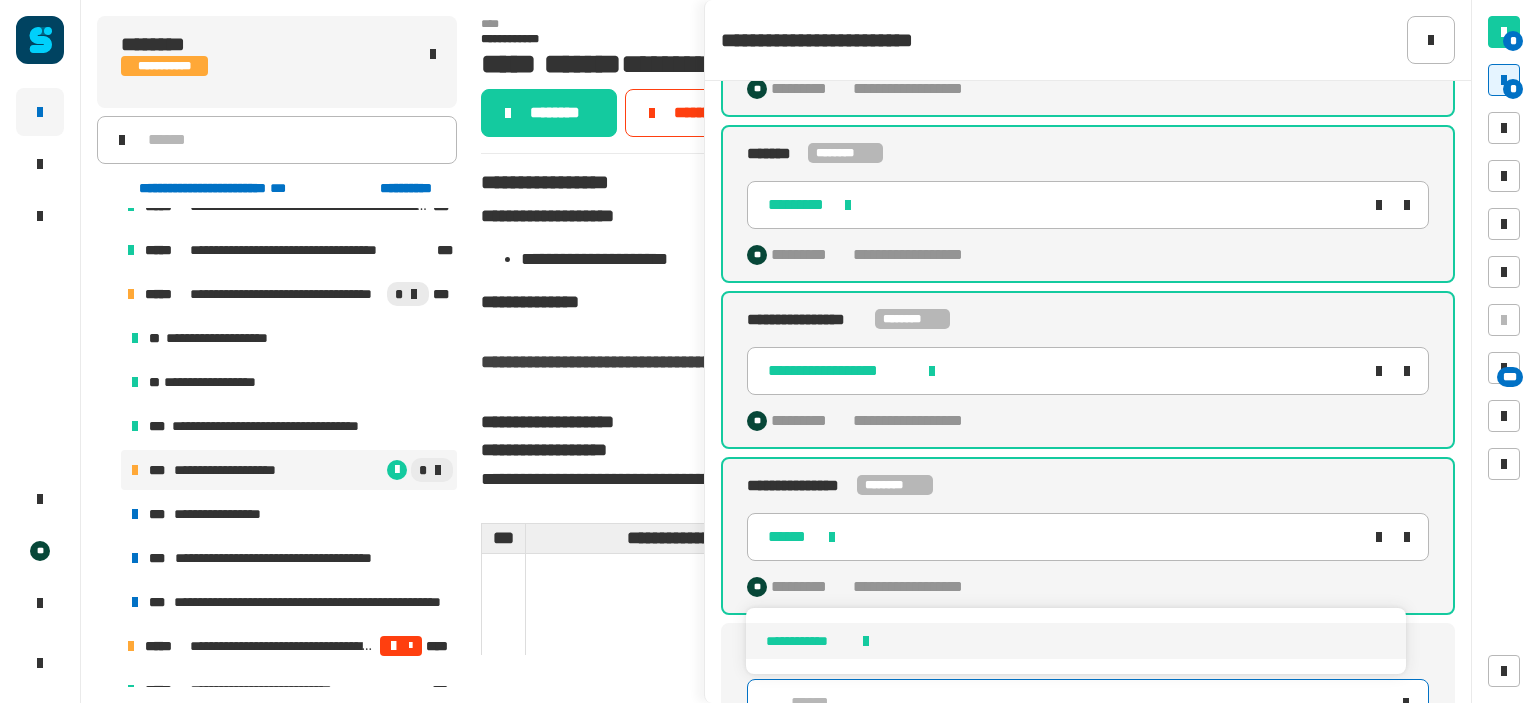 click on "**********" at bounding box center [1075, 641] 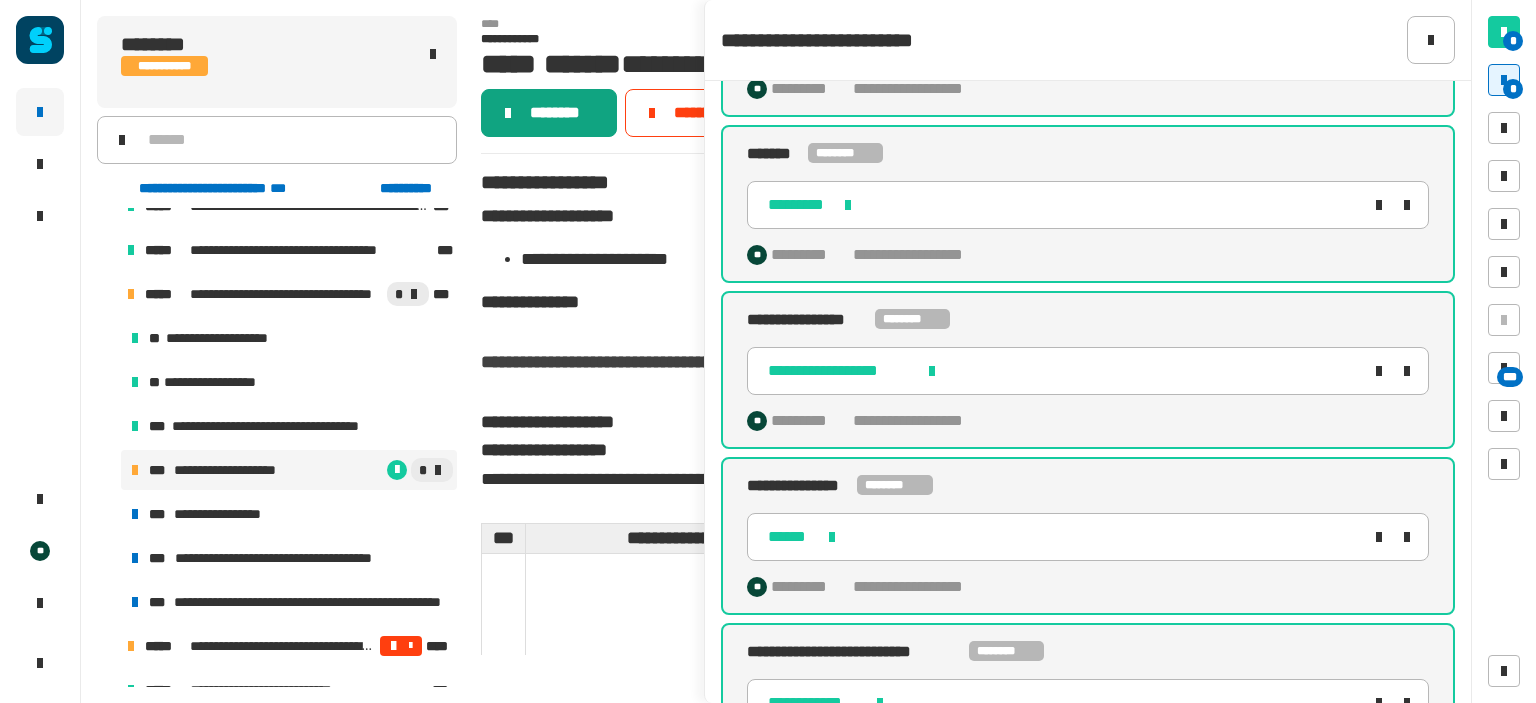 click on "********" 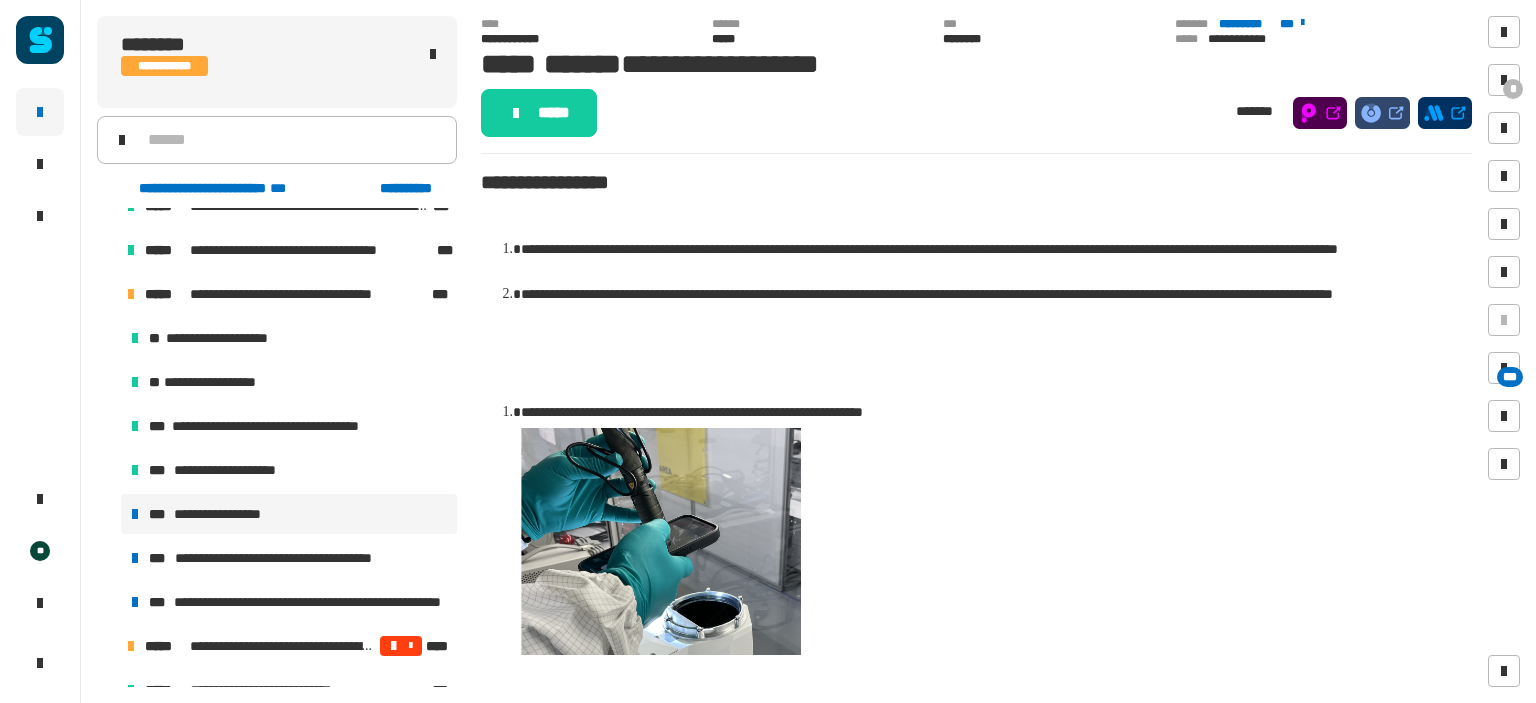 click on "**********" at bounding box center (236, 514) 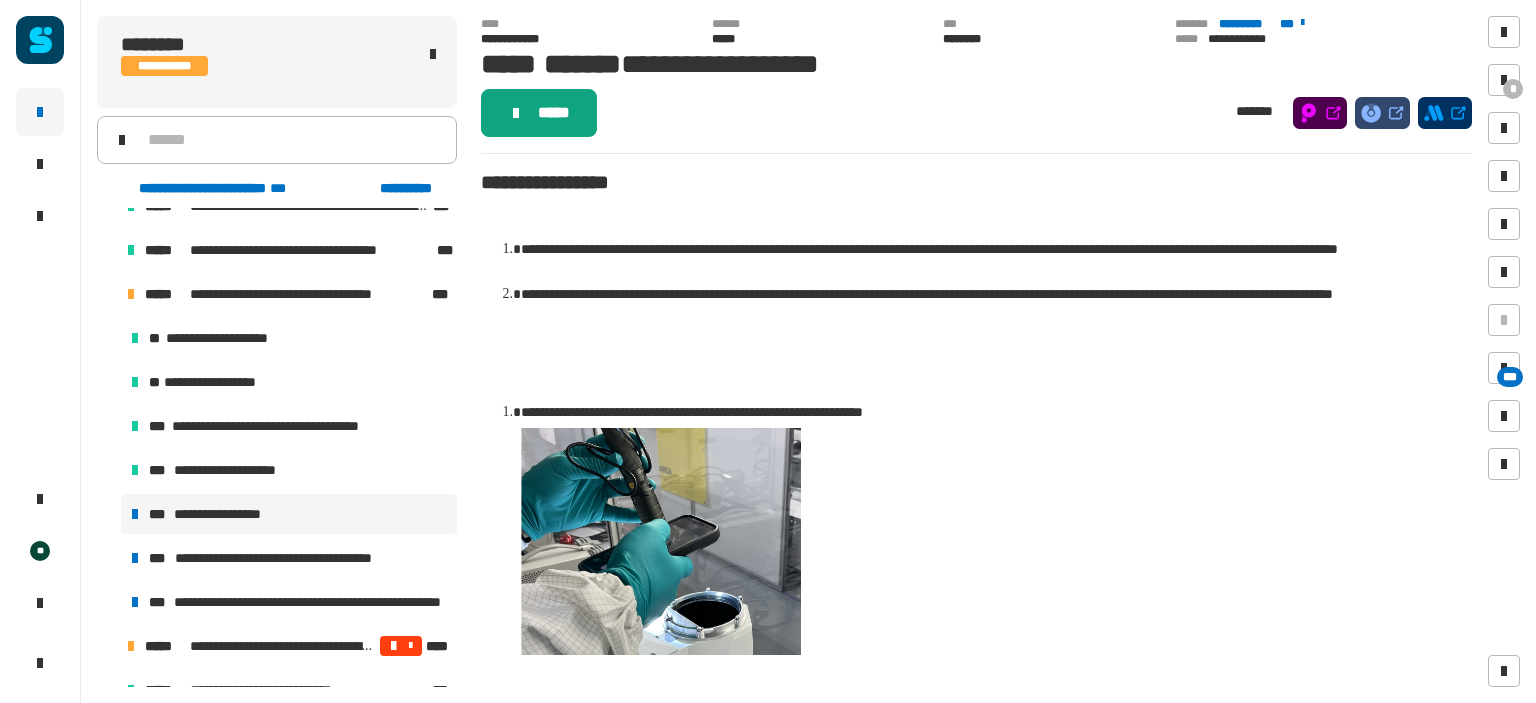 click on "*****" 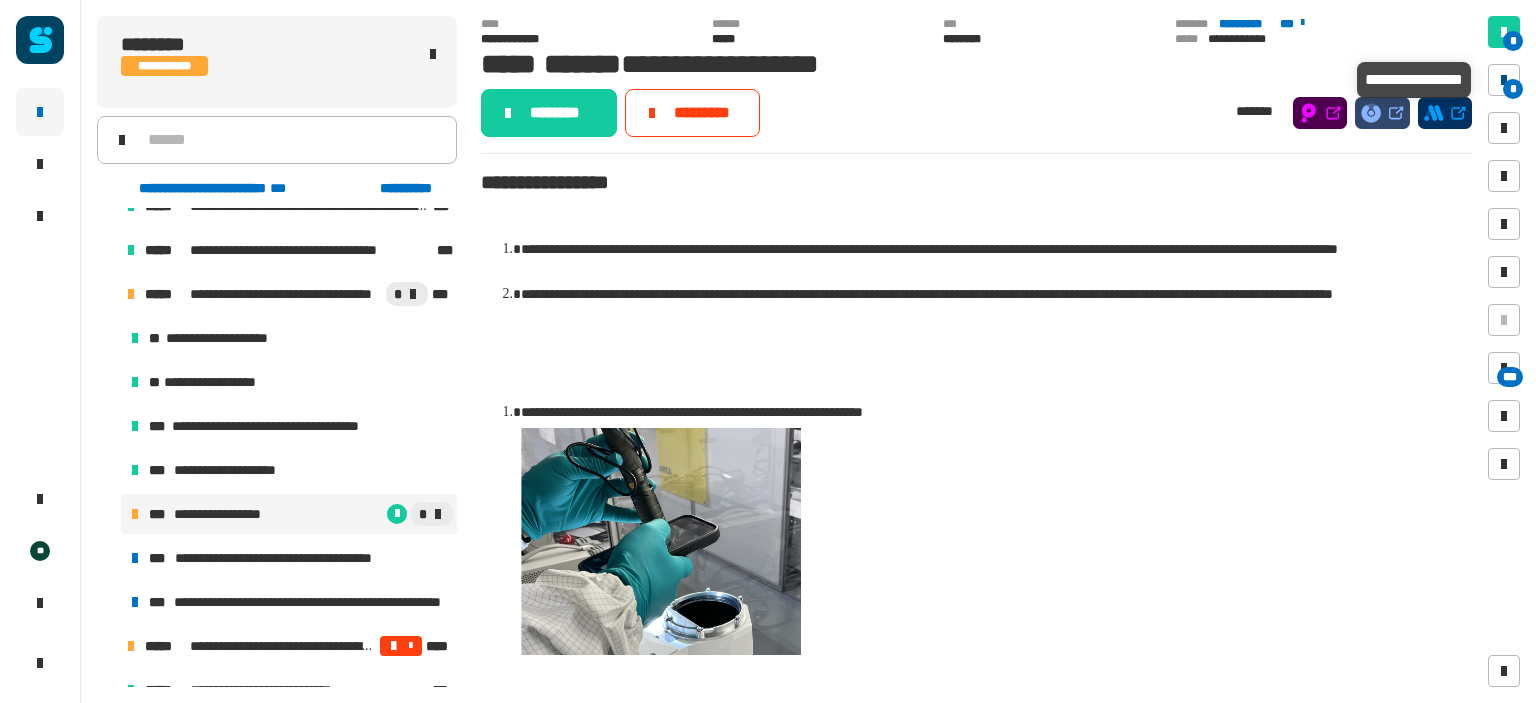 click at bounding box center [1504, 80] 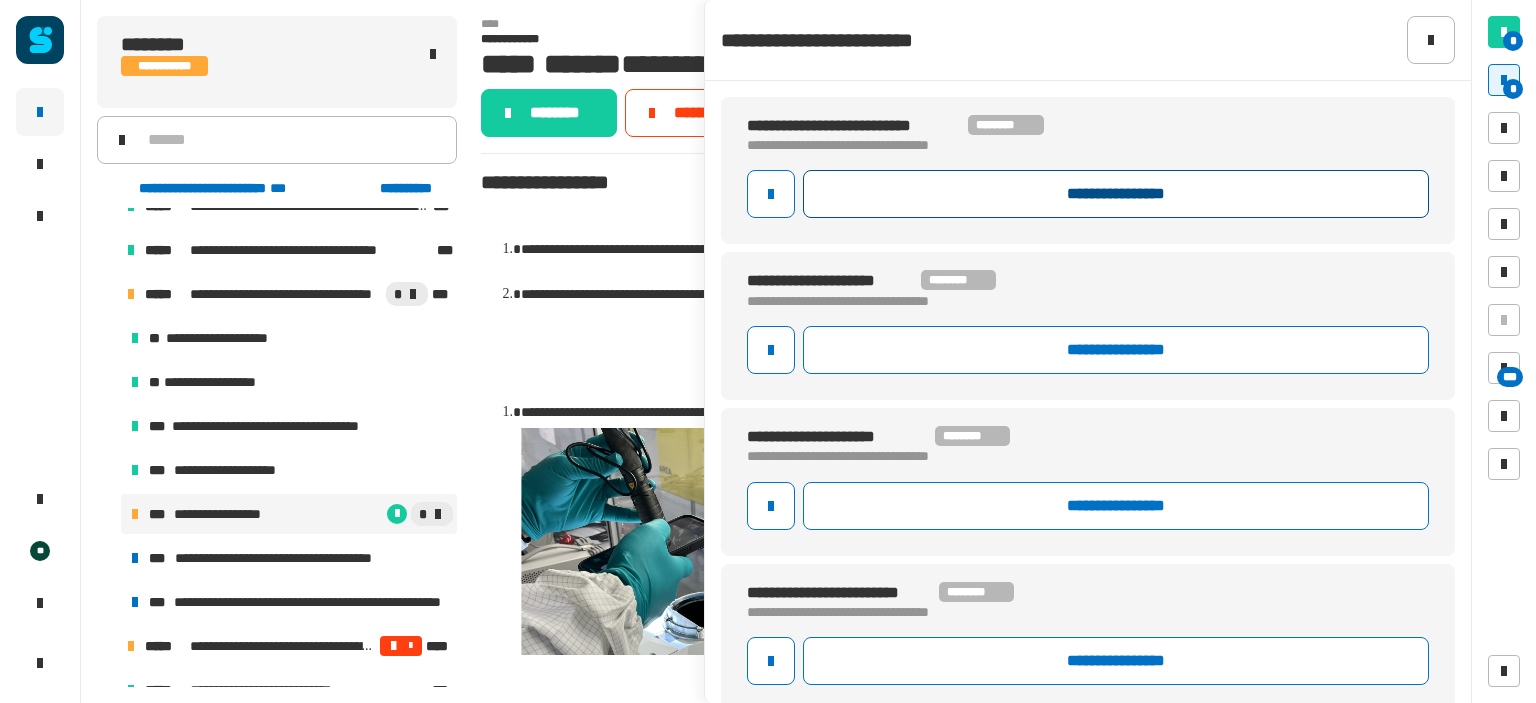click on "**********" 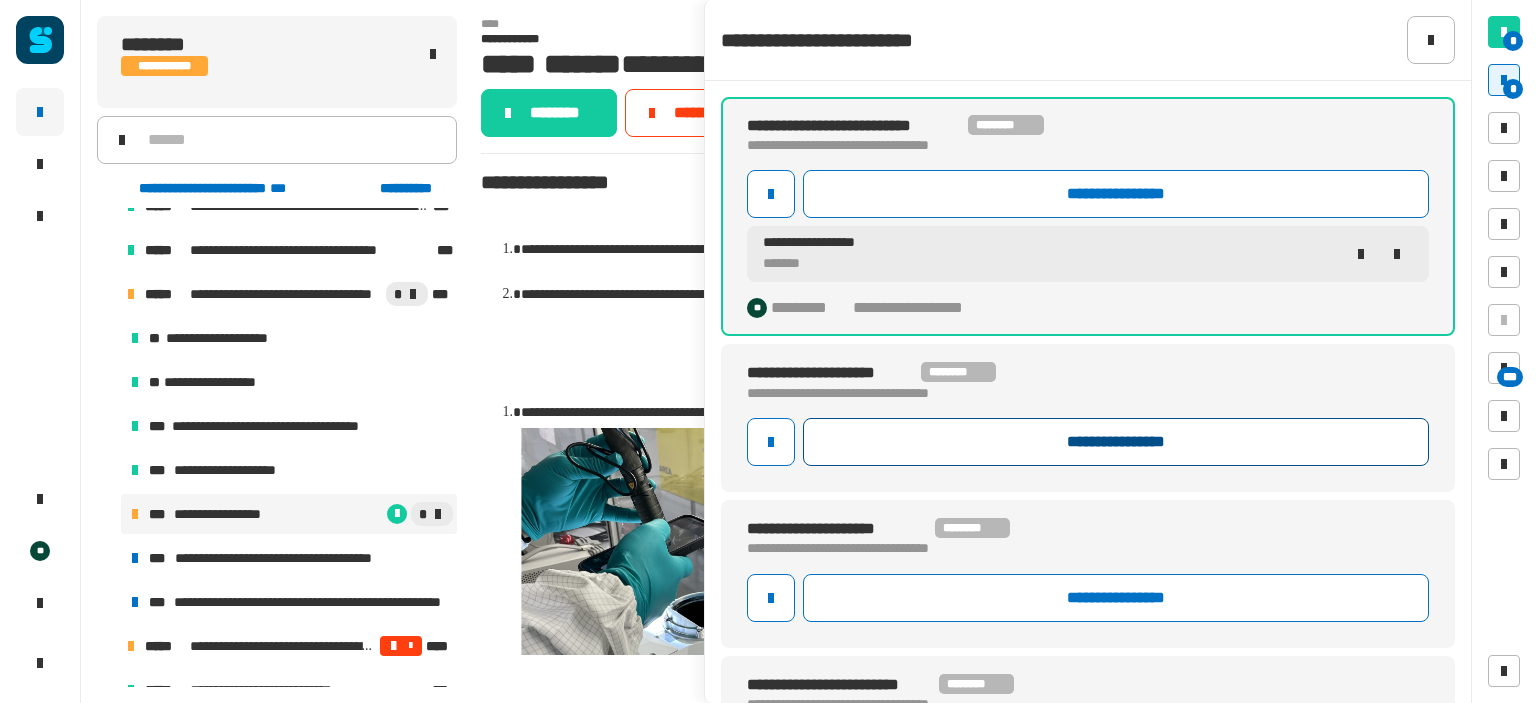 click on "**********" 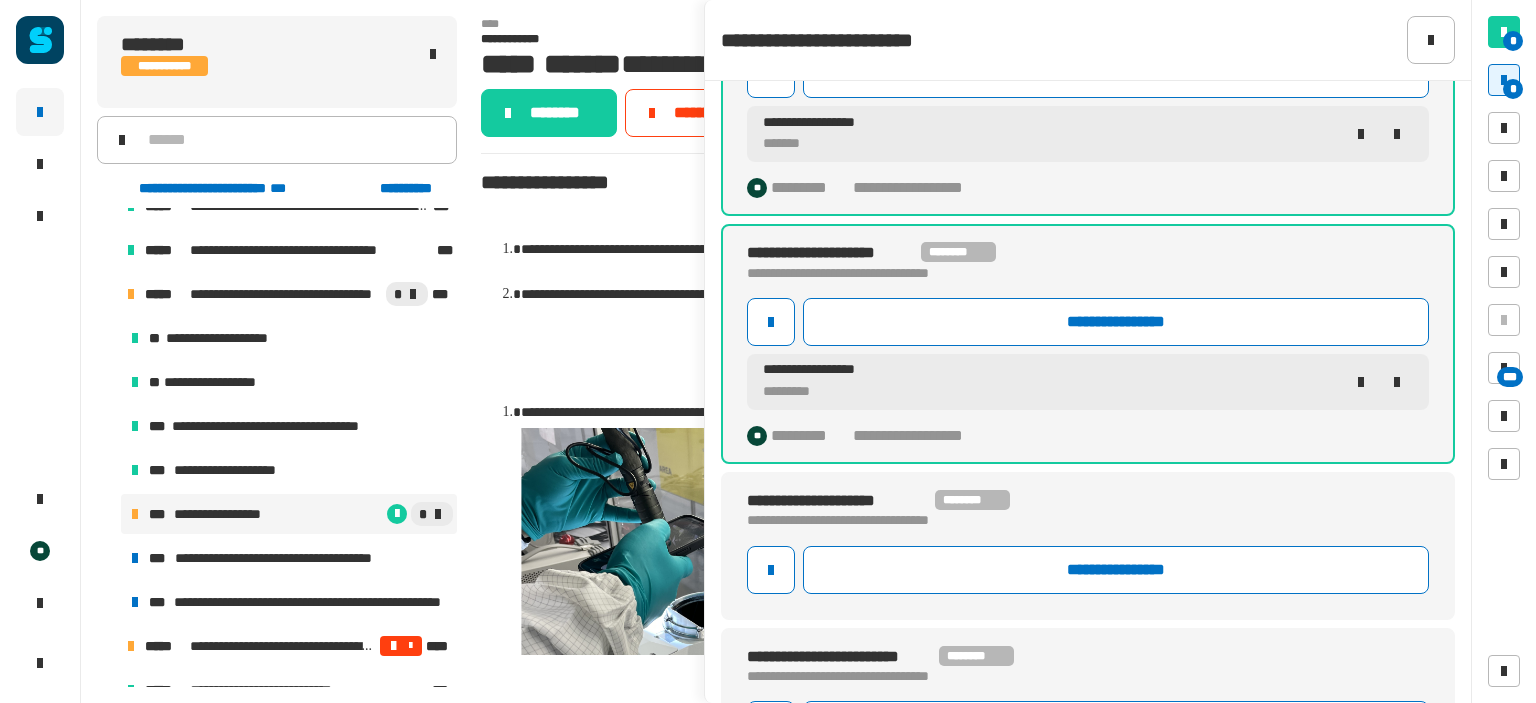 scroll, scrollTop: 188, scrollLeft: 0, axis: vertical 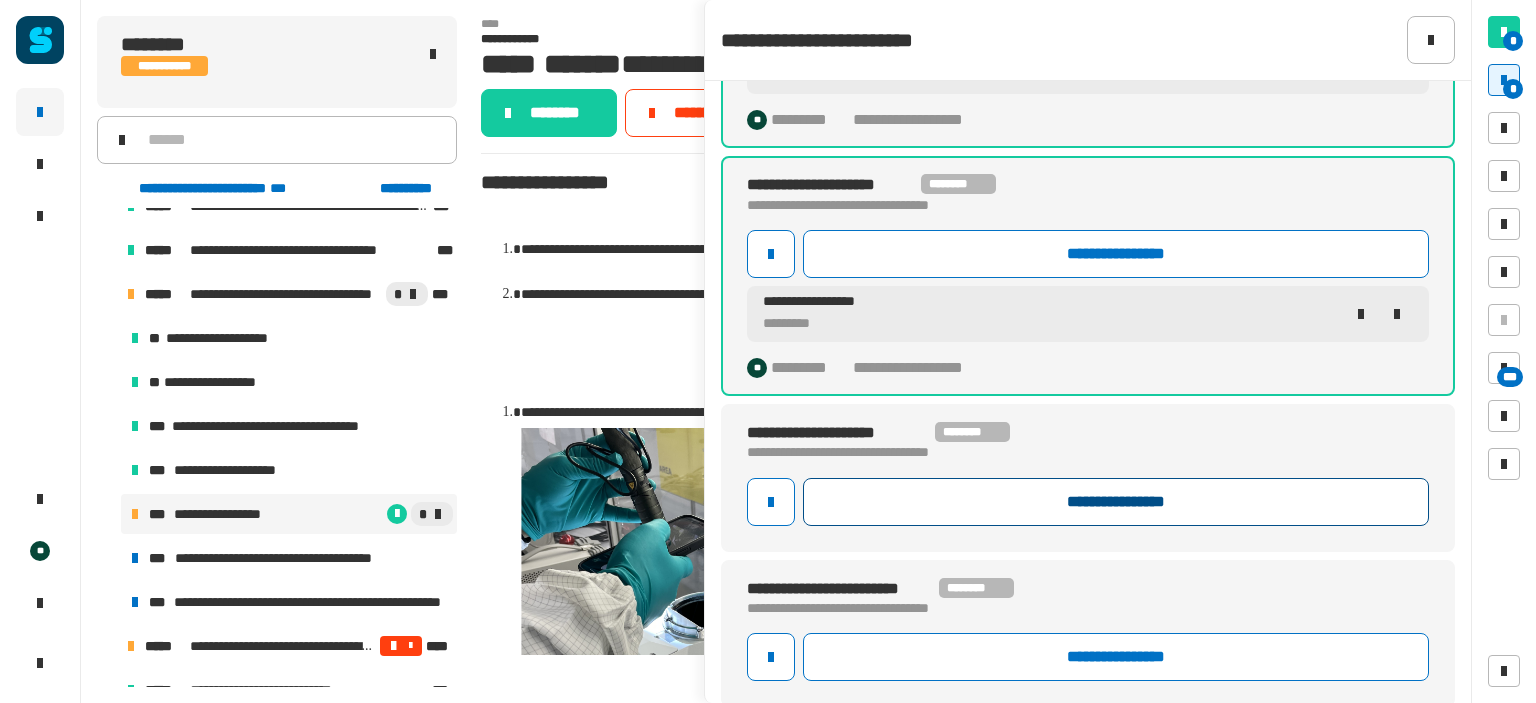 click on "**********" 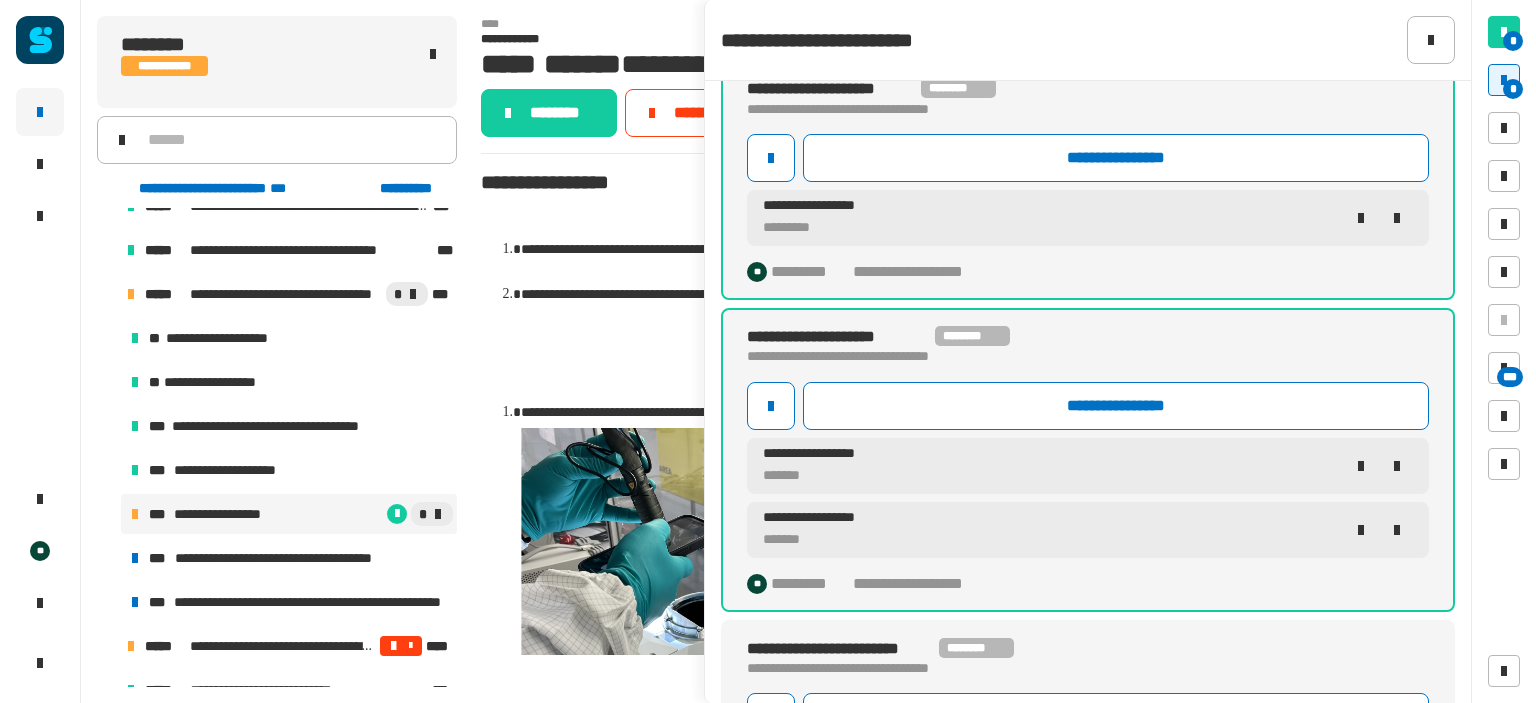 scroll, scrollTop: 292, scrollLeft: 0, axis: vertical 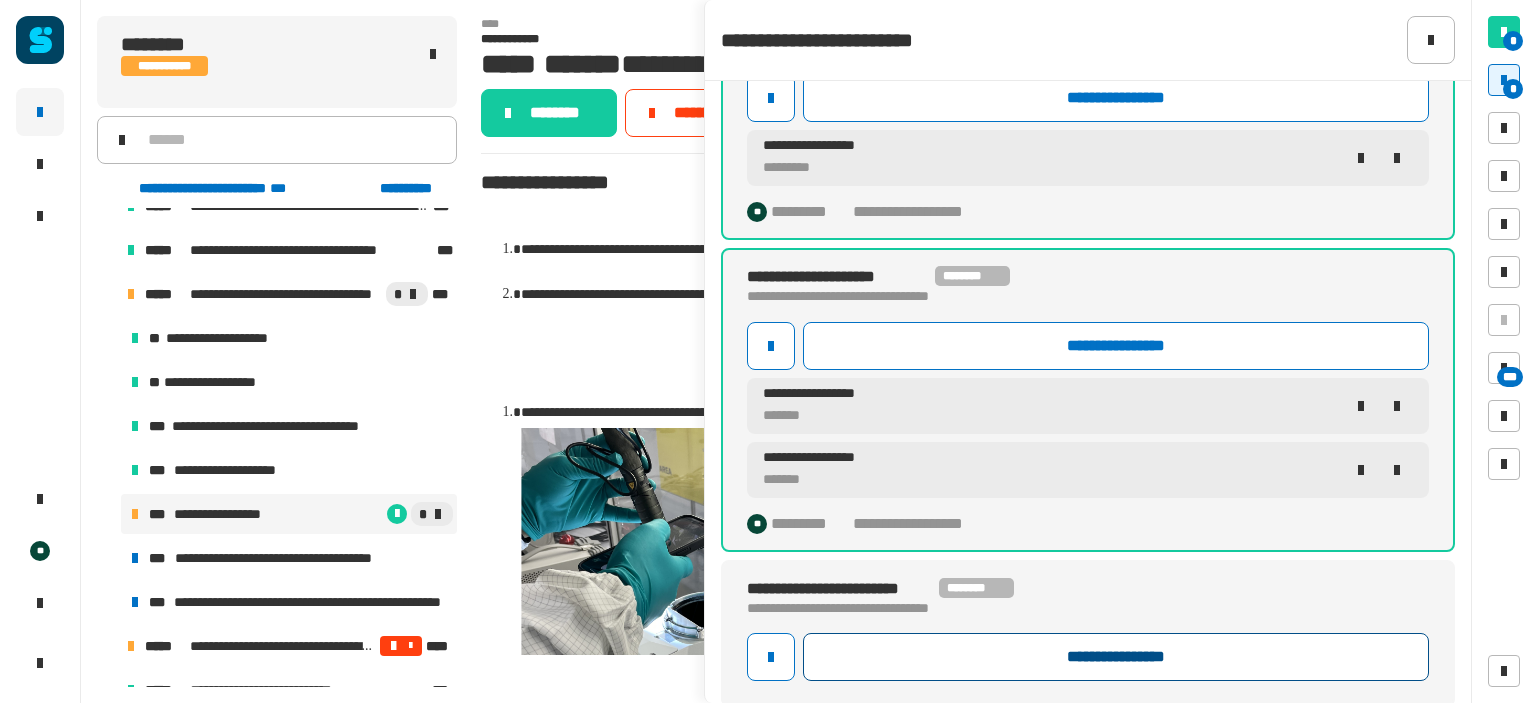 click on "**********" 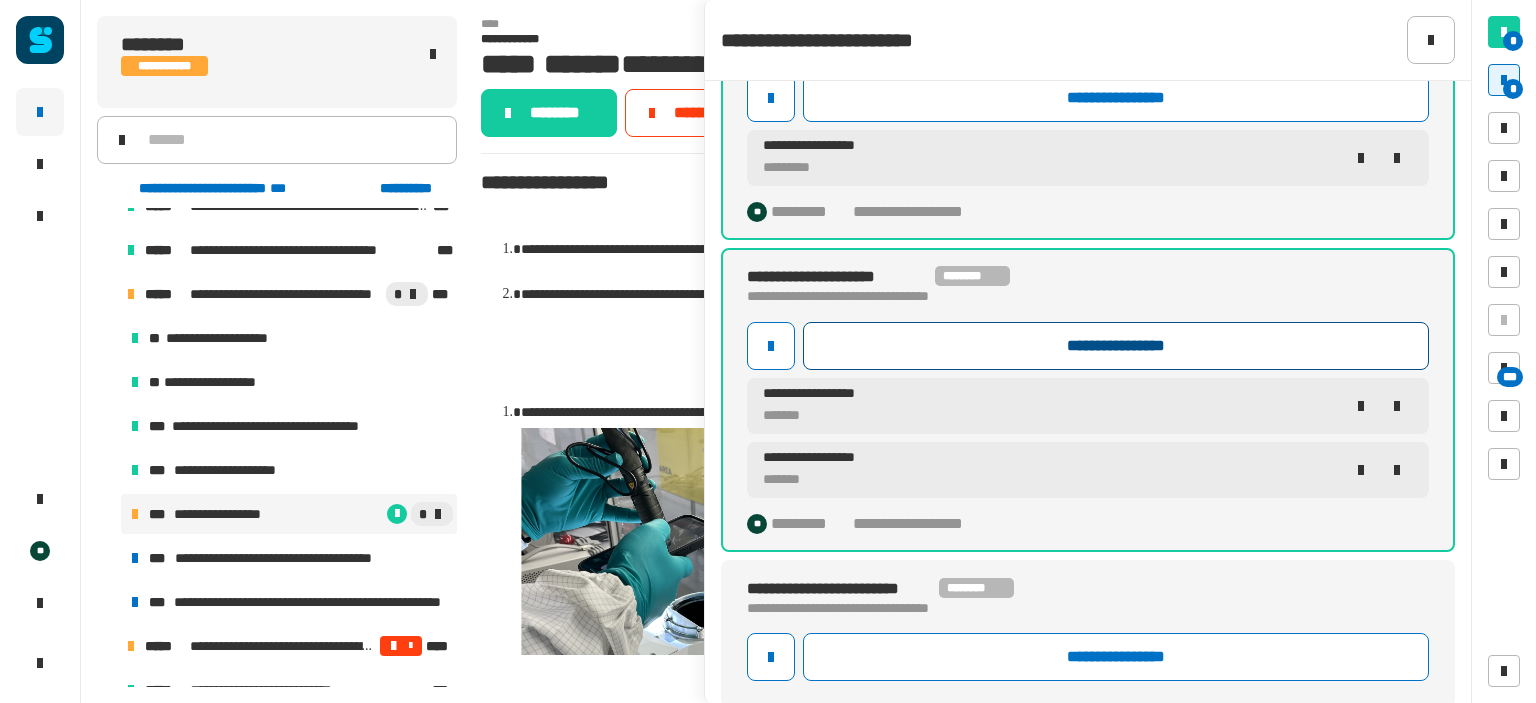 click on "**********" 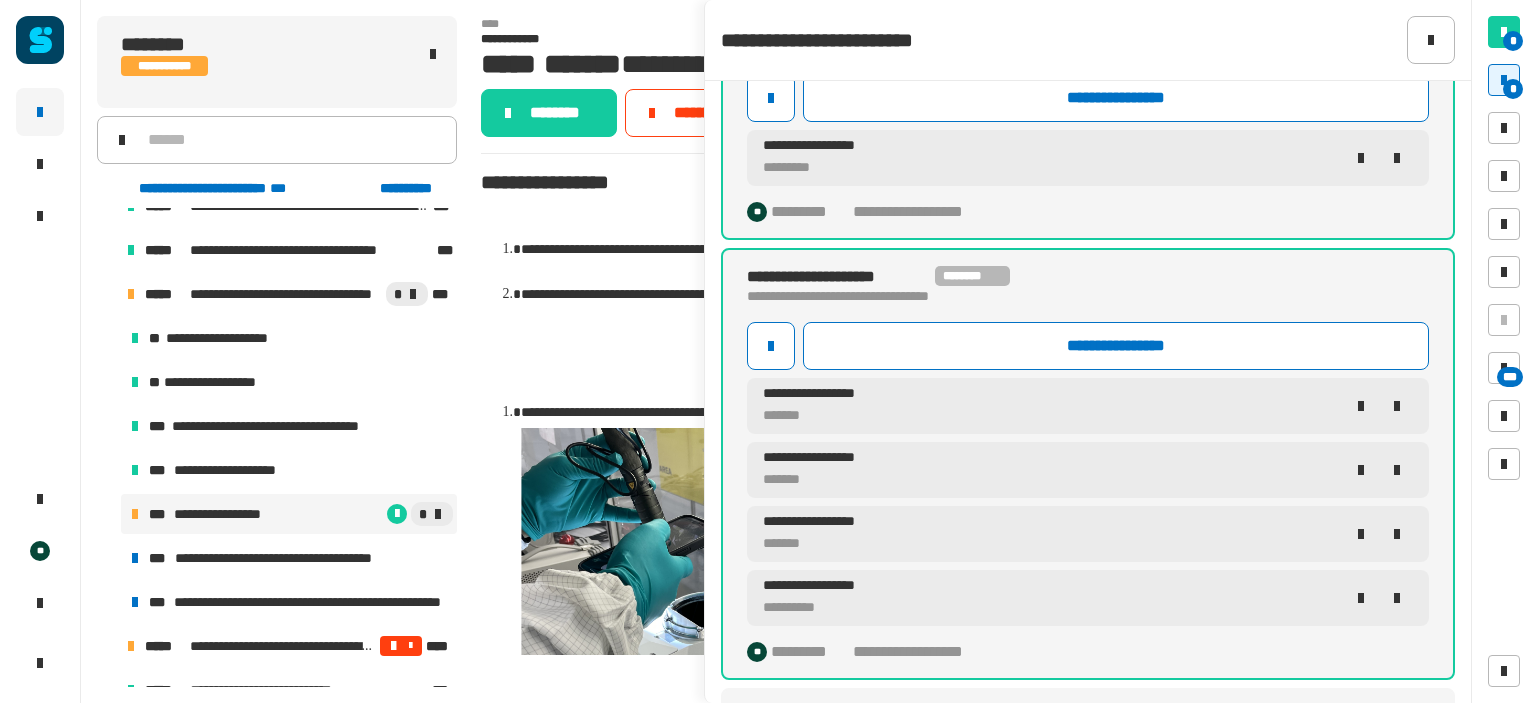 click on "**********" 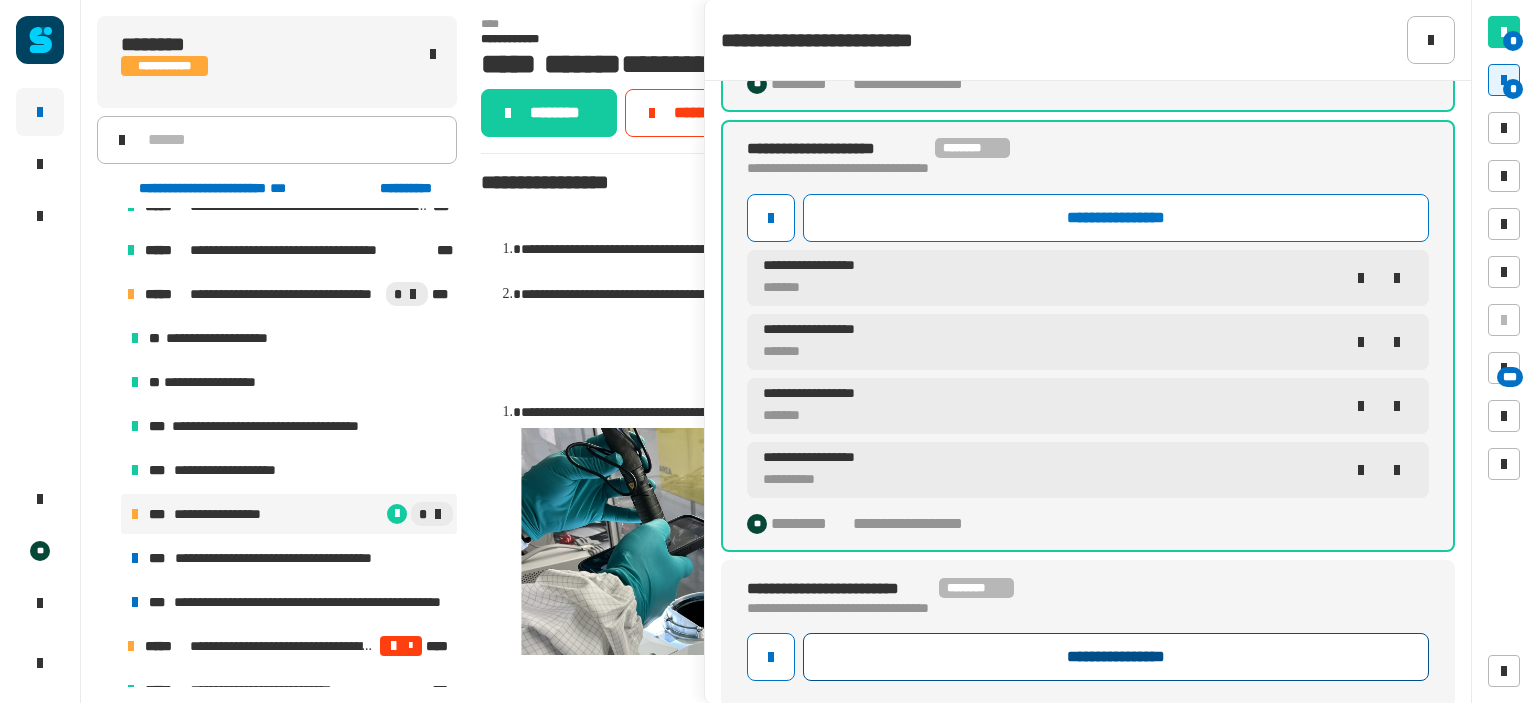 click on "**********" 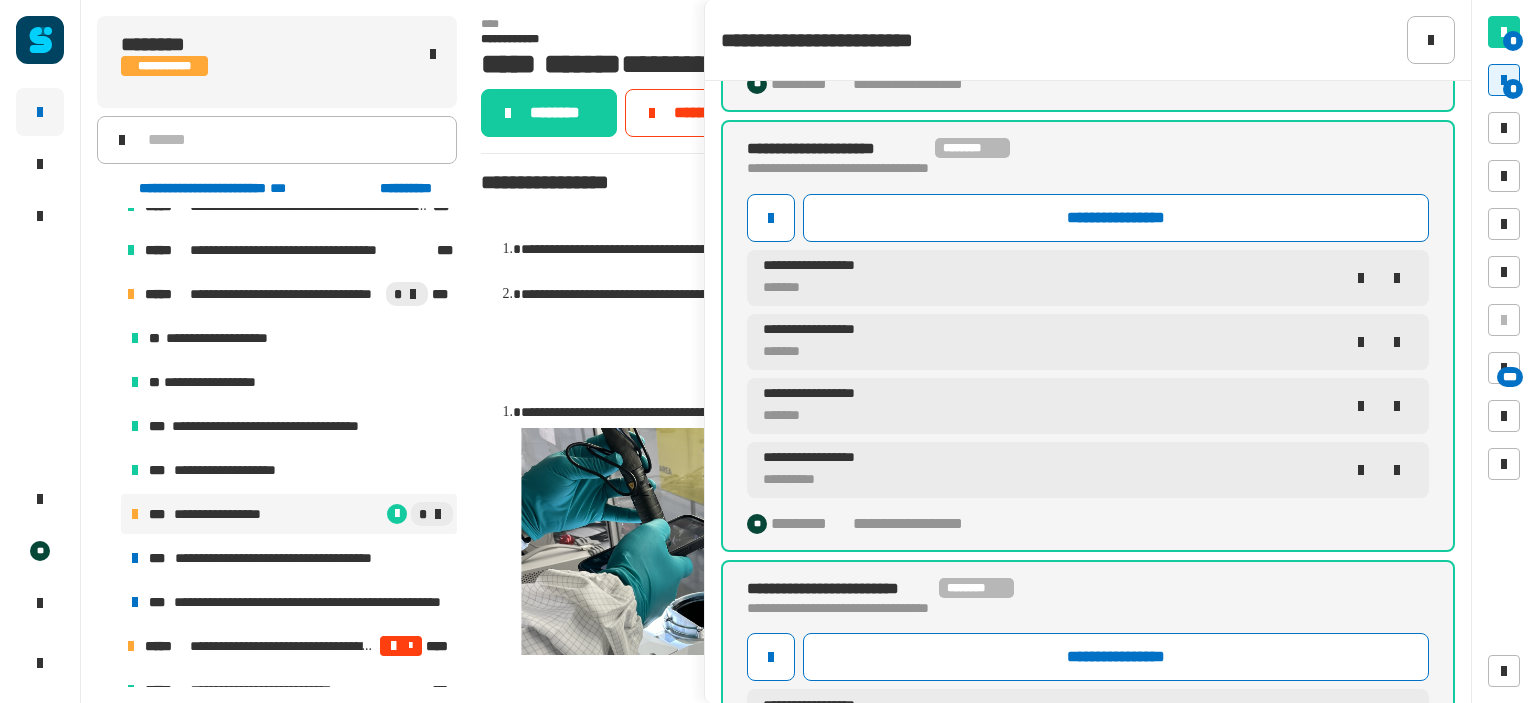 scroll, scrollTop: 564, scrollLeft: 0, axis: vertical 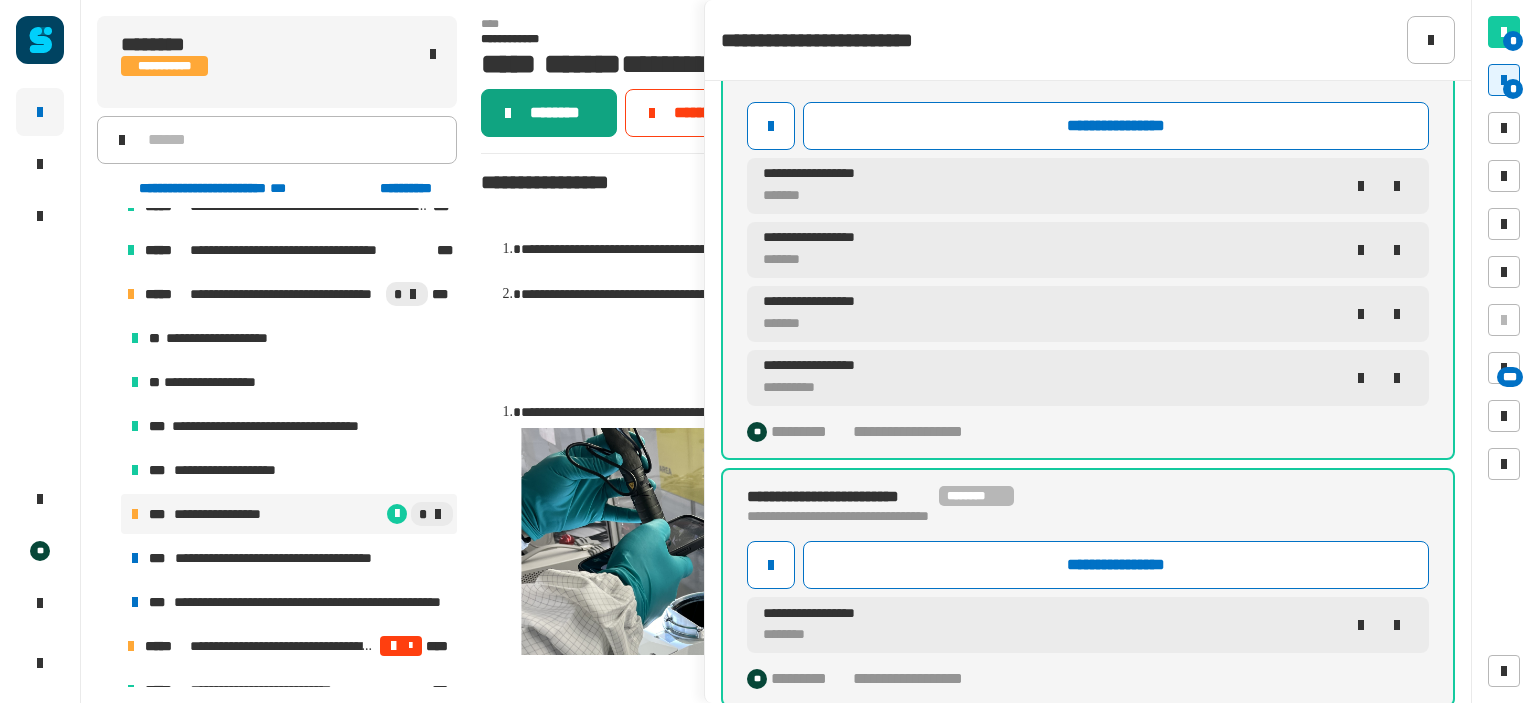 click 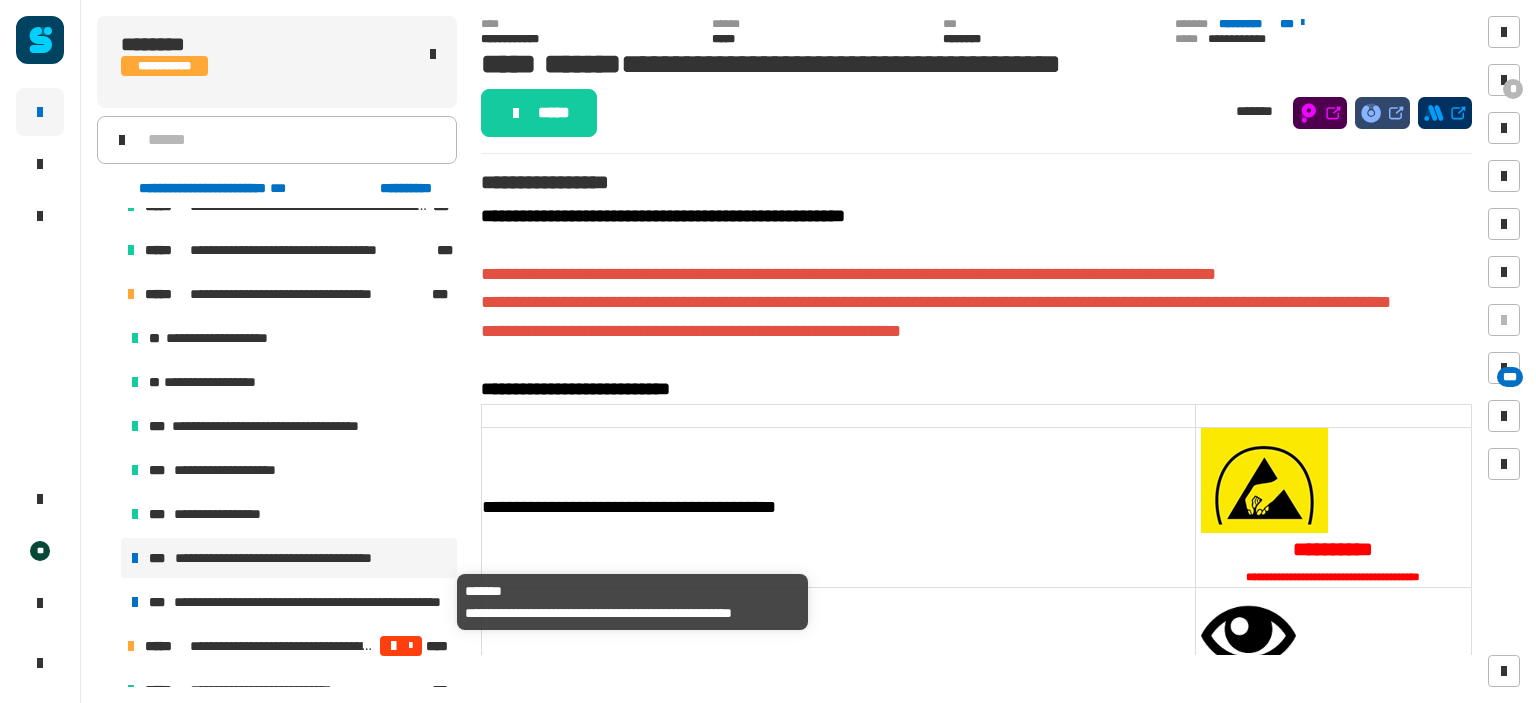 click on "**********" at bounding box center [311, 602] 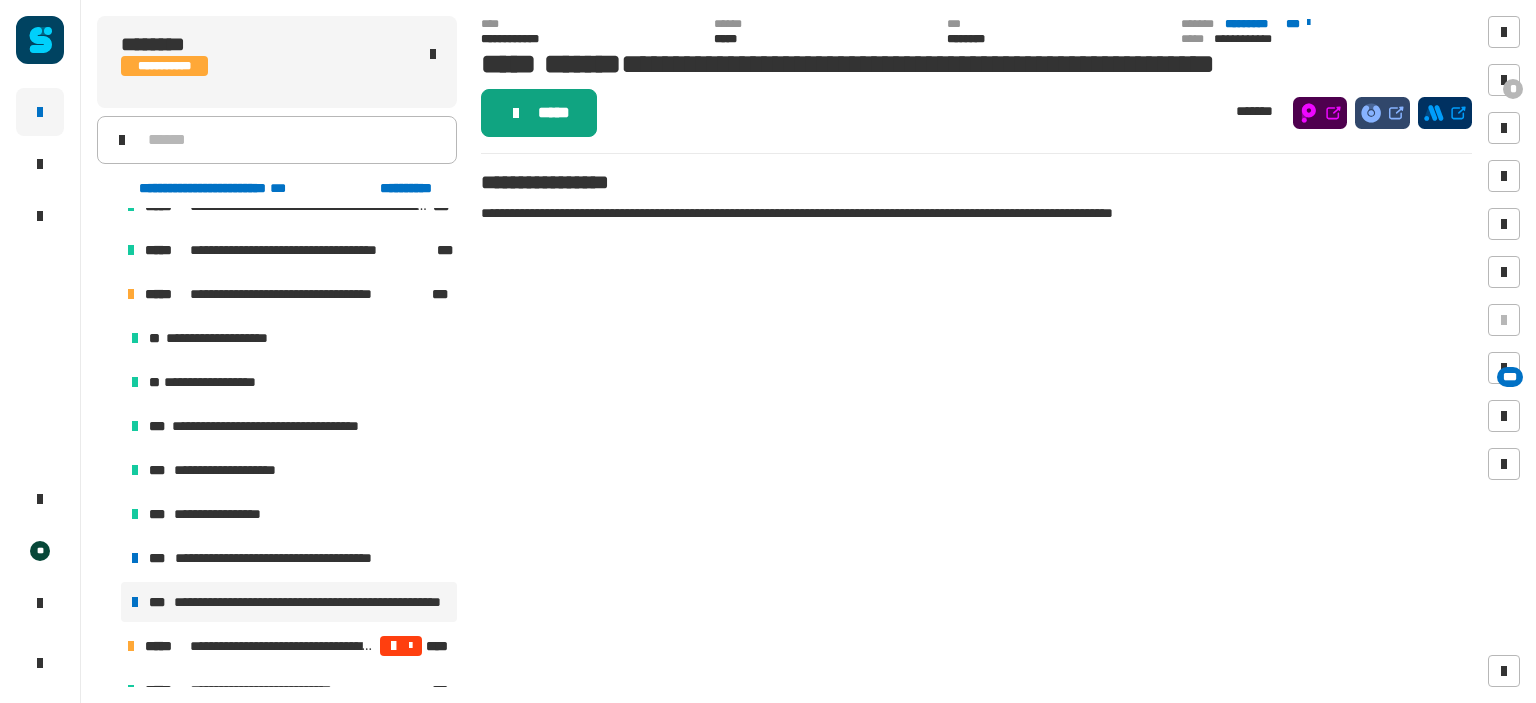 click on "*****" 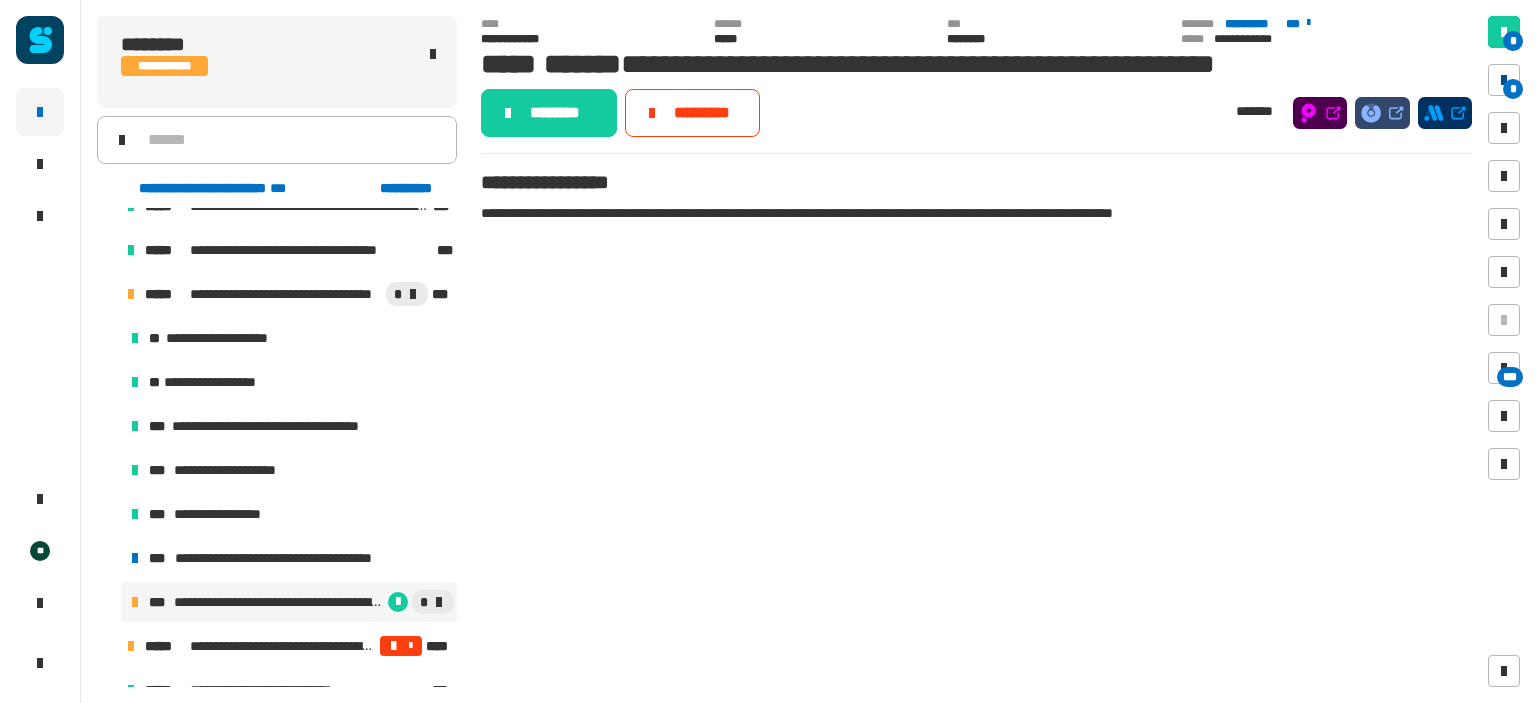 click at bounding box center [1504, 80] 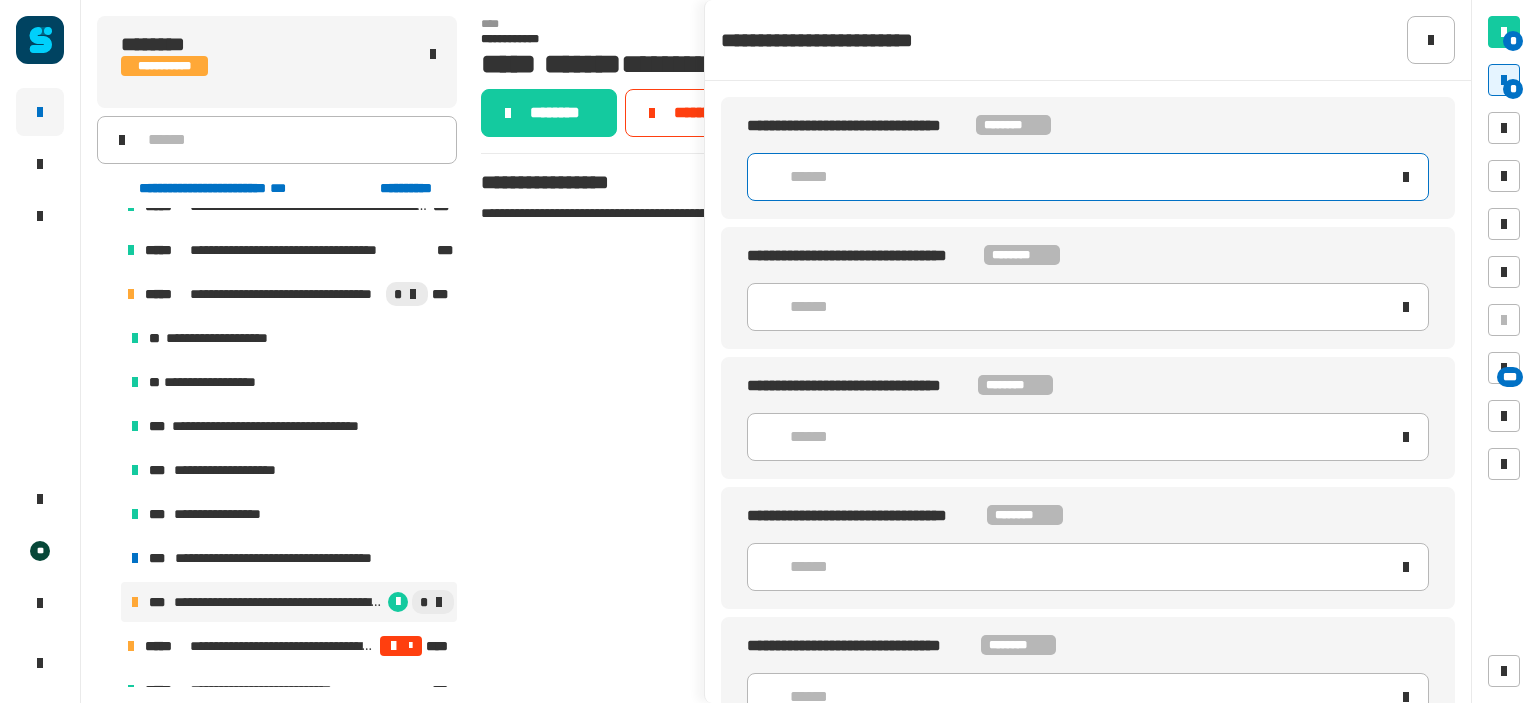 click on "******" 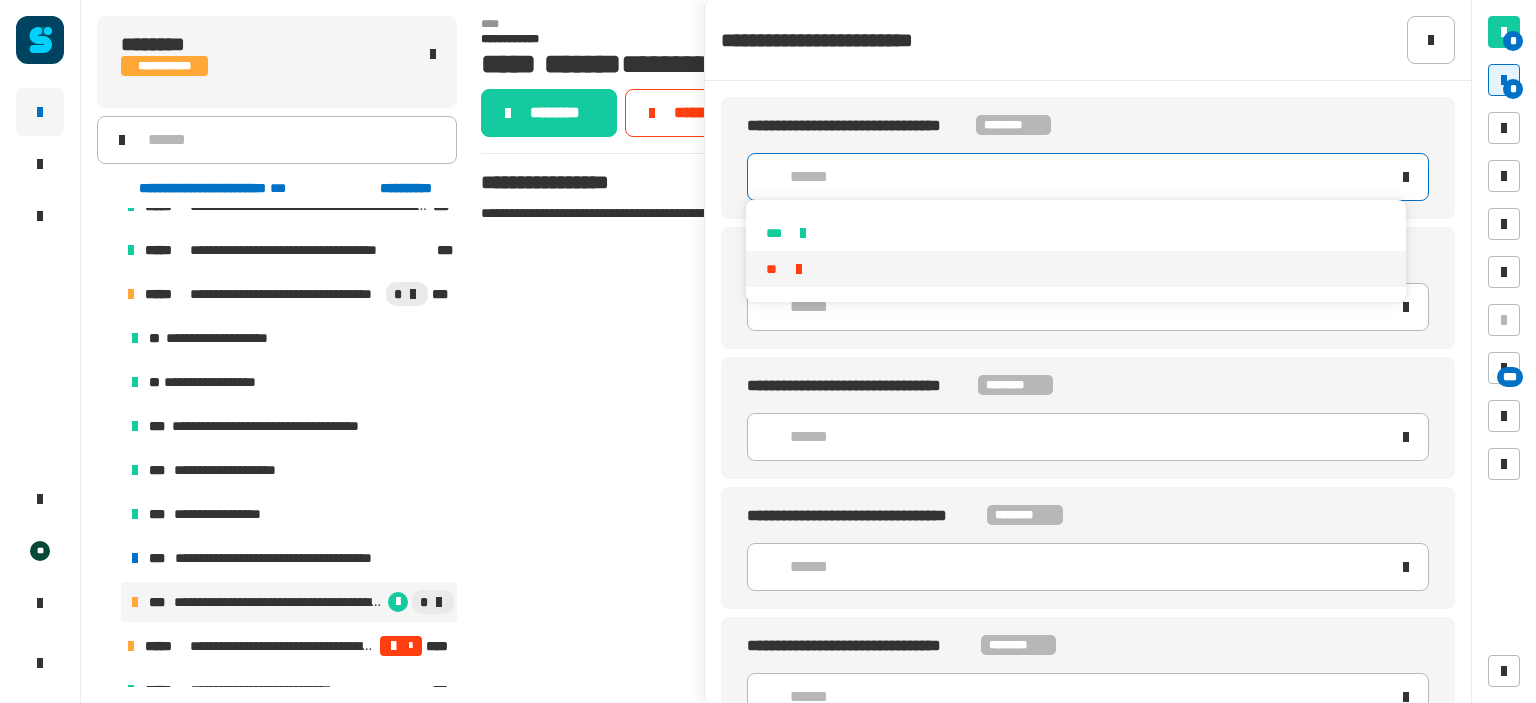 click on "**" at bounding box center (1075, 269) 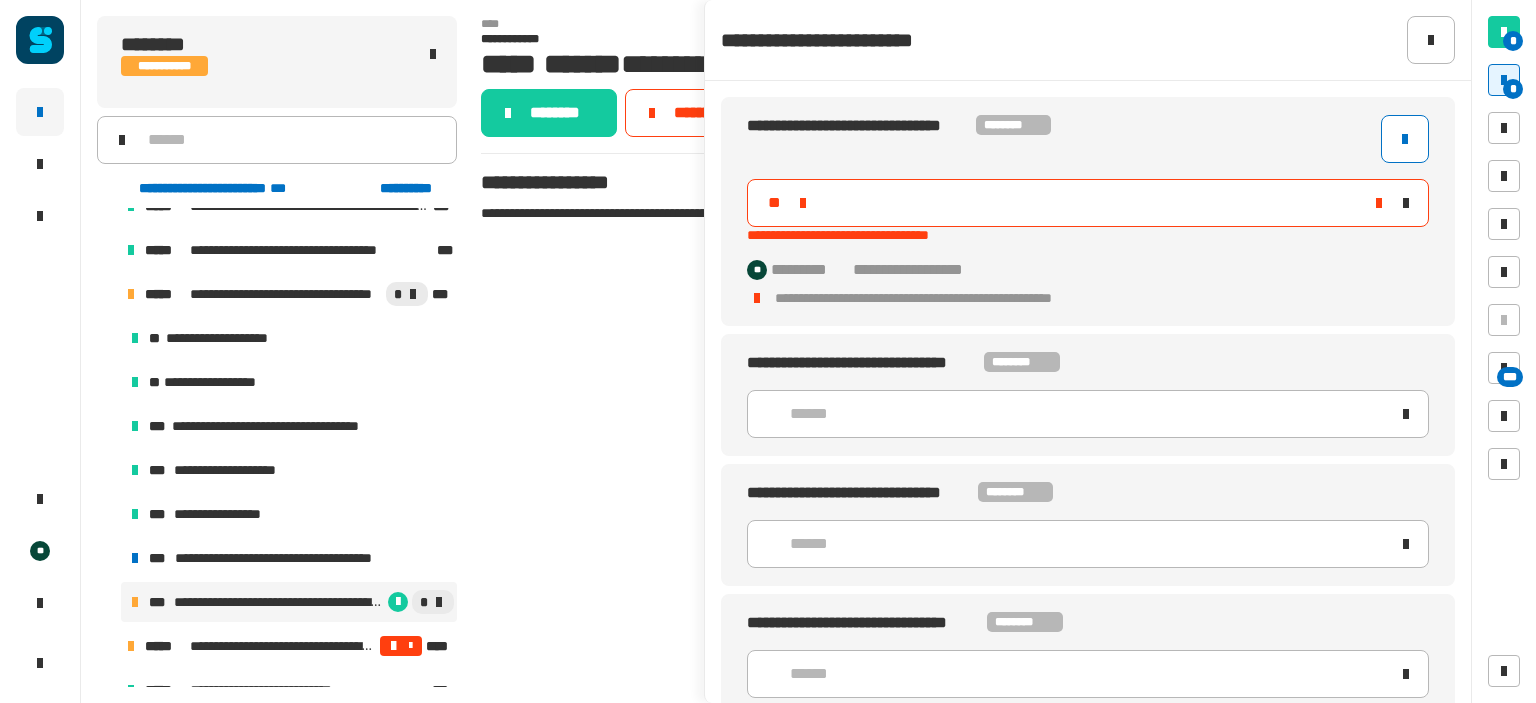 click on "**********" 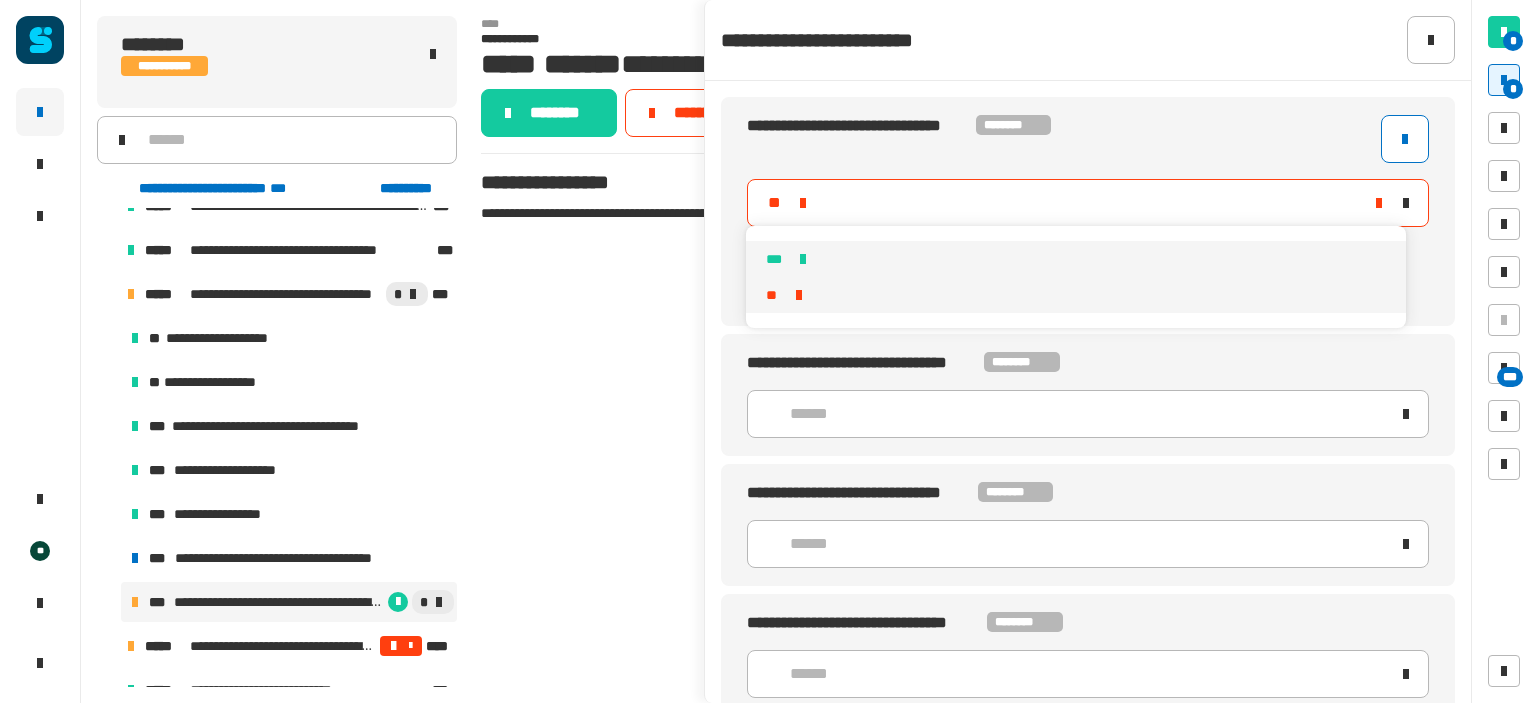 click on "***" at bounding box center (1075, 259) 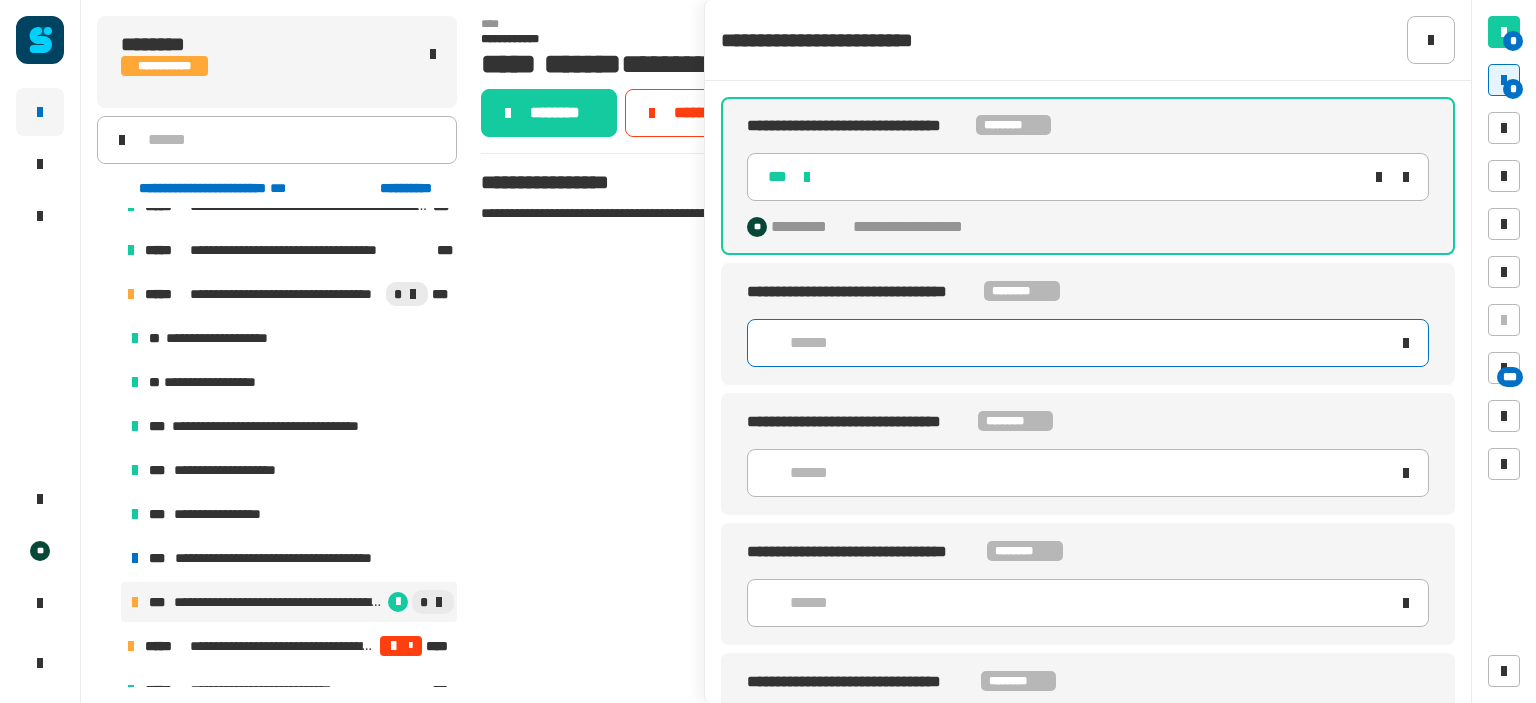 click on "******" 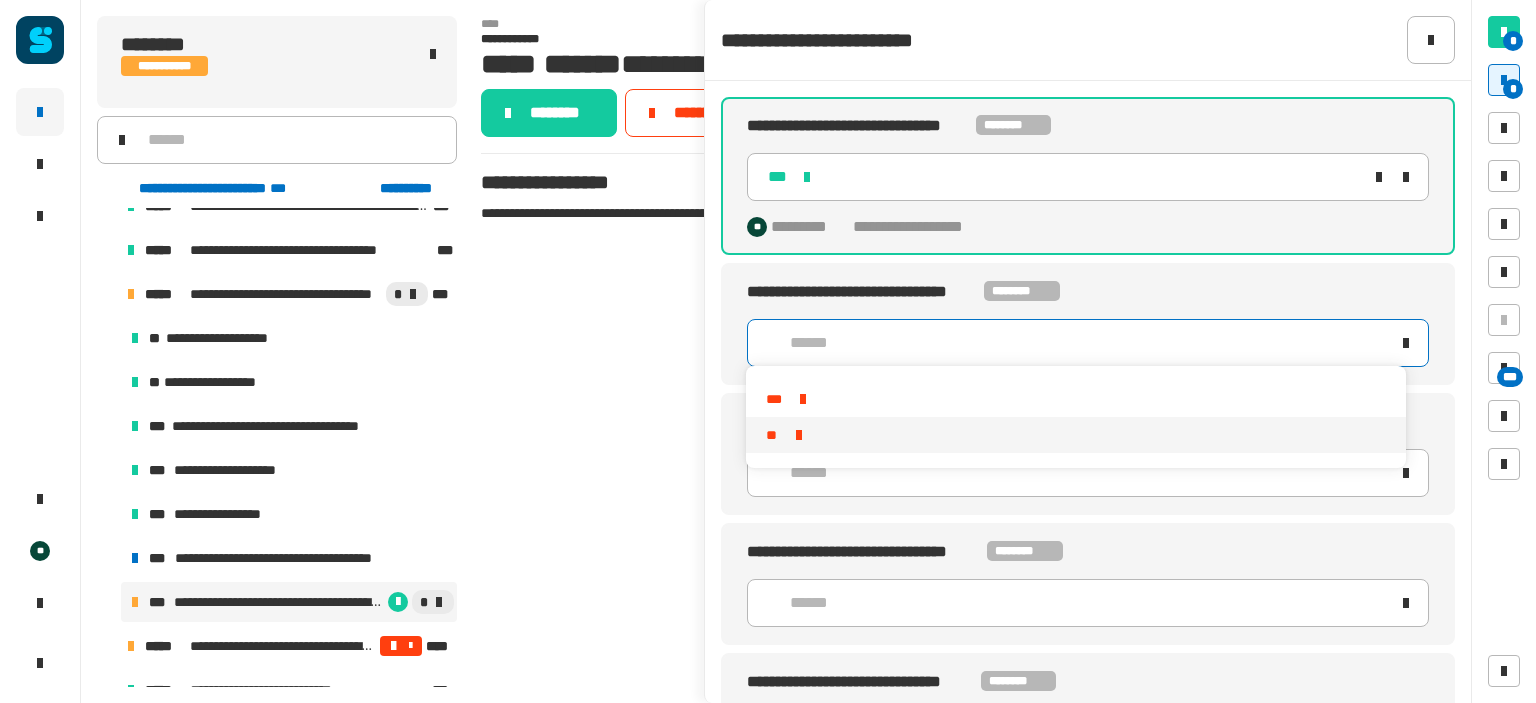 click on "**" at bounding box center (1075, 435) 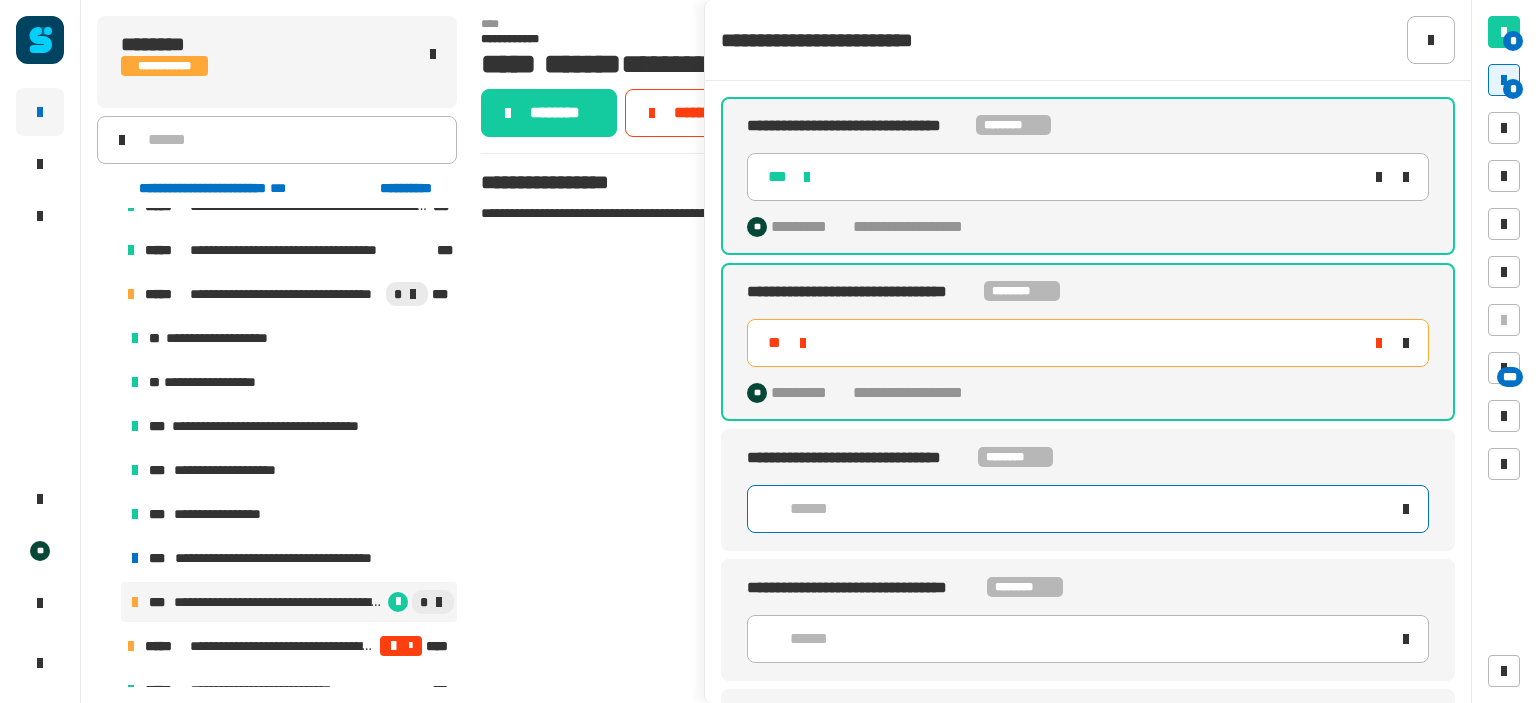 click on "******" 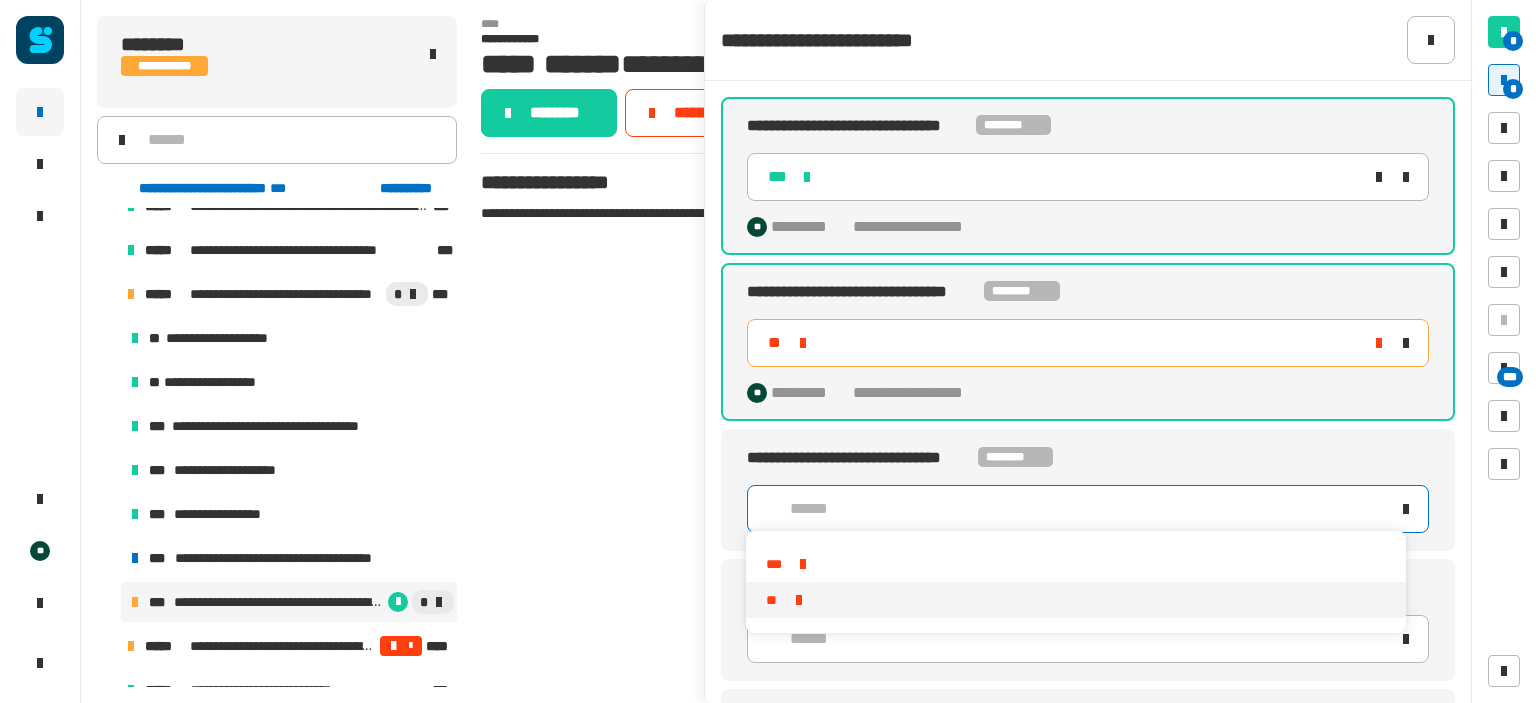 click on "**" at bounding box center (1075, 600) 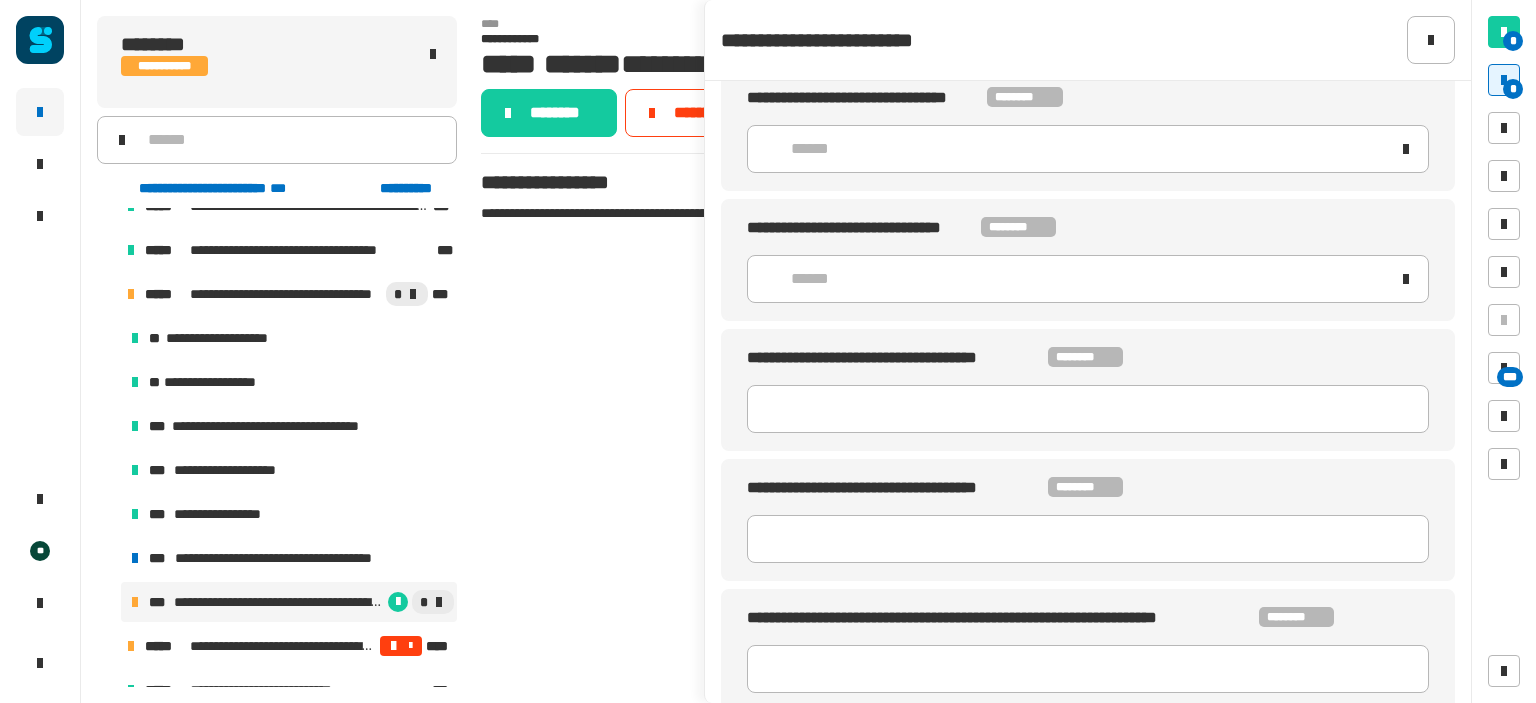 scroll, scrollTop: 528, scrollLeft: 0, axis: vertical 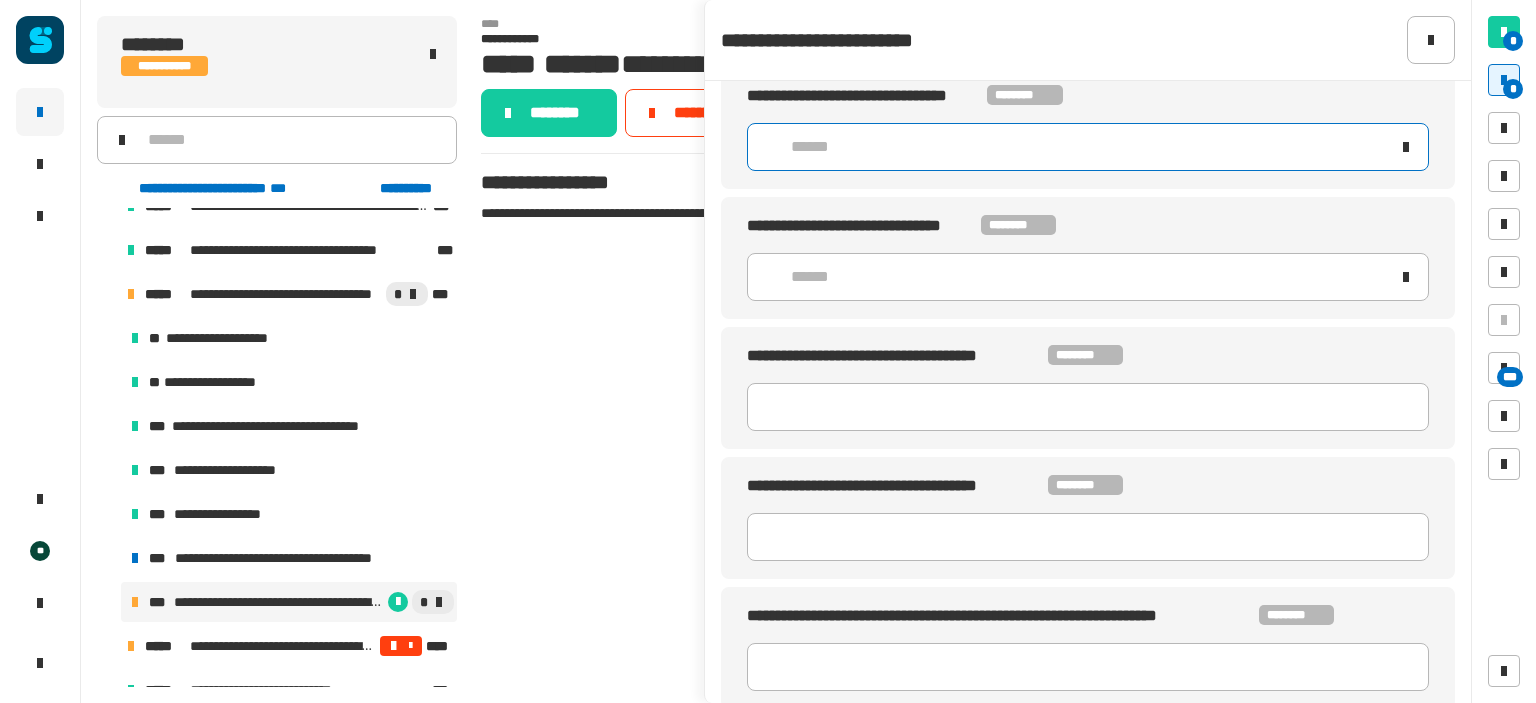 click on "******" 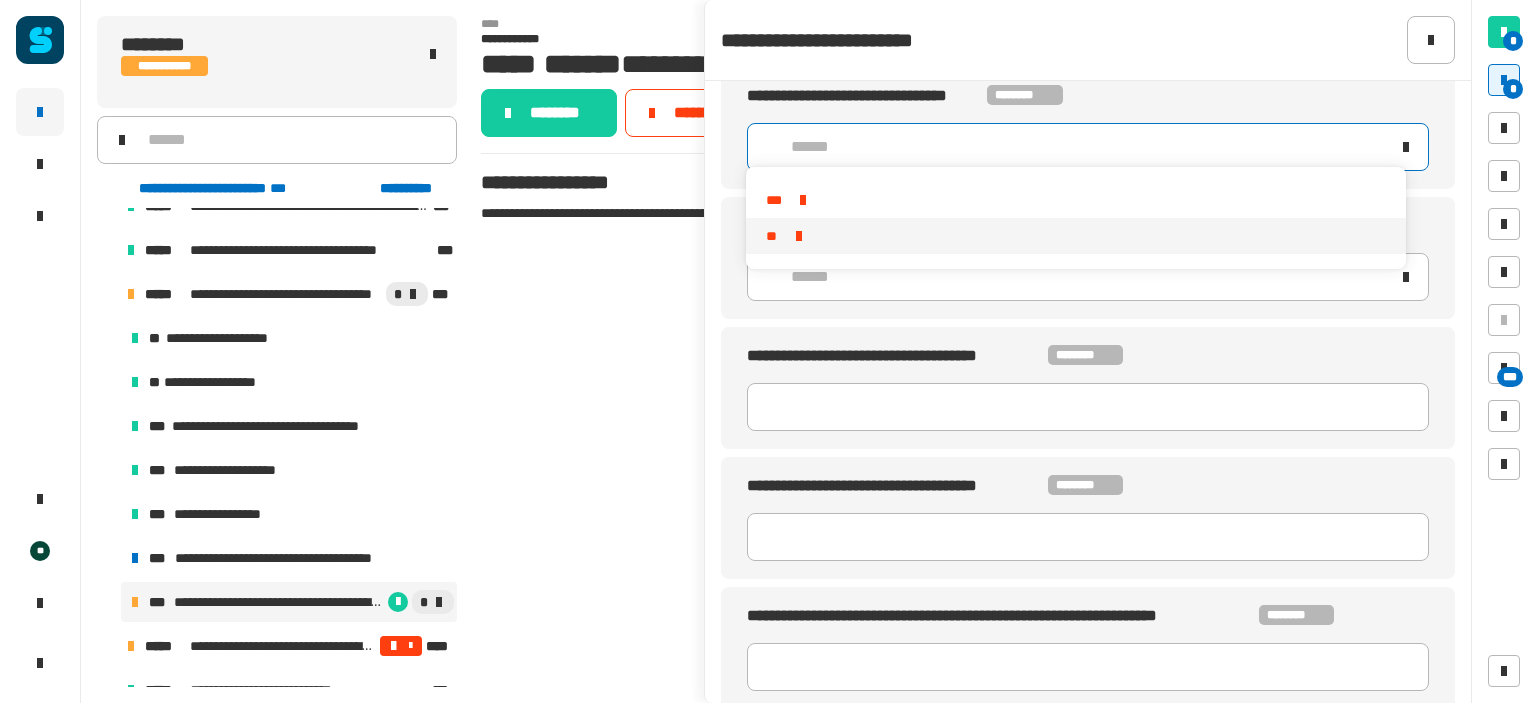 click on "**" at bounding box center [1075, 236] 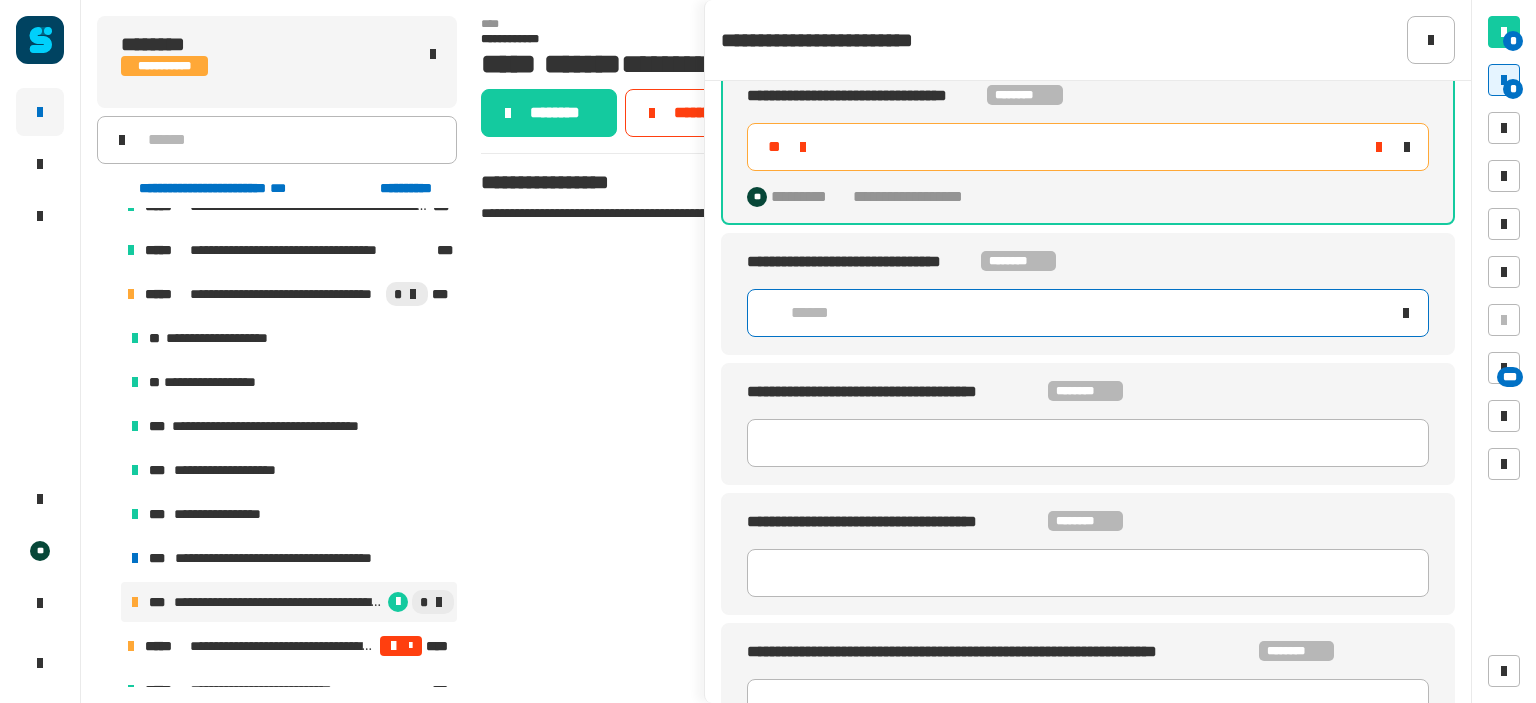 click on "******" 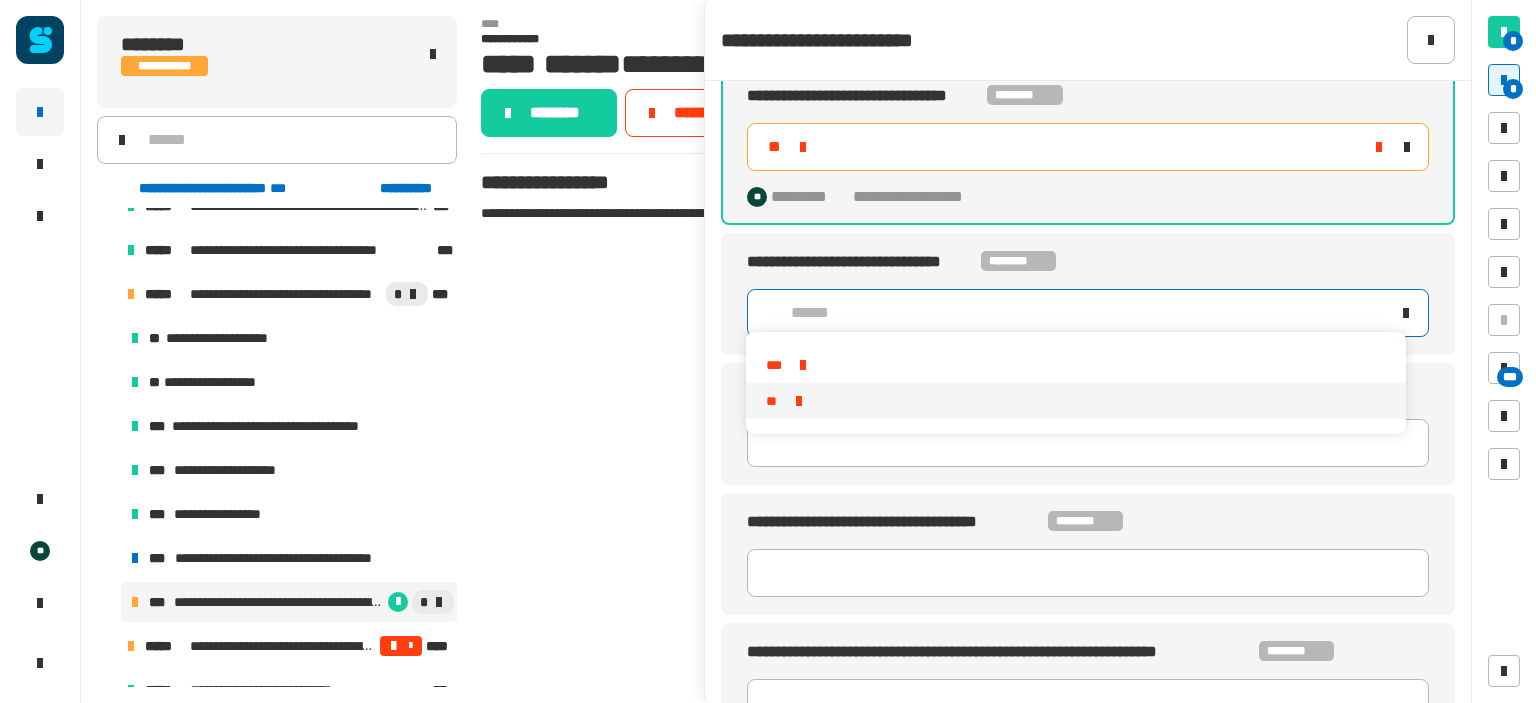 click on "**" at bounding box center [1075, 401] 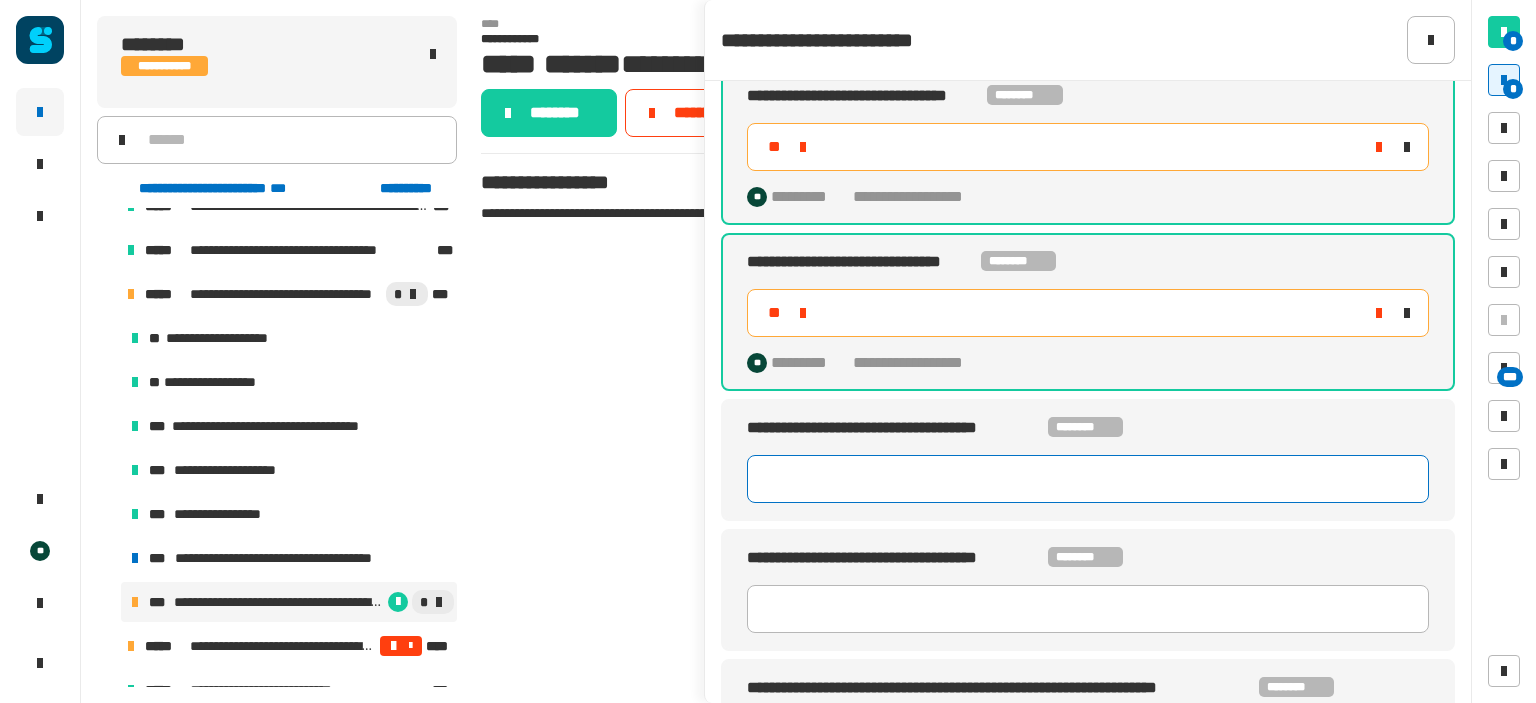 click 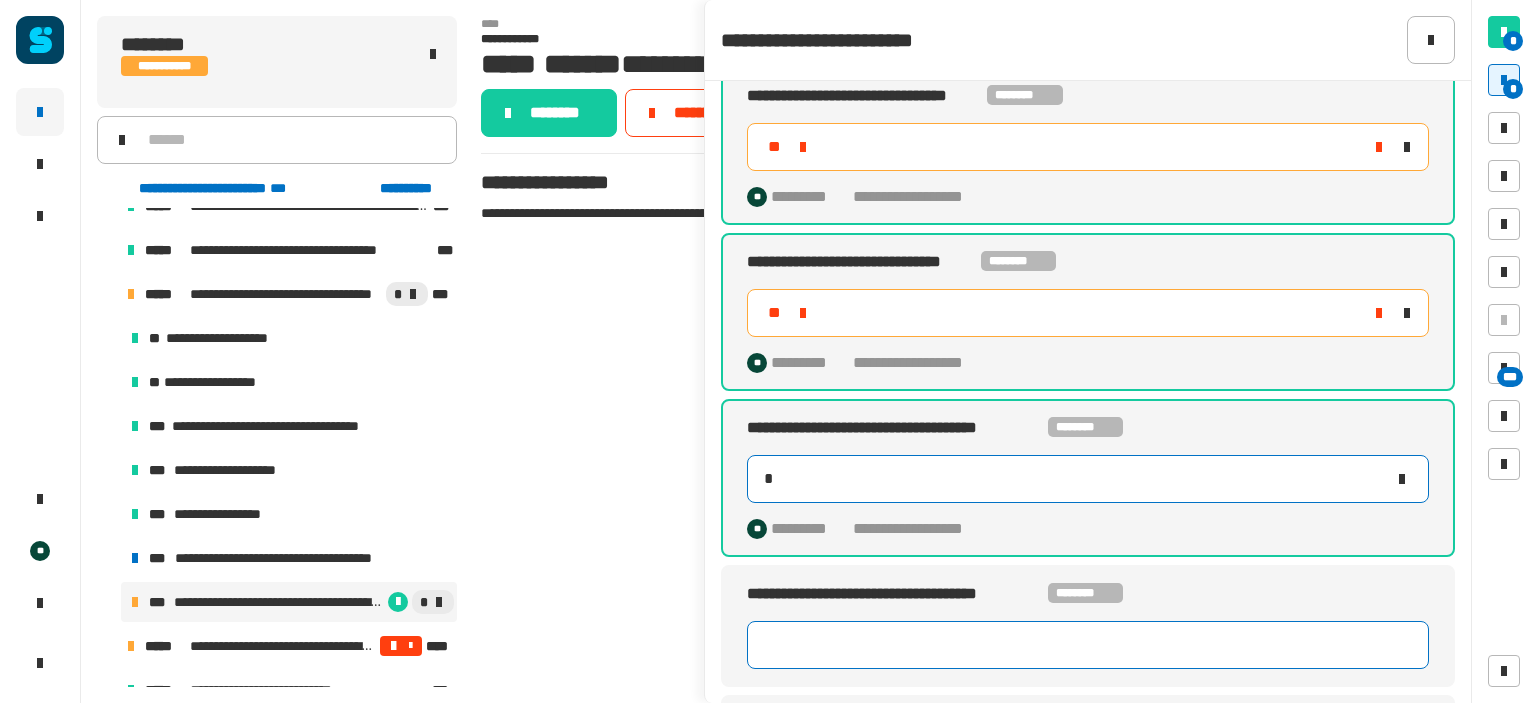 type on "*" 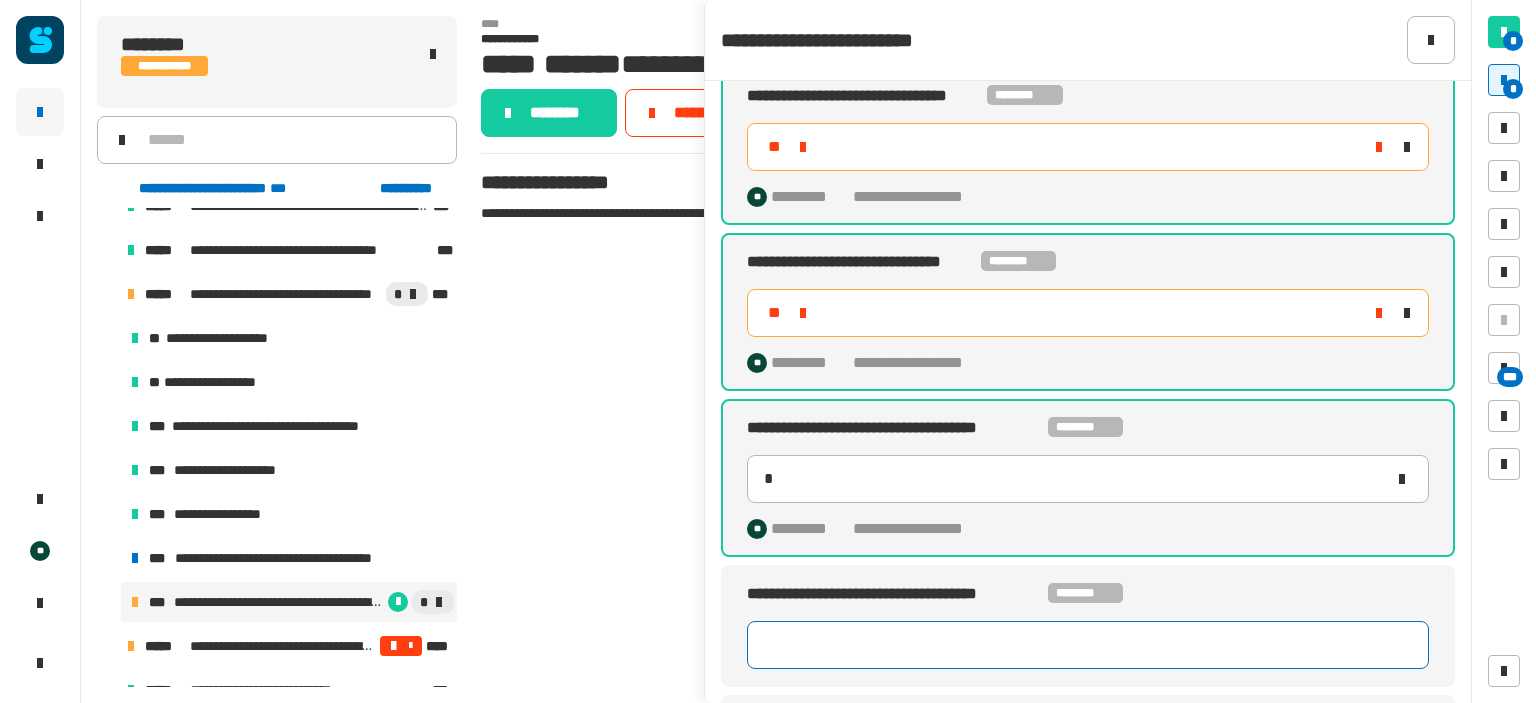 click 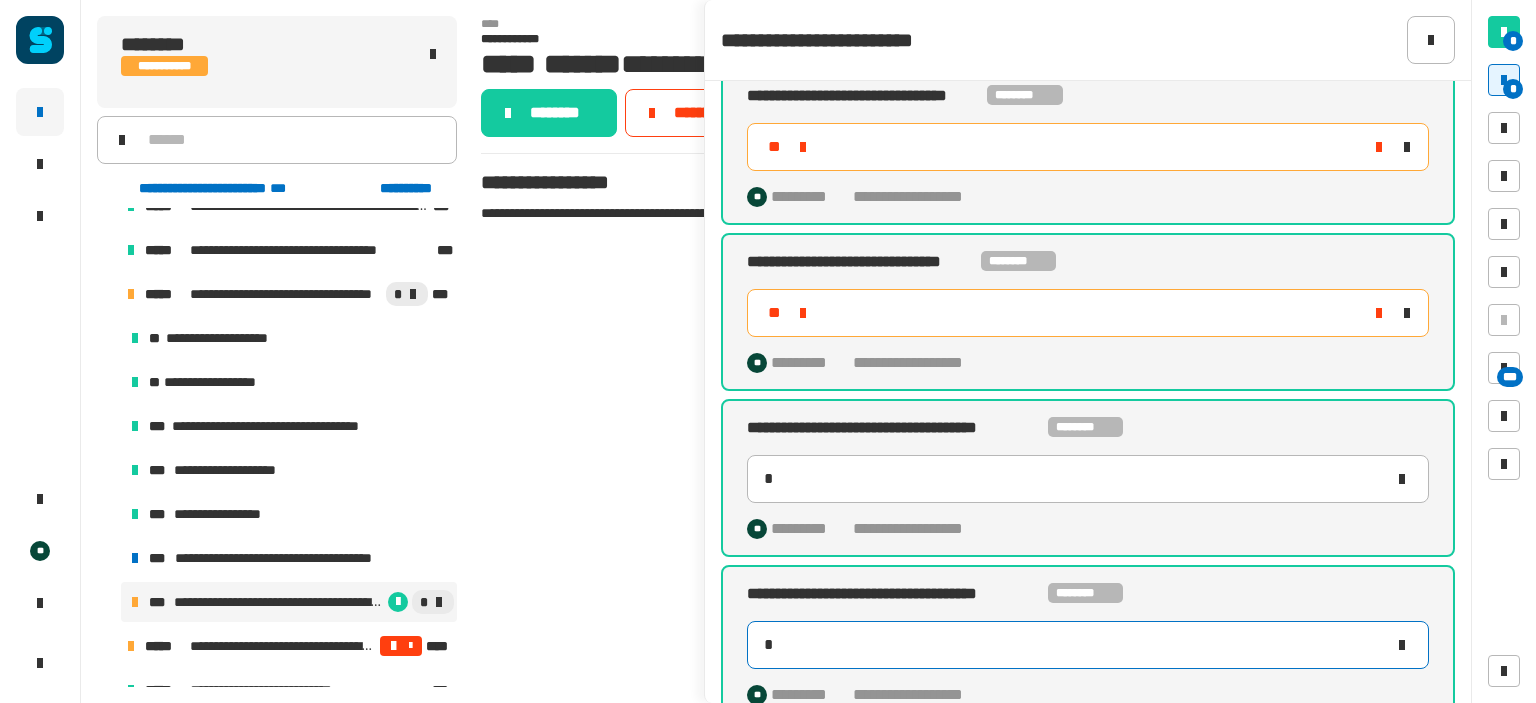 scroll, scrollTop: 800, scrollLeft: 0, axis: vertical 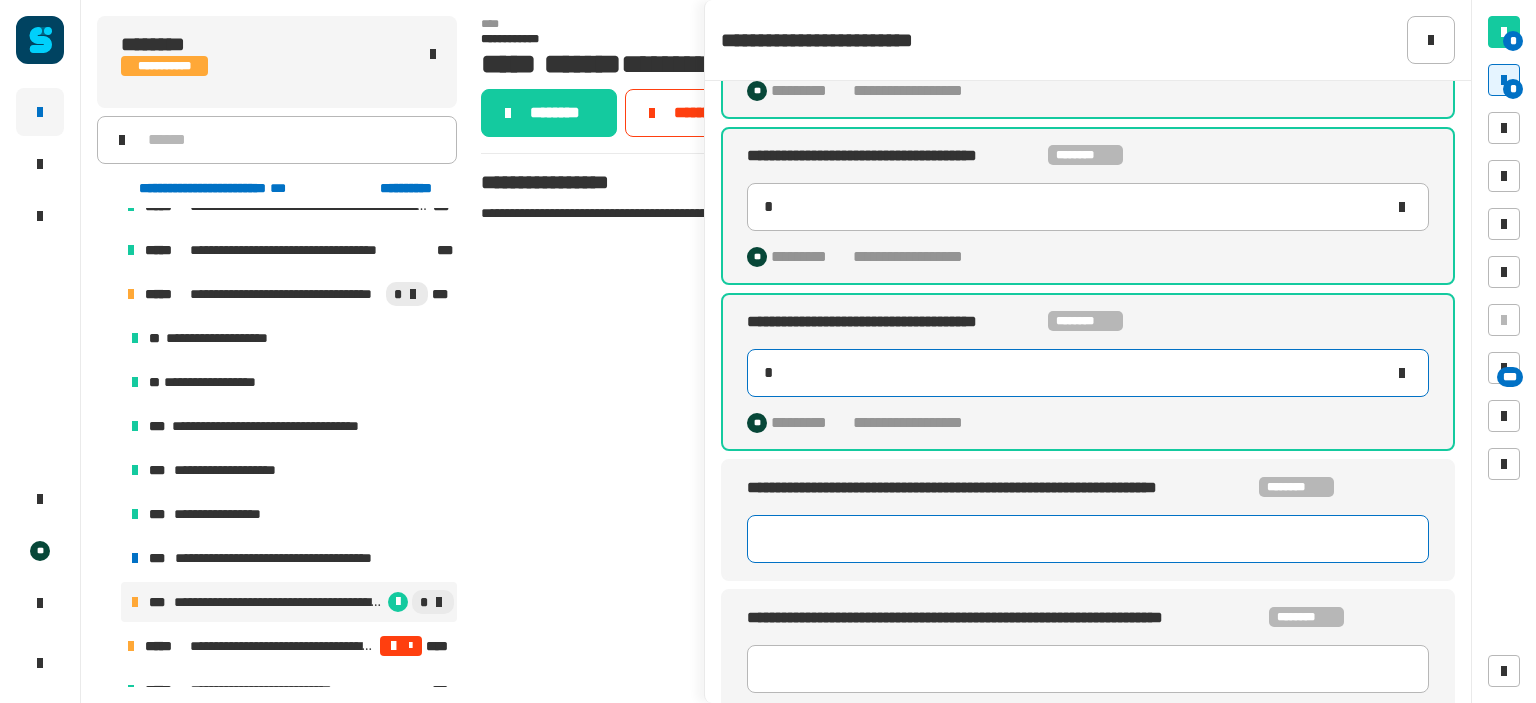 type on "*" 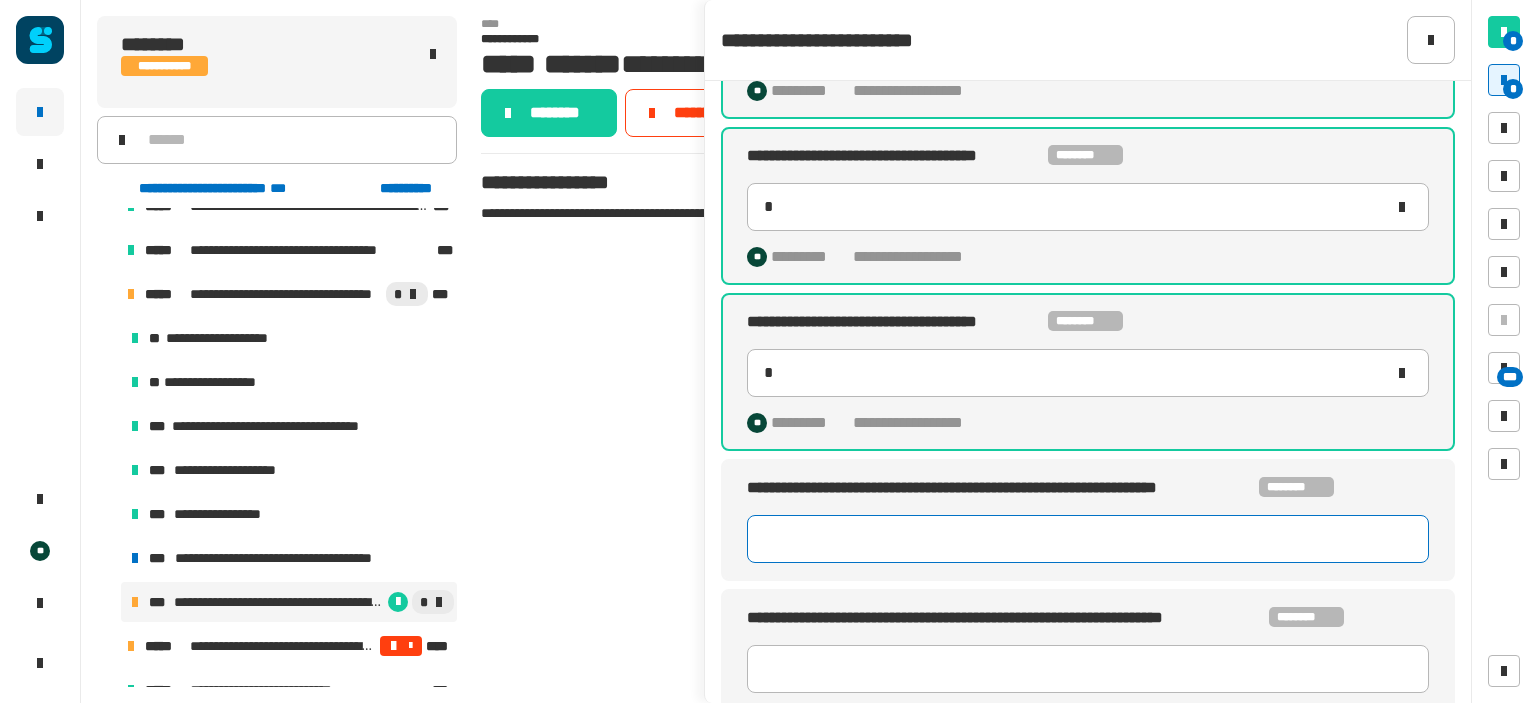 click 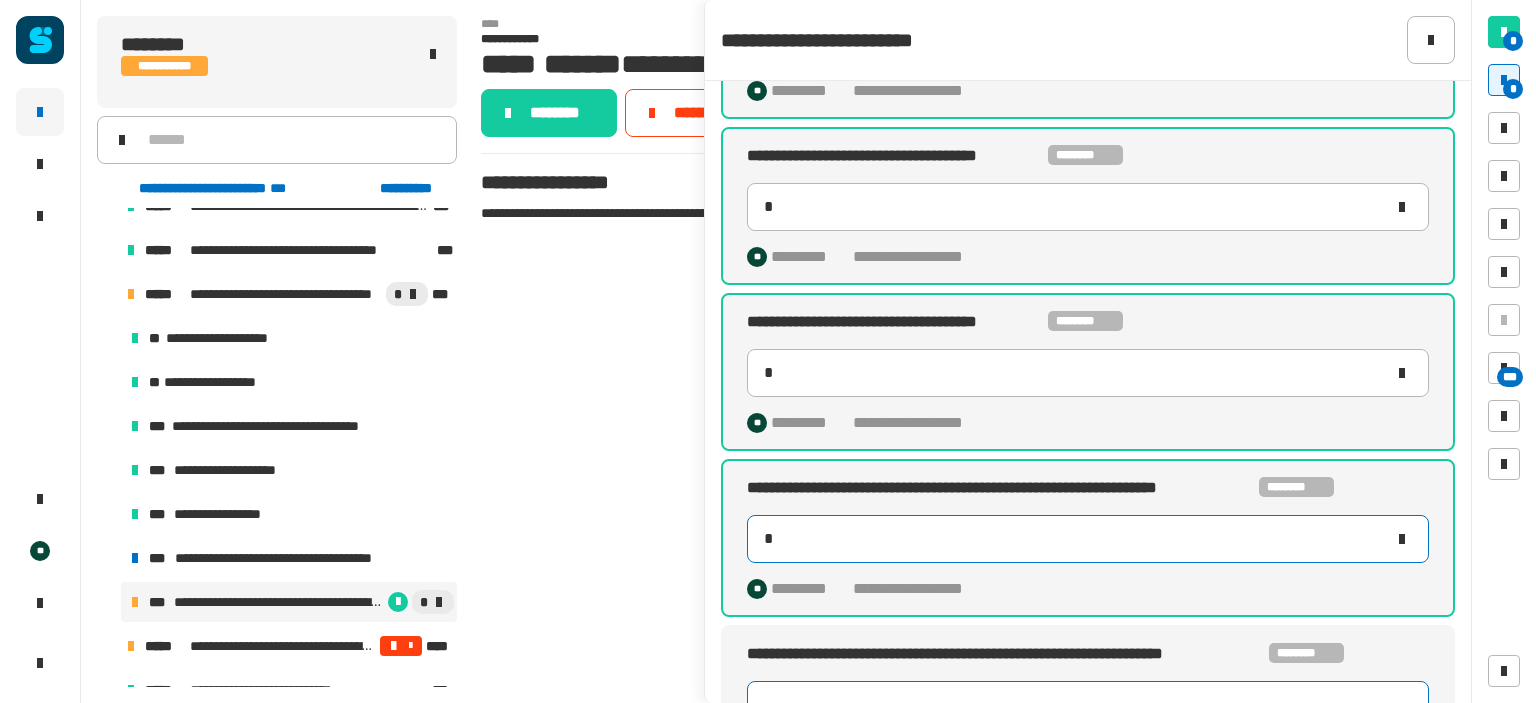 type on "*" 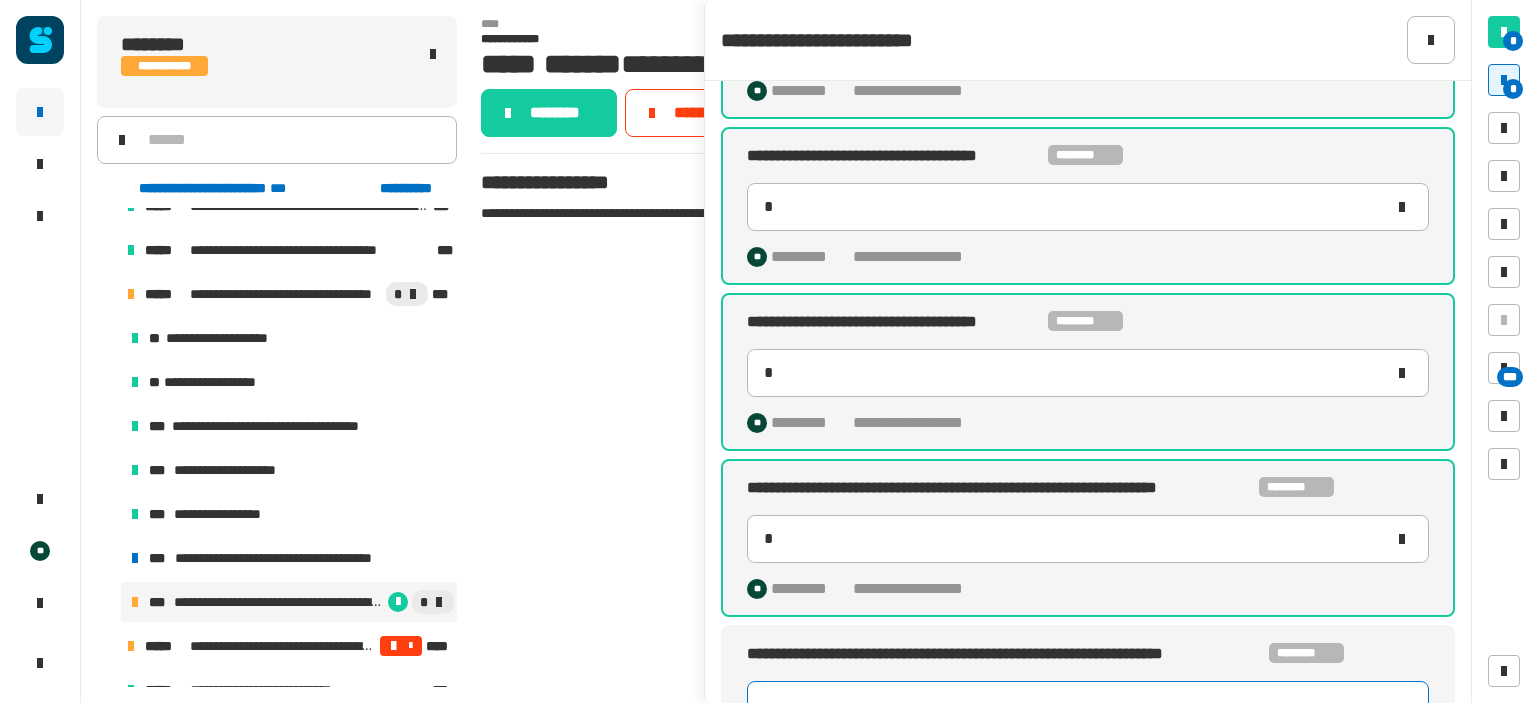 click 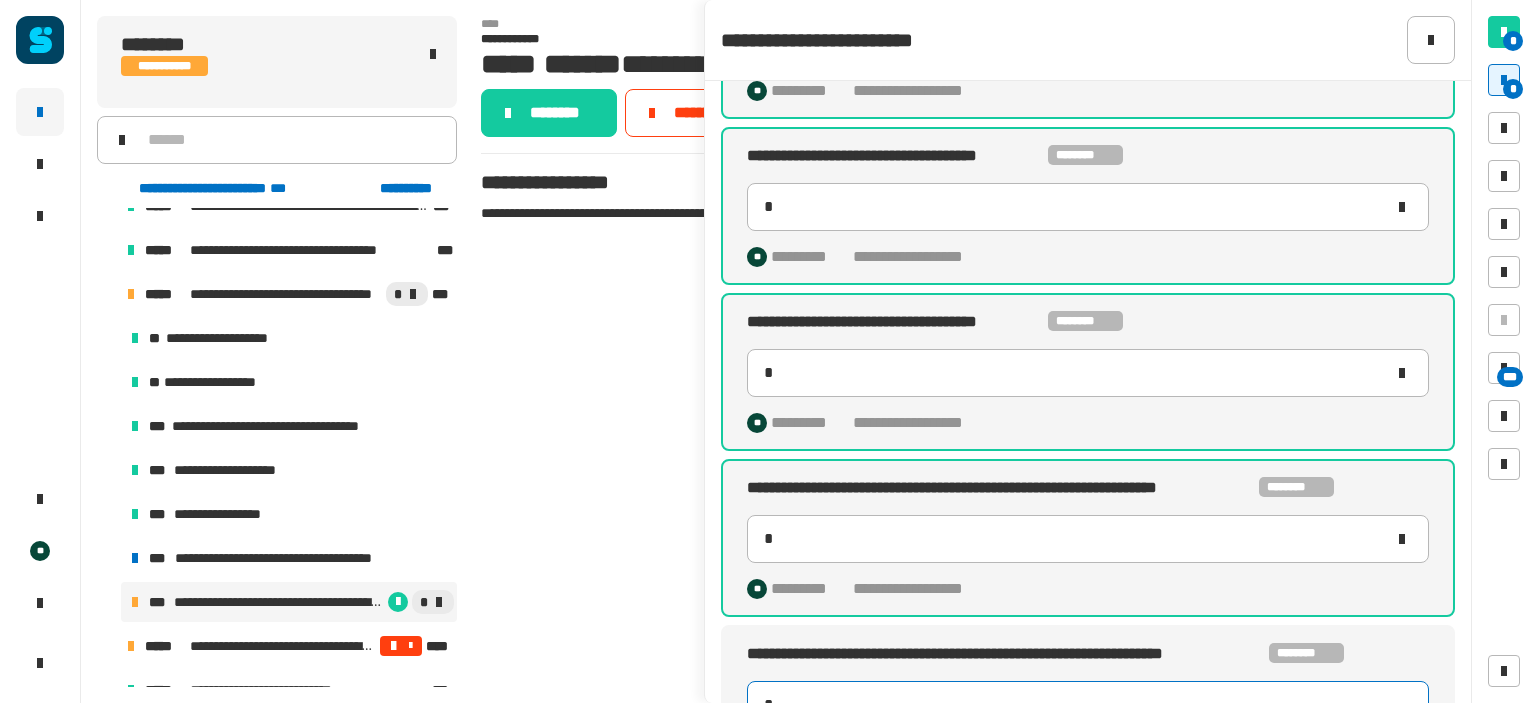 scroll, scrollTop: 804, scrollLeft: 0, axis: vertical 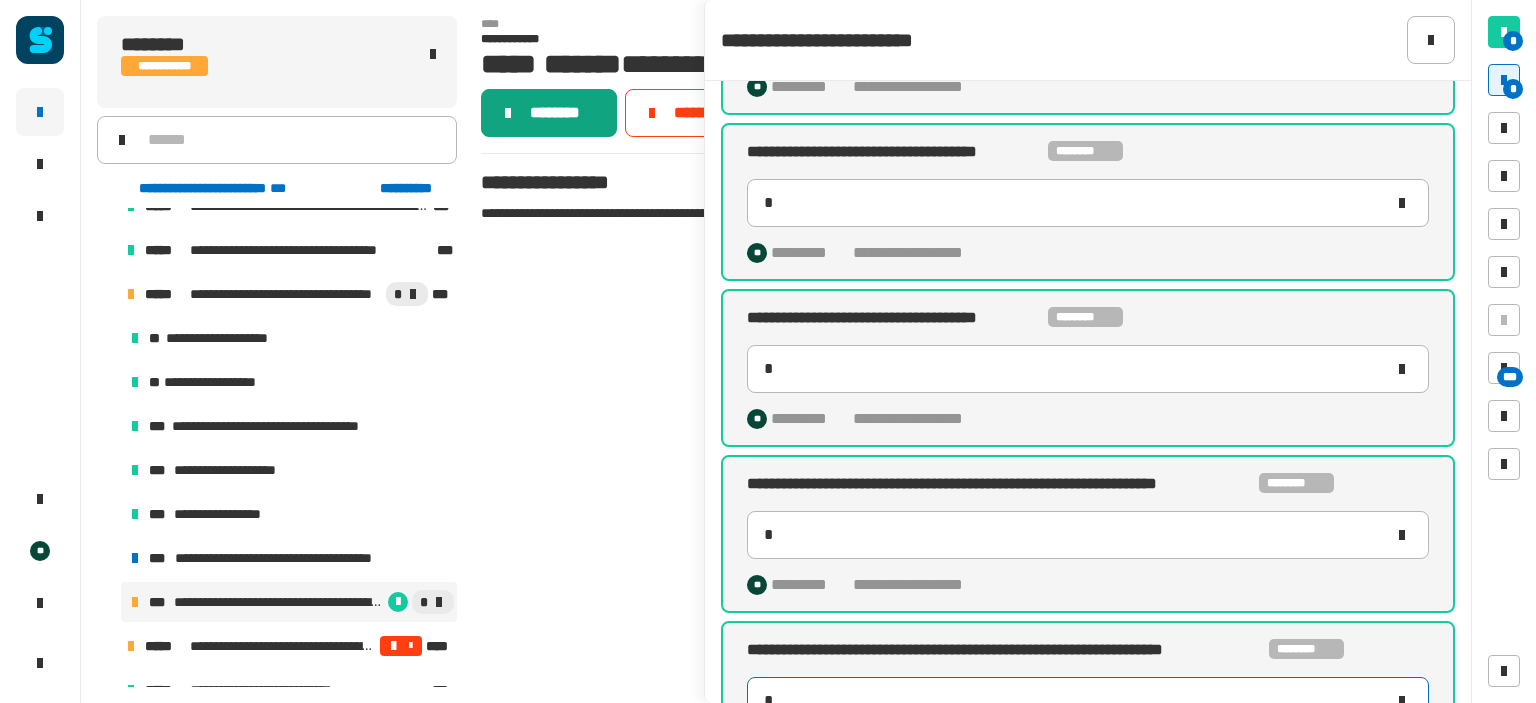 type on "*" 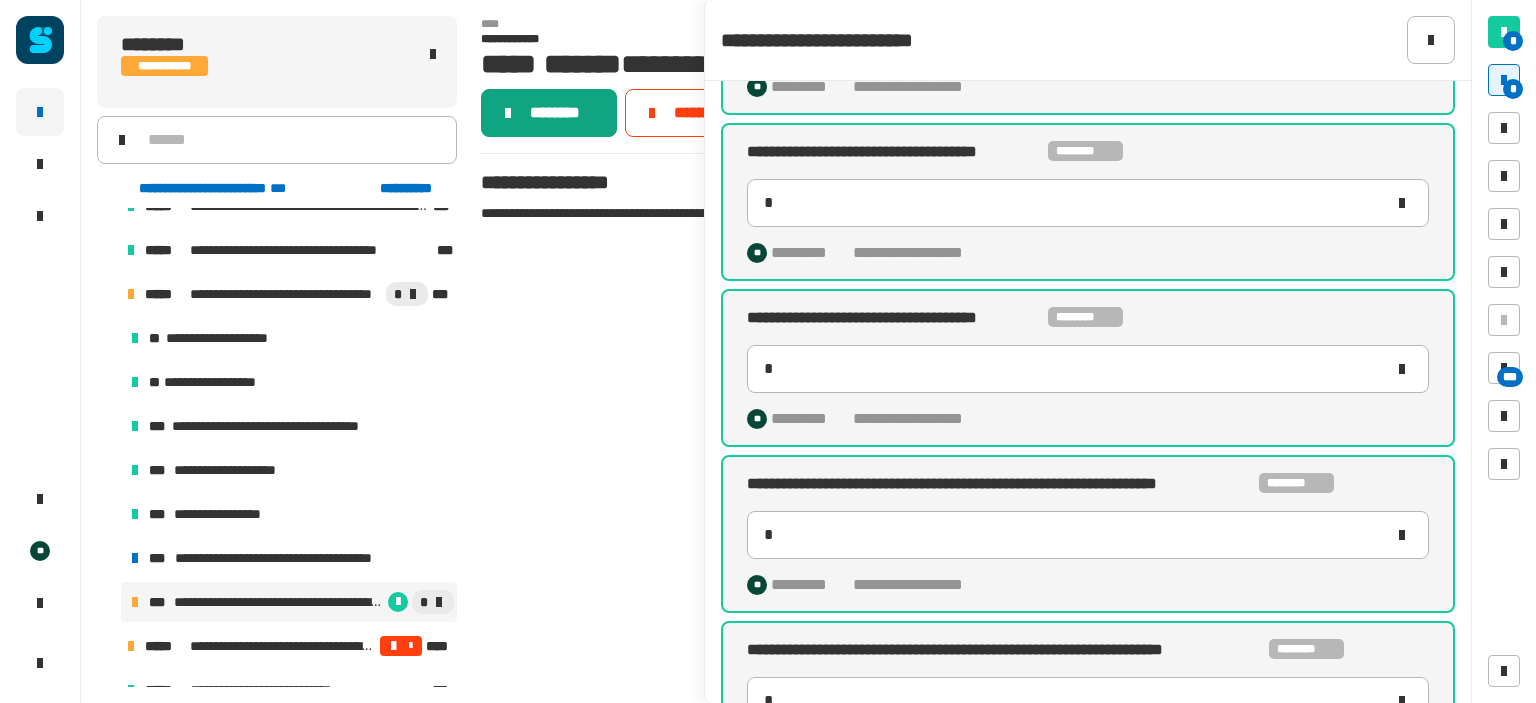 click on "********" 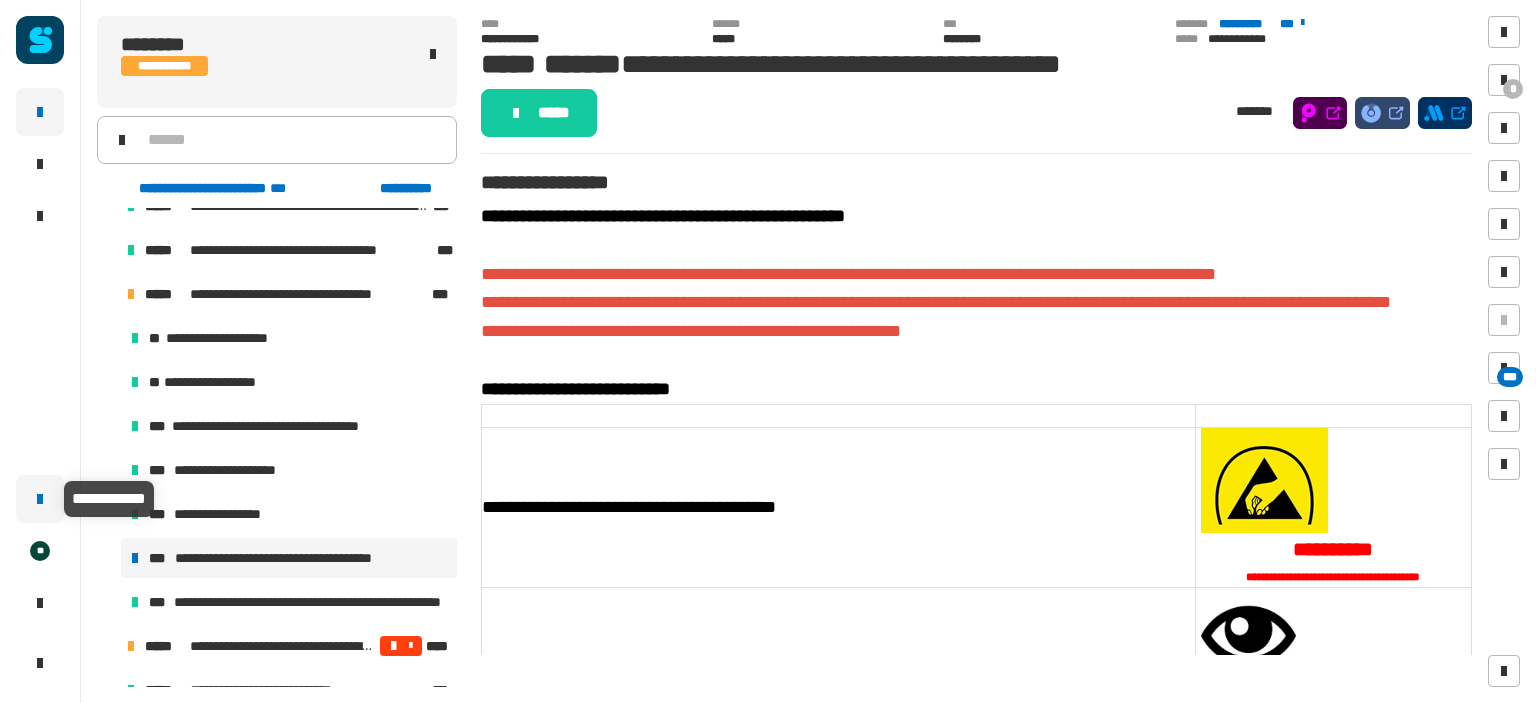 click 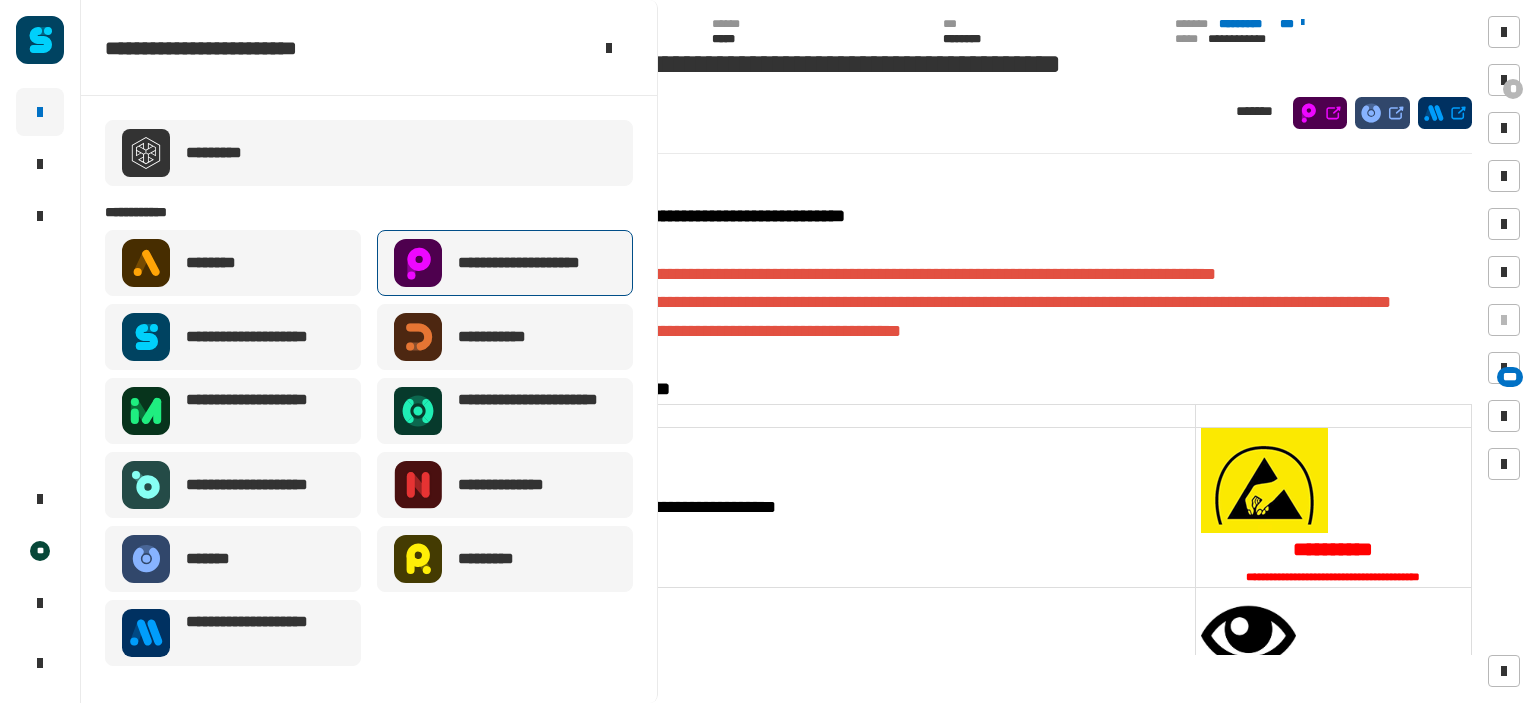 click on "**********" at bounding box center (505, 263) 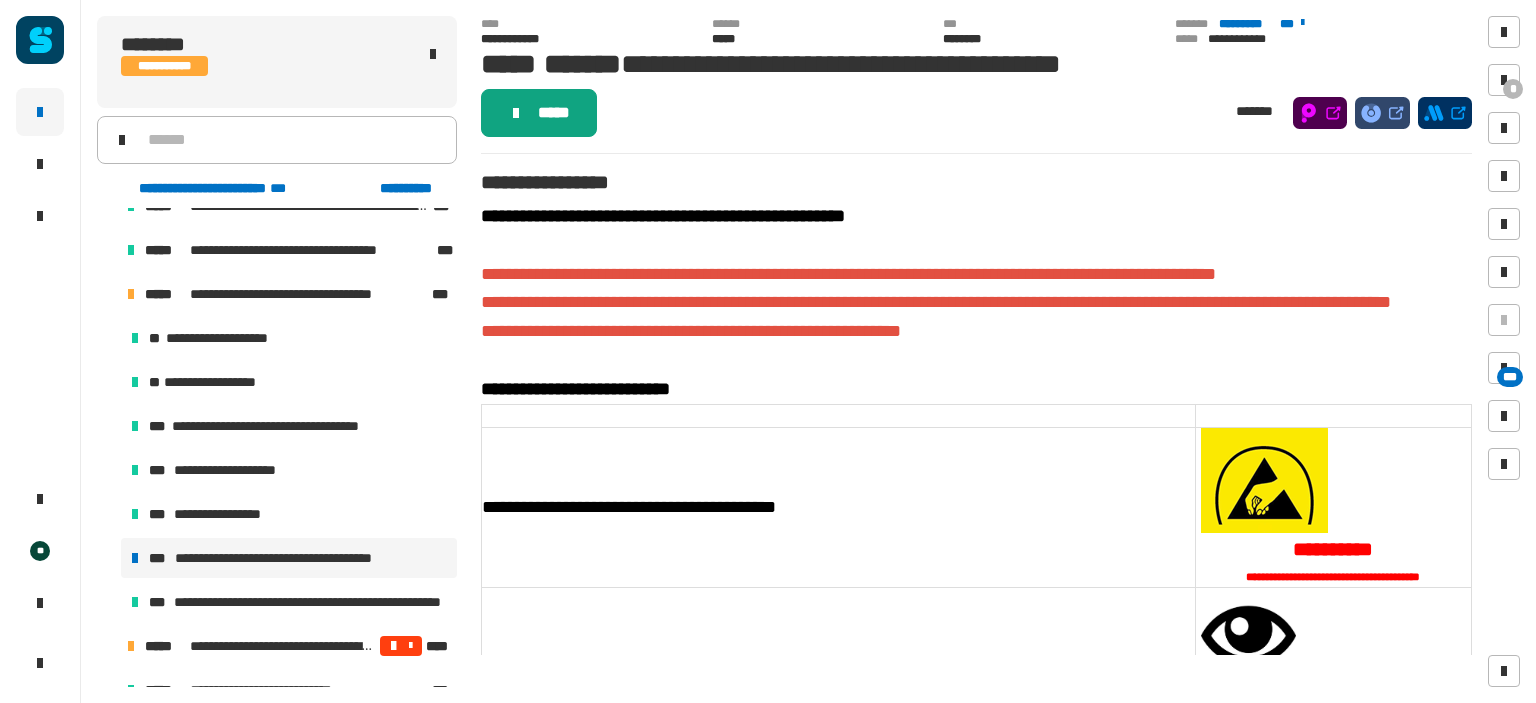 click on "*****" 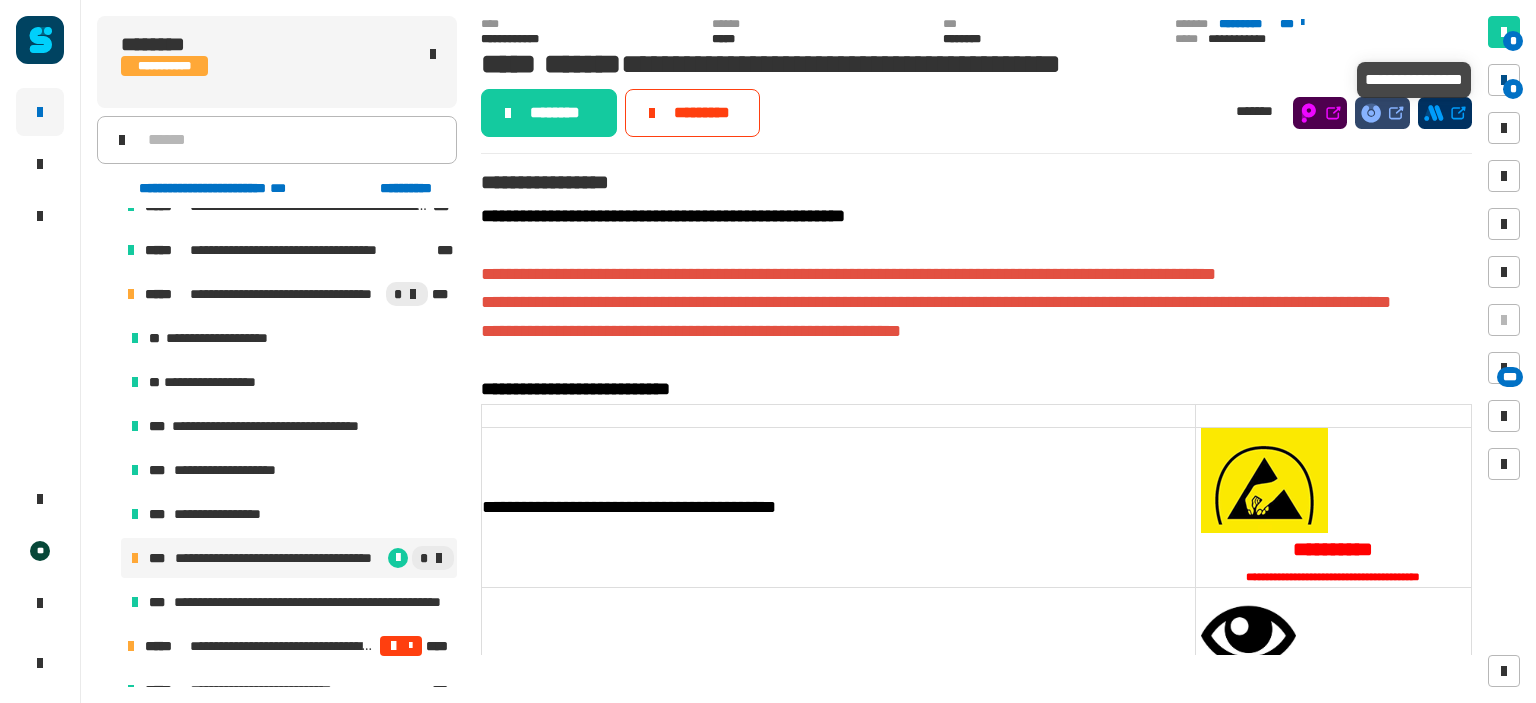 click at bounding box center [1504, 80] 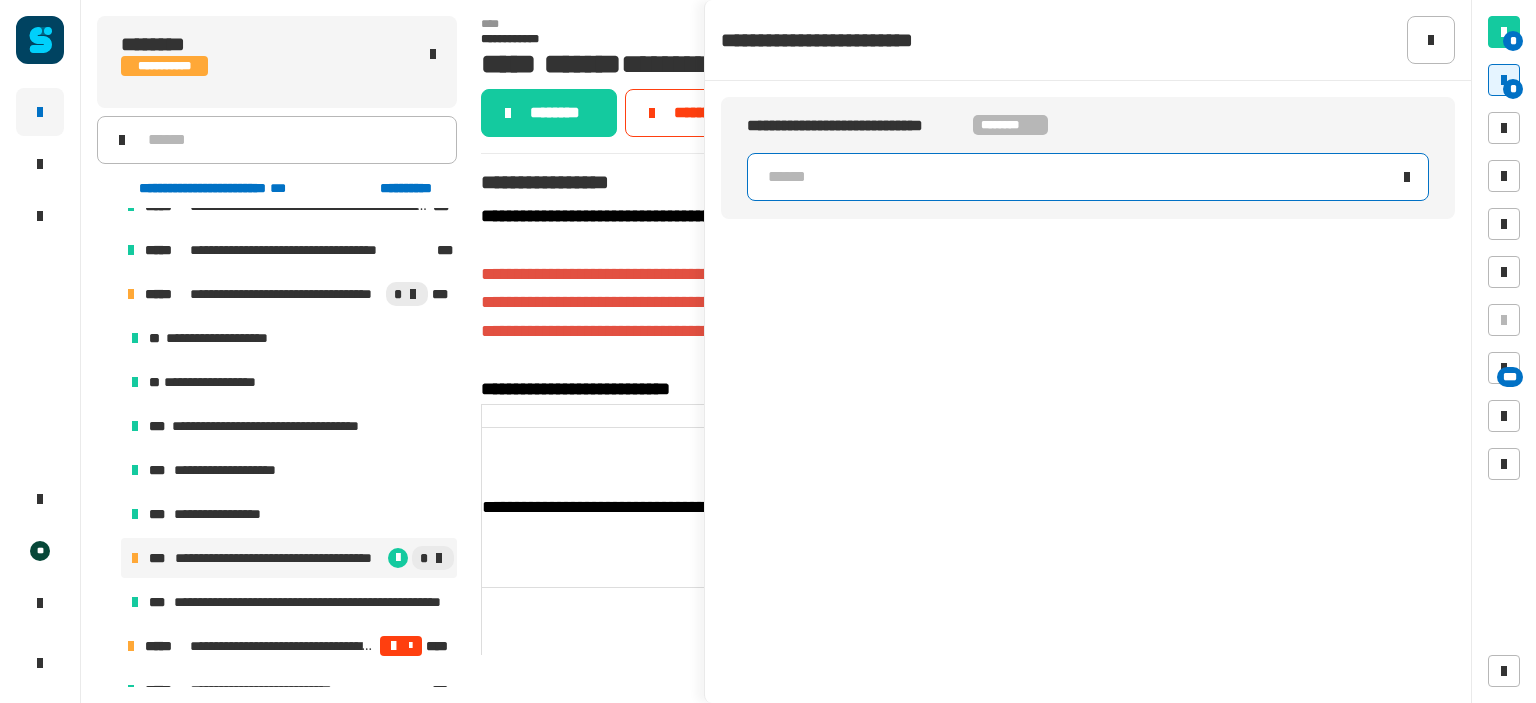 click on "******" 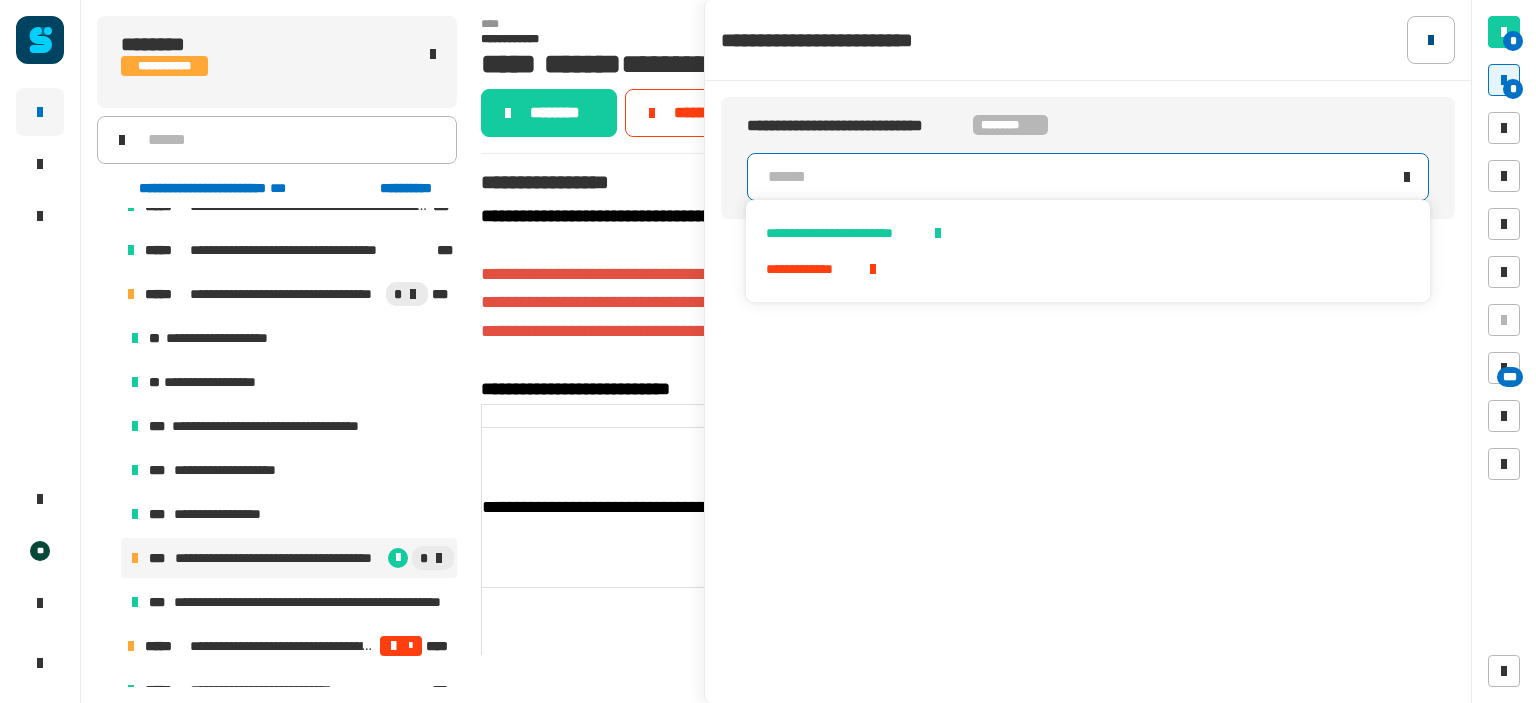 click 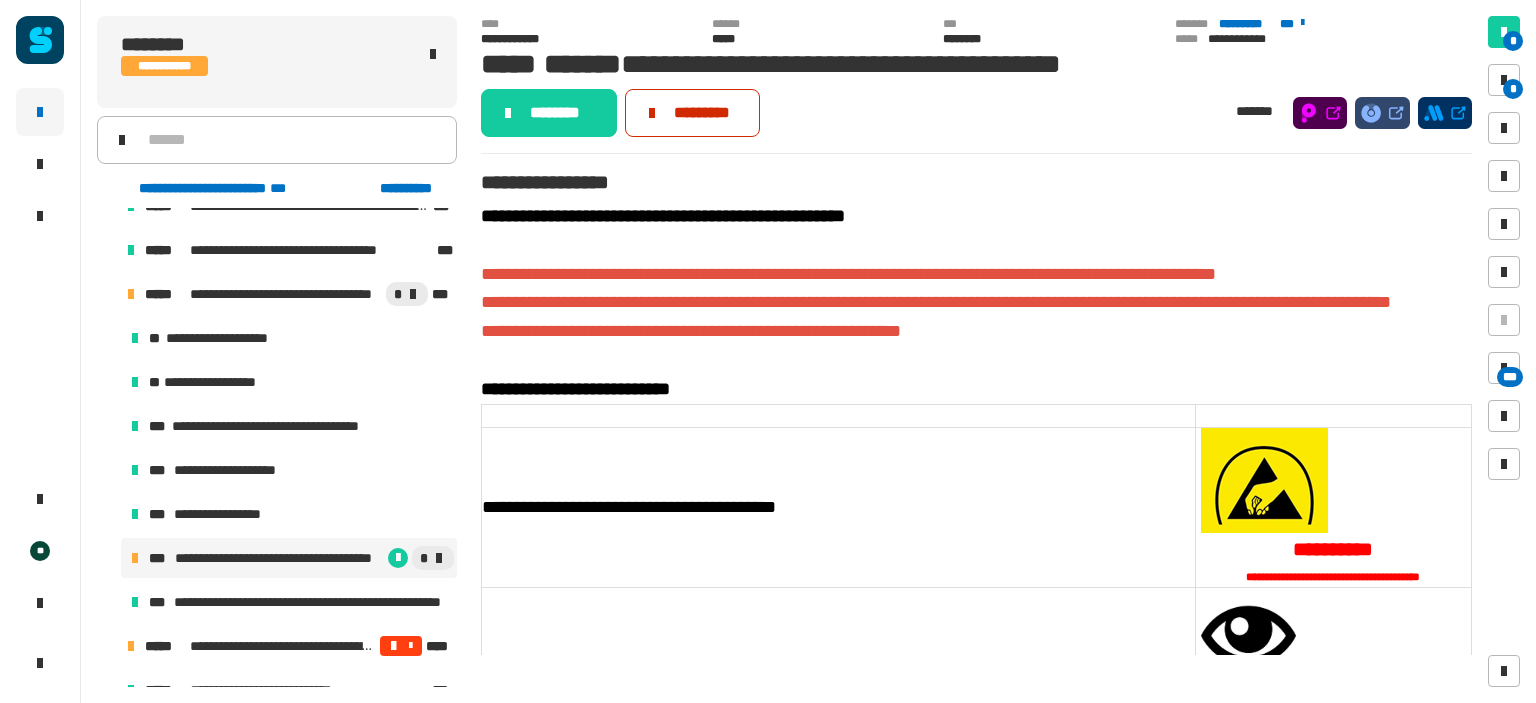 click on "*********" 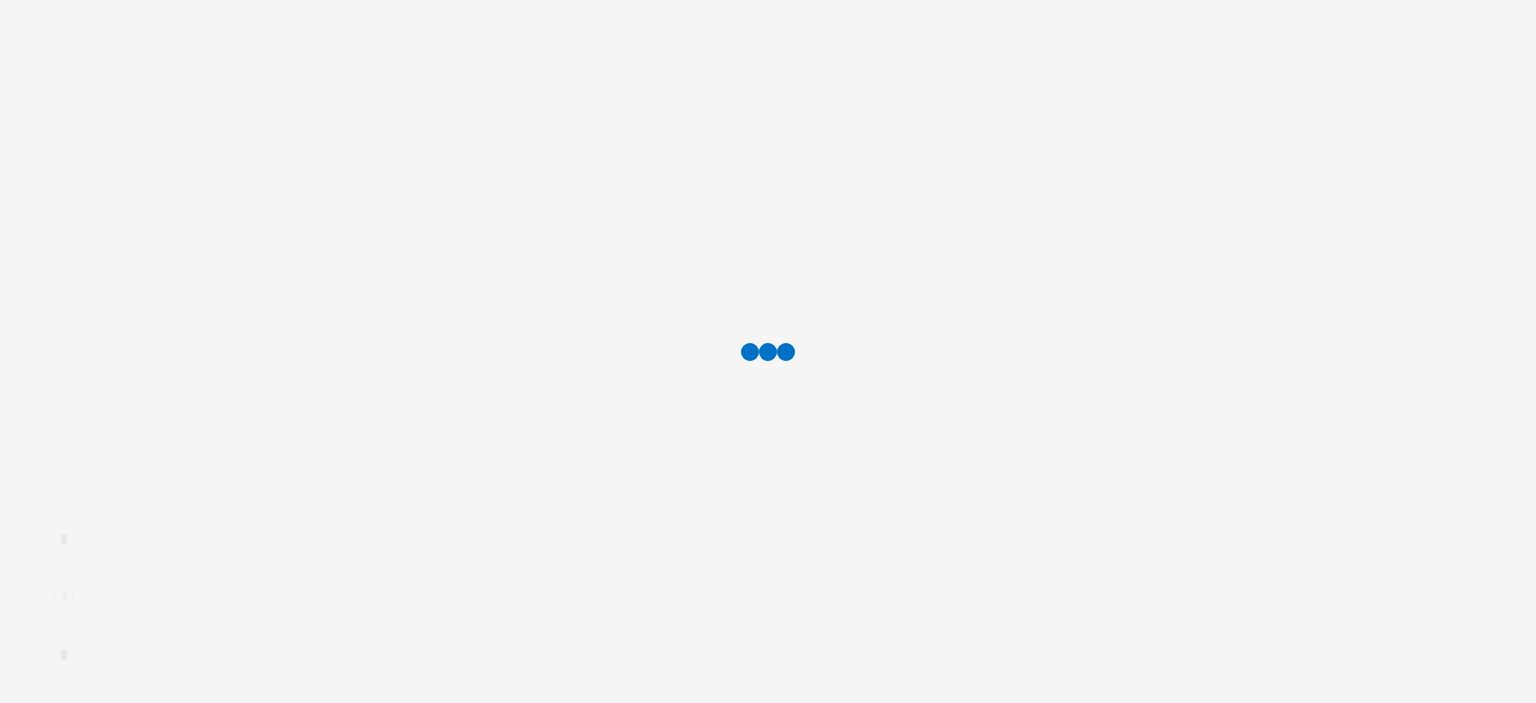scroll, scrollTop: 0, scrollLeft: 0, axis: both 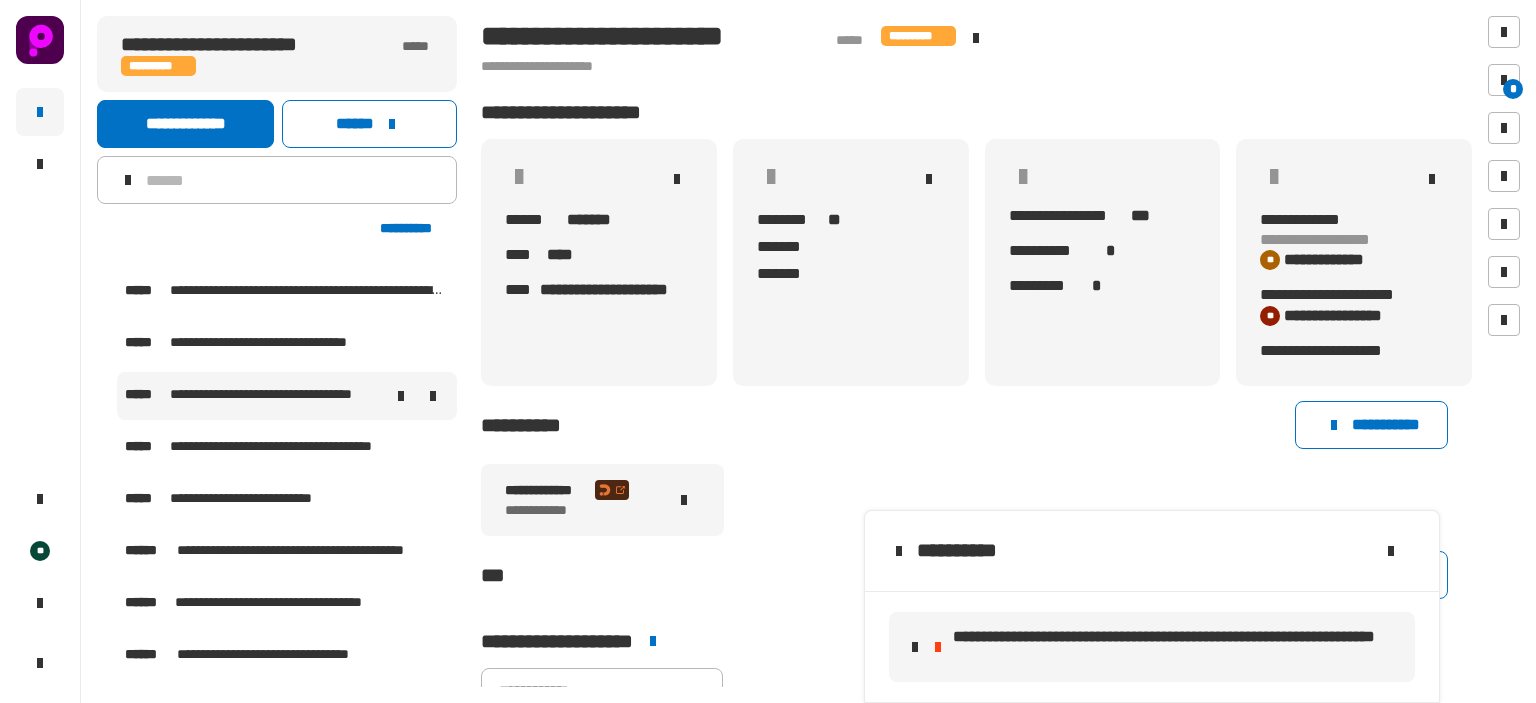 click on "**********" at bounding box center (275, 396) 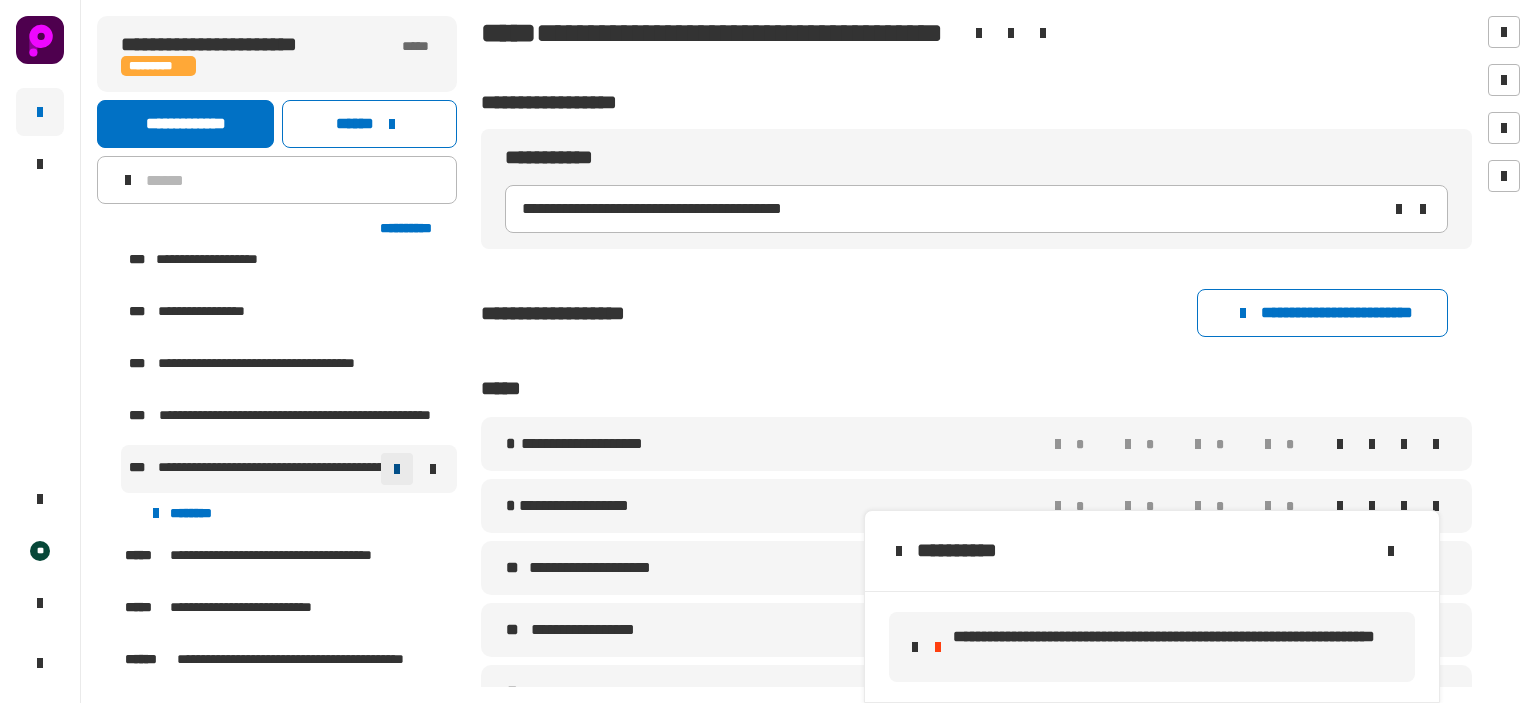 scroll, scrollTop: 589, scrollLeft: 0, axis: vertical 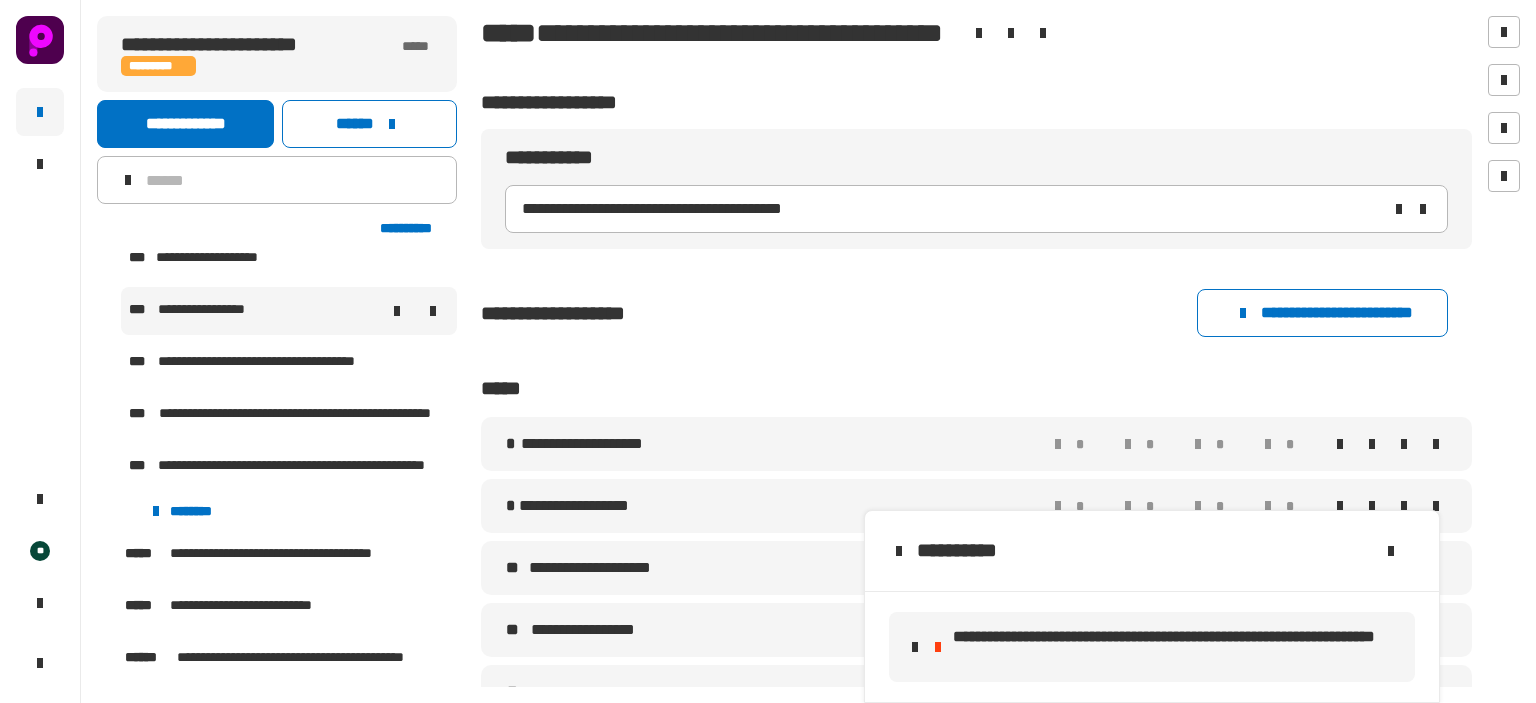 click on "**********" at bounding box center (289, 311) 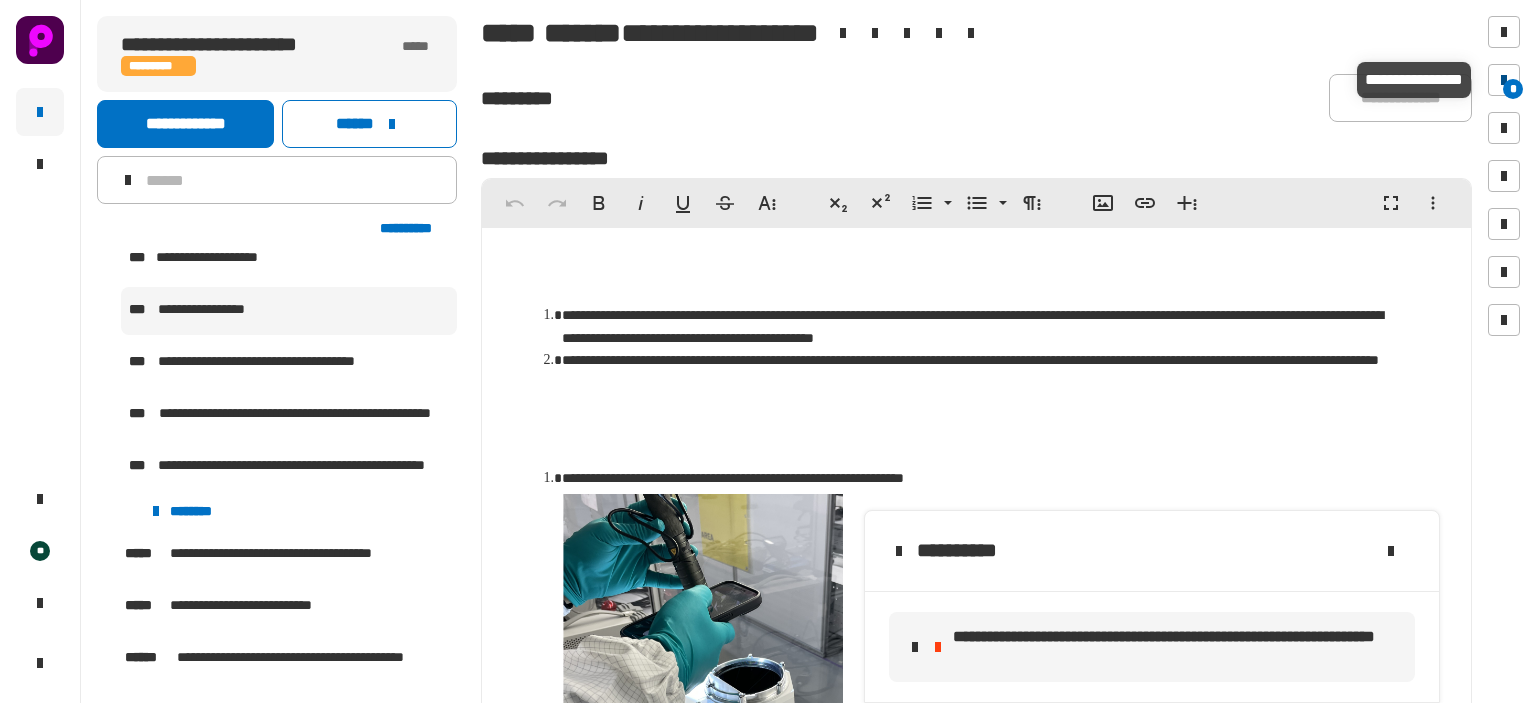 click at bounding box center (1504, 80) 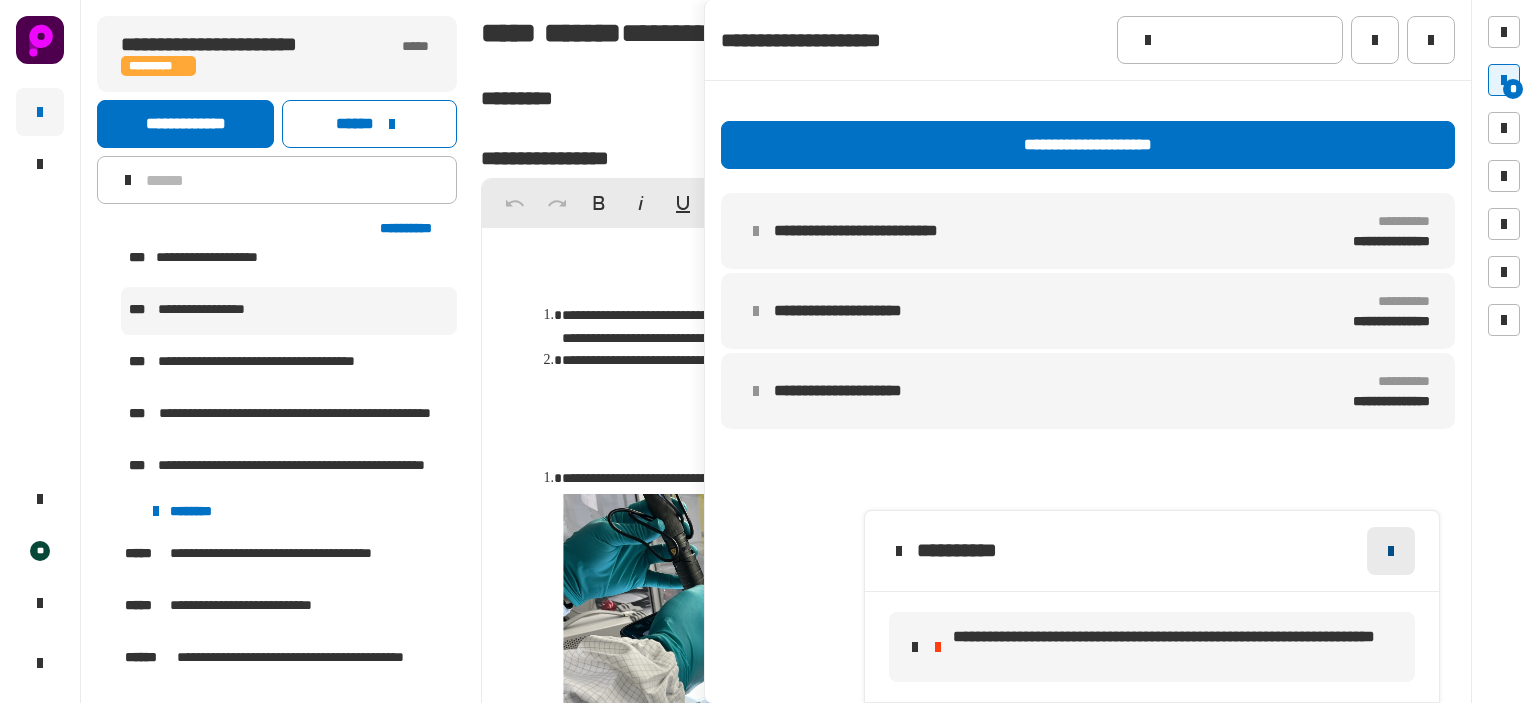 click 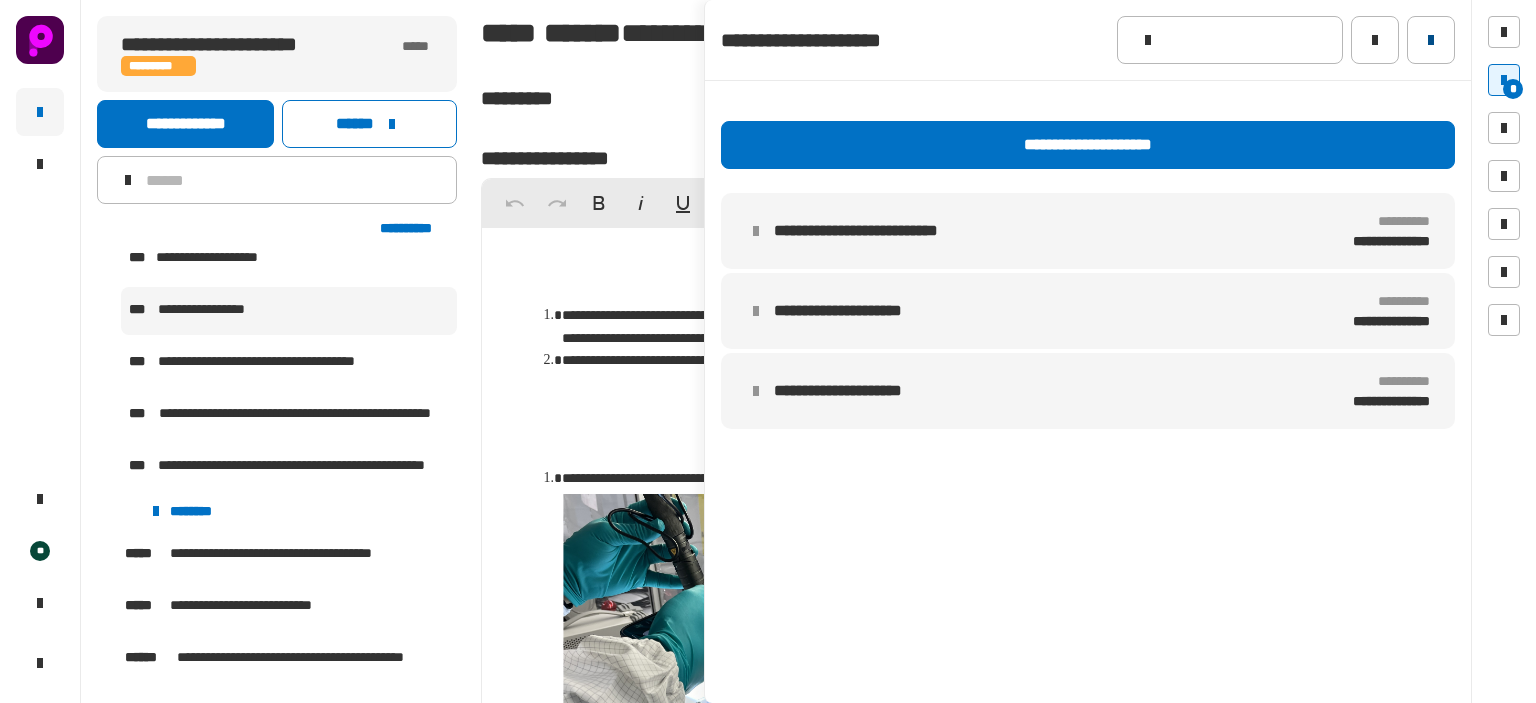 click 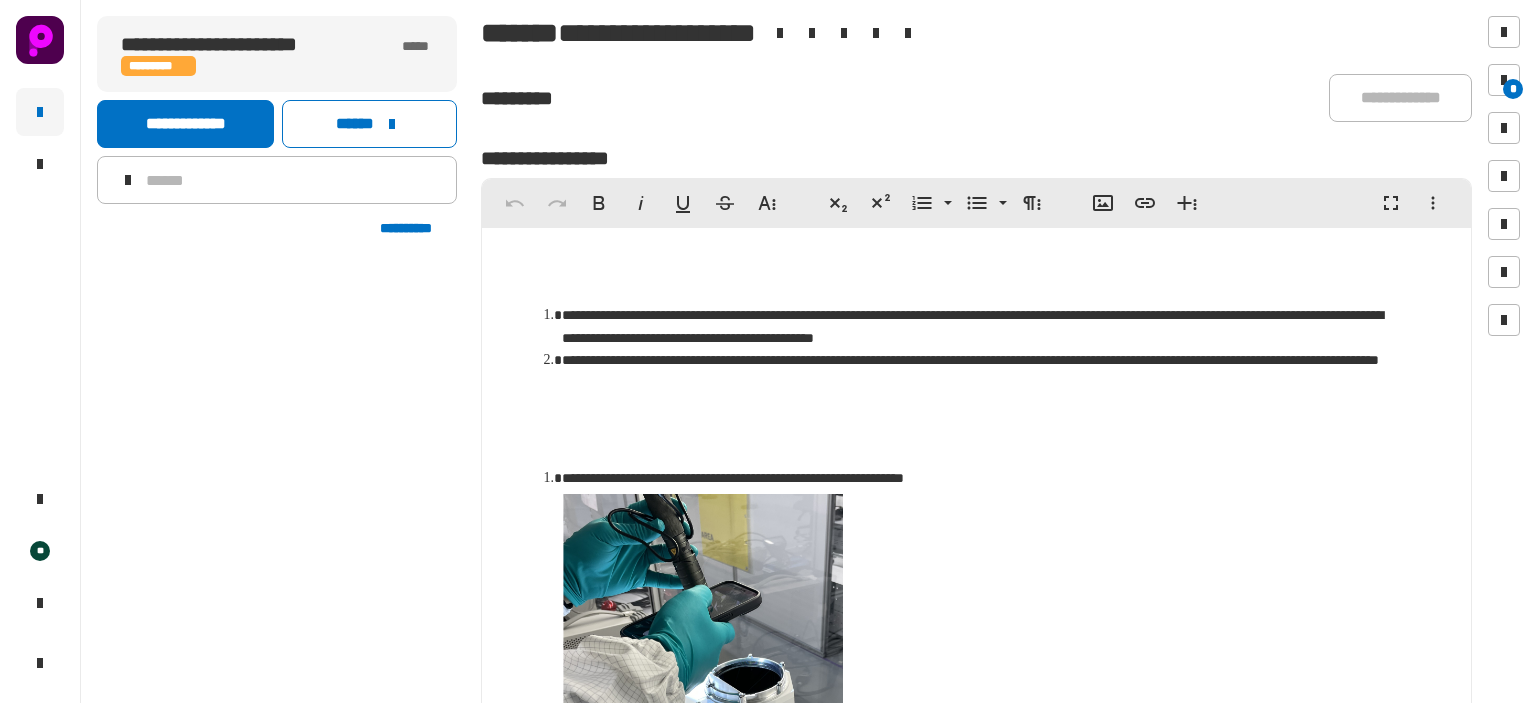 scroll, scrollTop: 0, scrollLeft: 0, axis: both 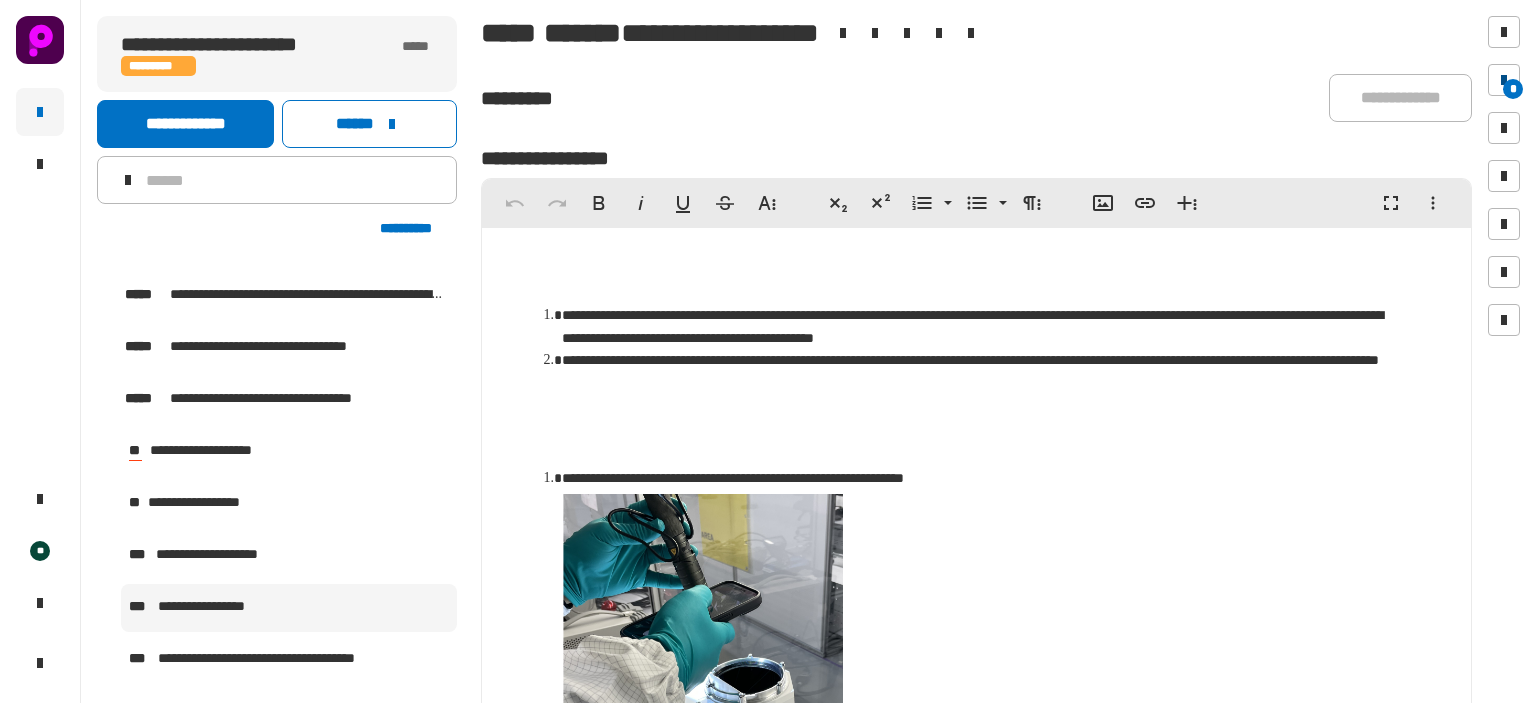 click on "*" at bounding box center (1513, 89) 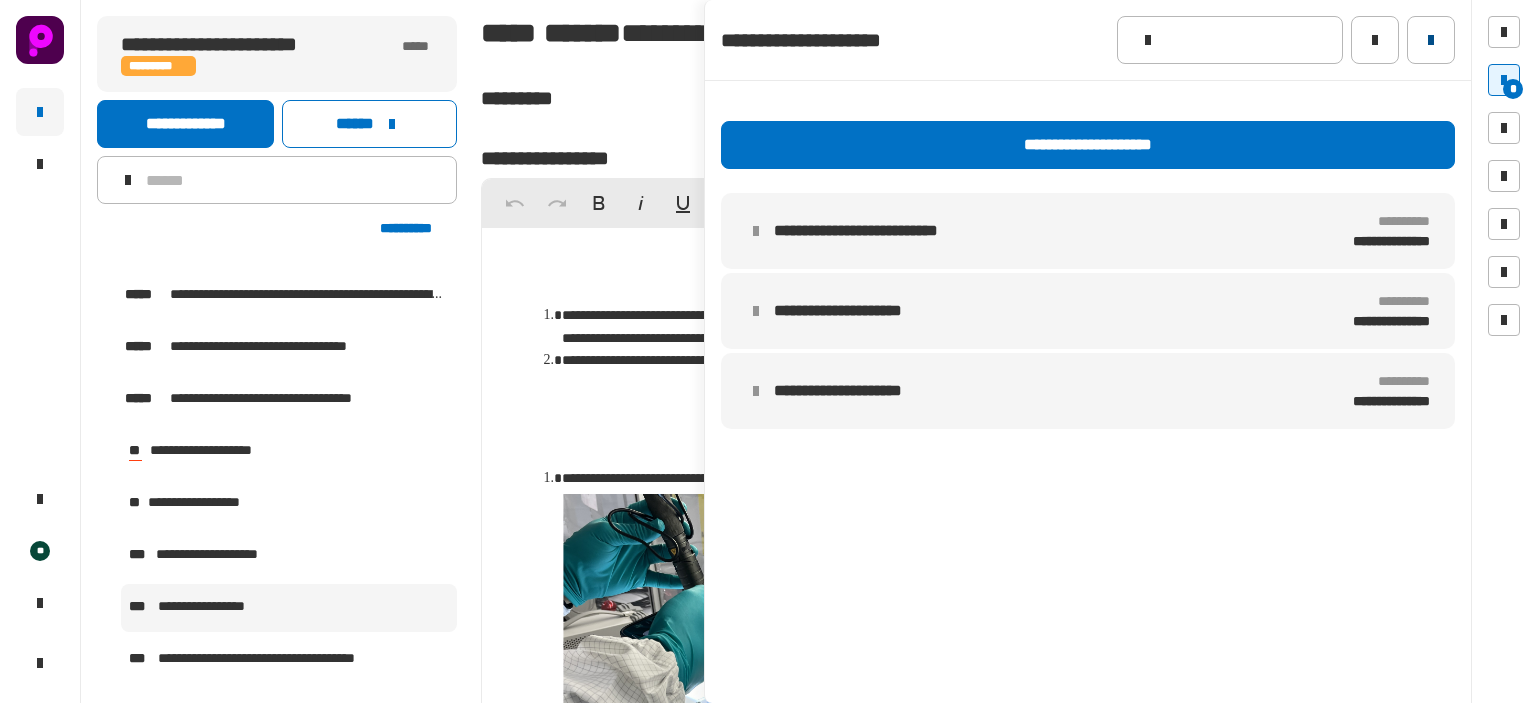 click 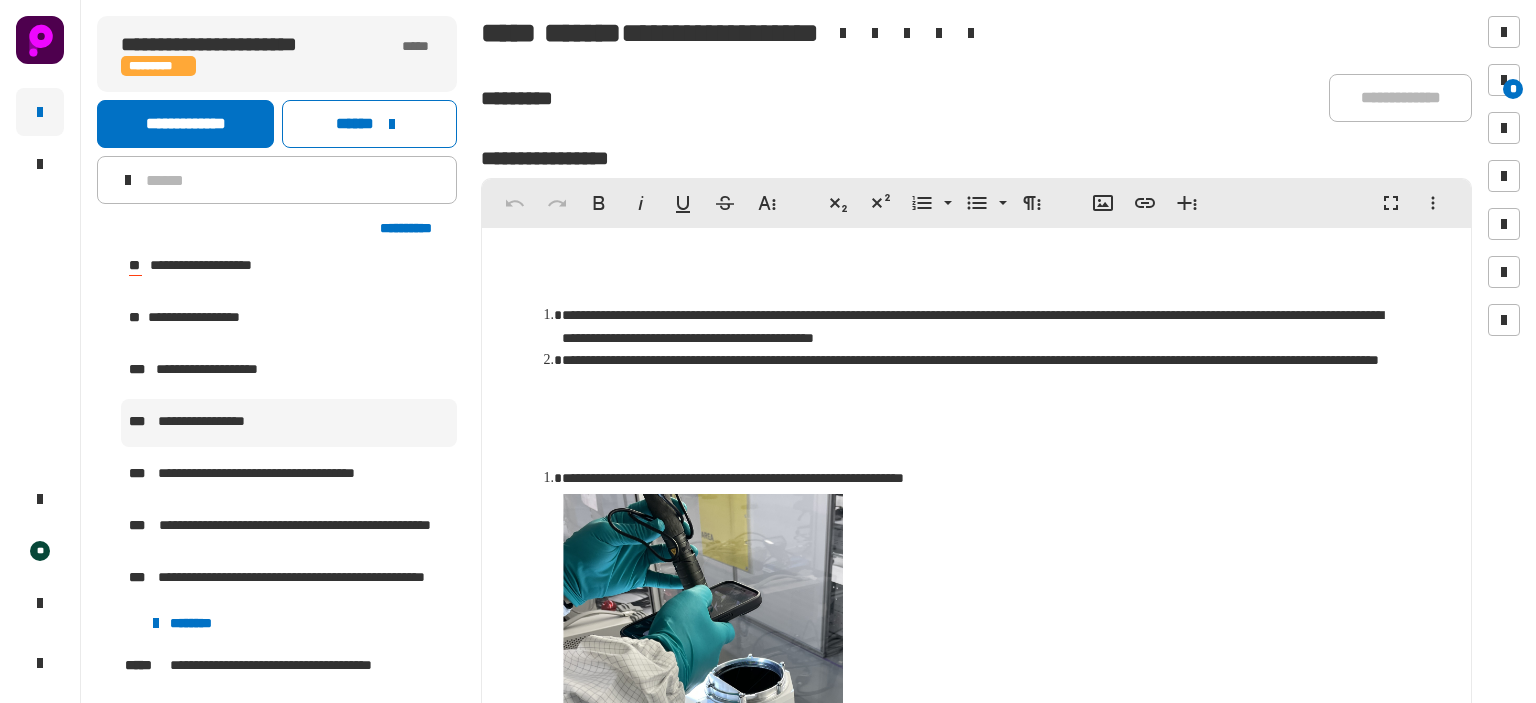scroll, scrollTop: 491, scrollLeft: 0, axis: vertical 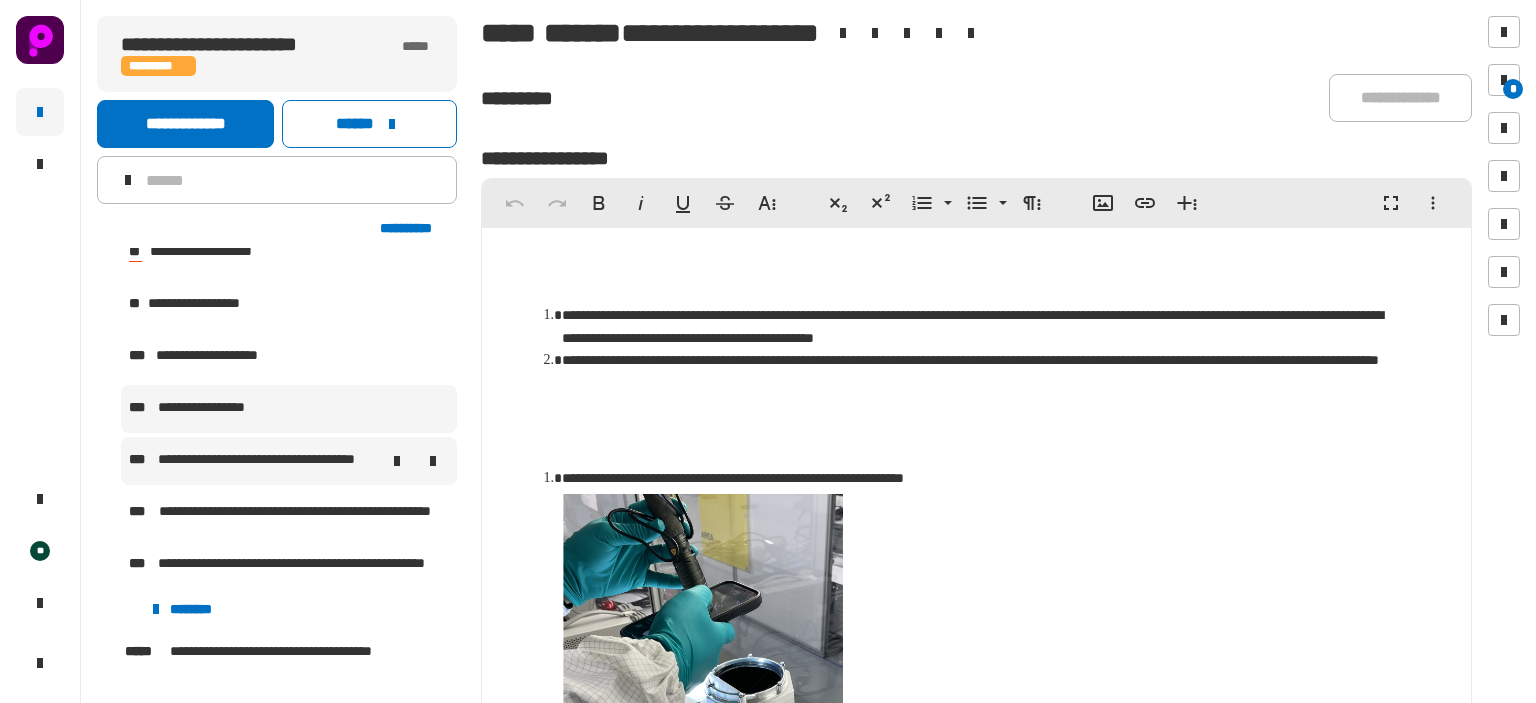 click on "**********" at bounding box center [269, 461] 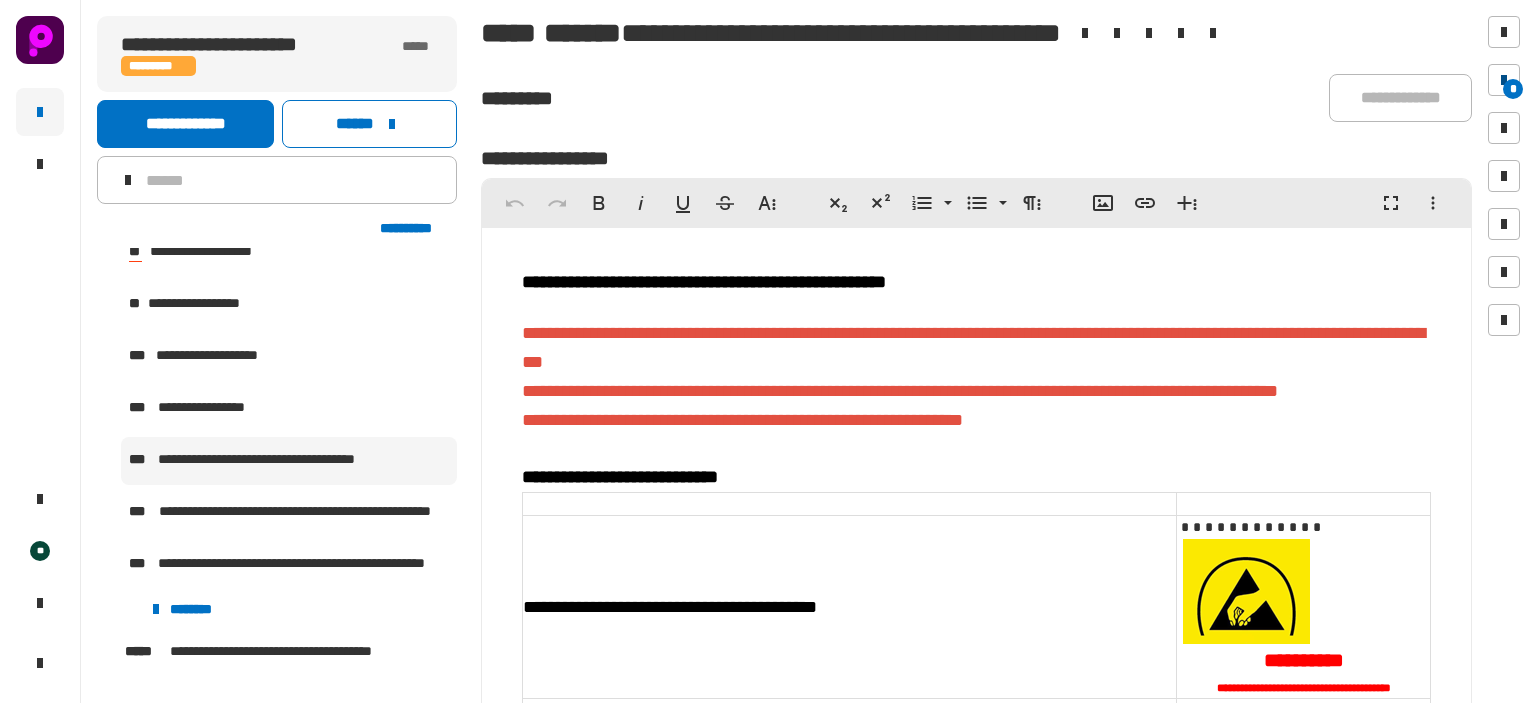 click on "*" at bounding box center [1513, 89] 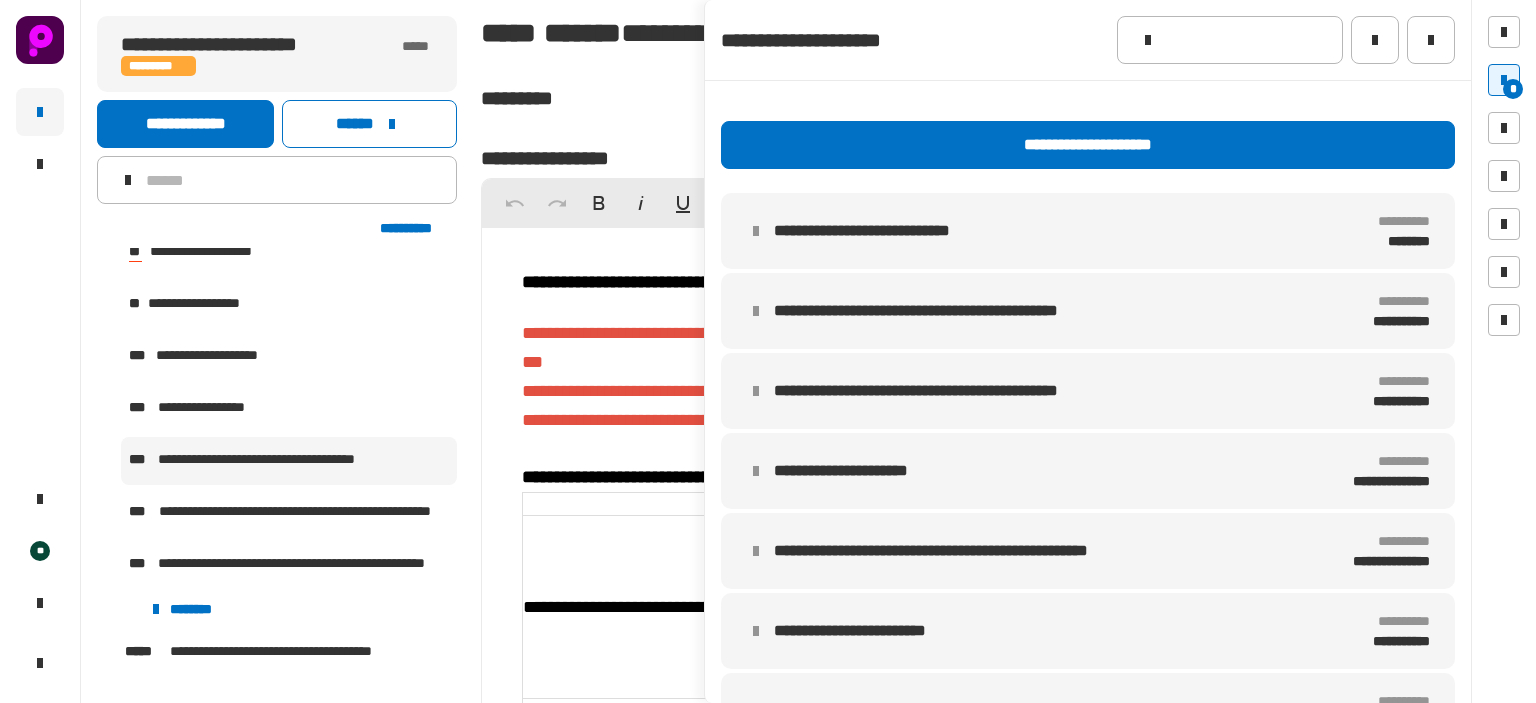 scroll, scrollTop: 45, scrollLeft: 0, axis: vertical 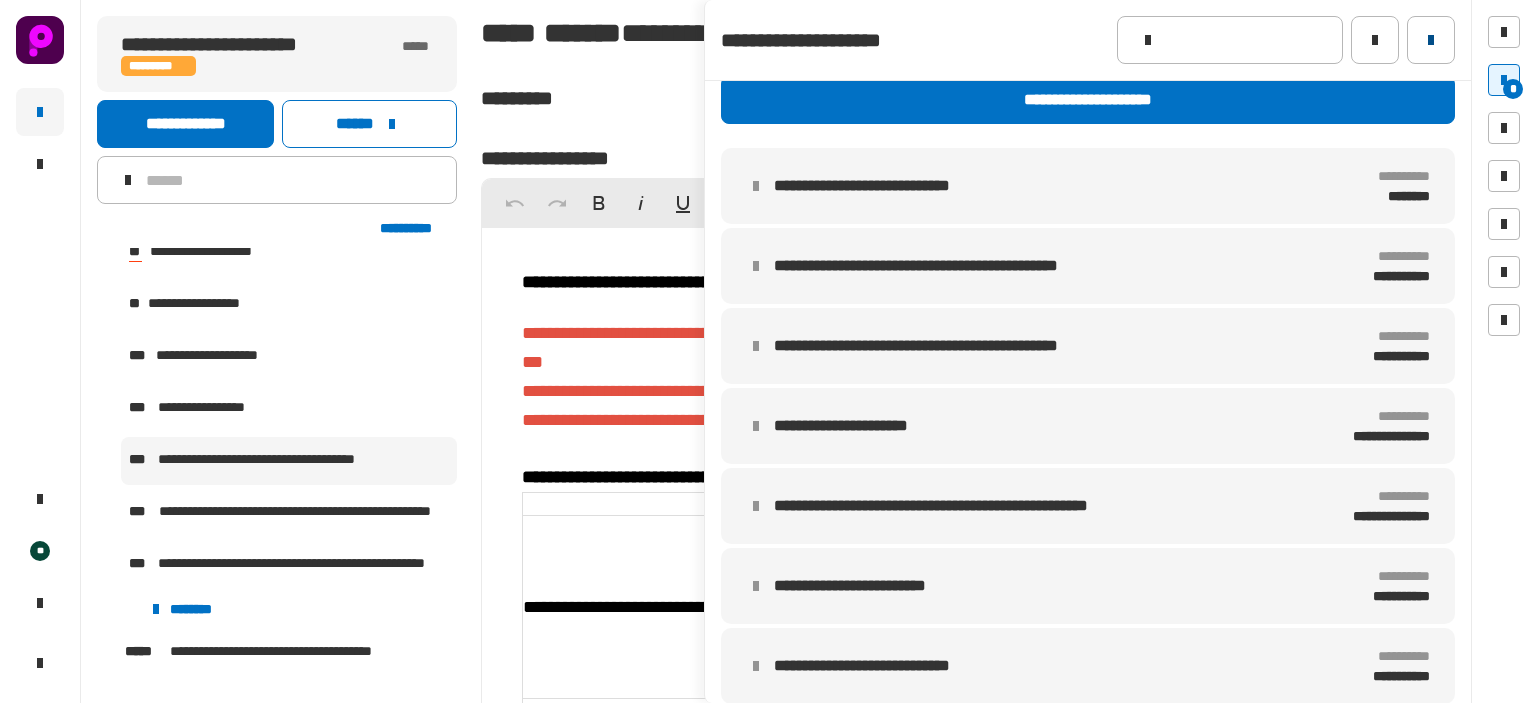 click 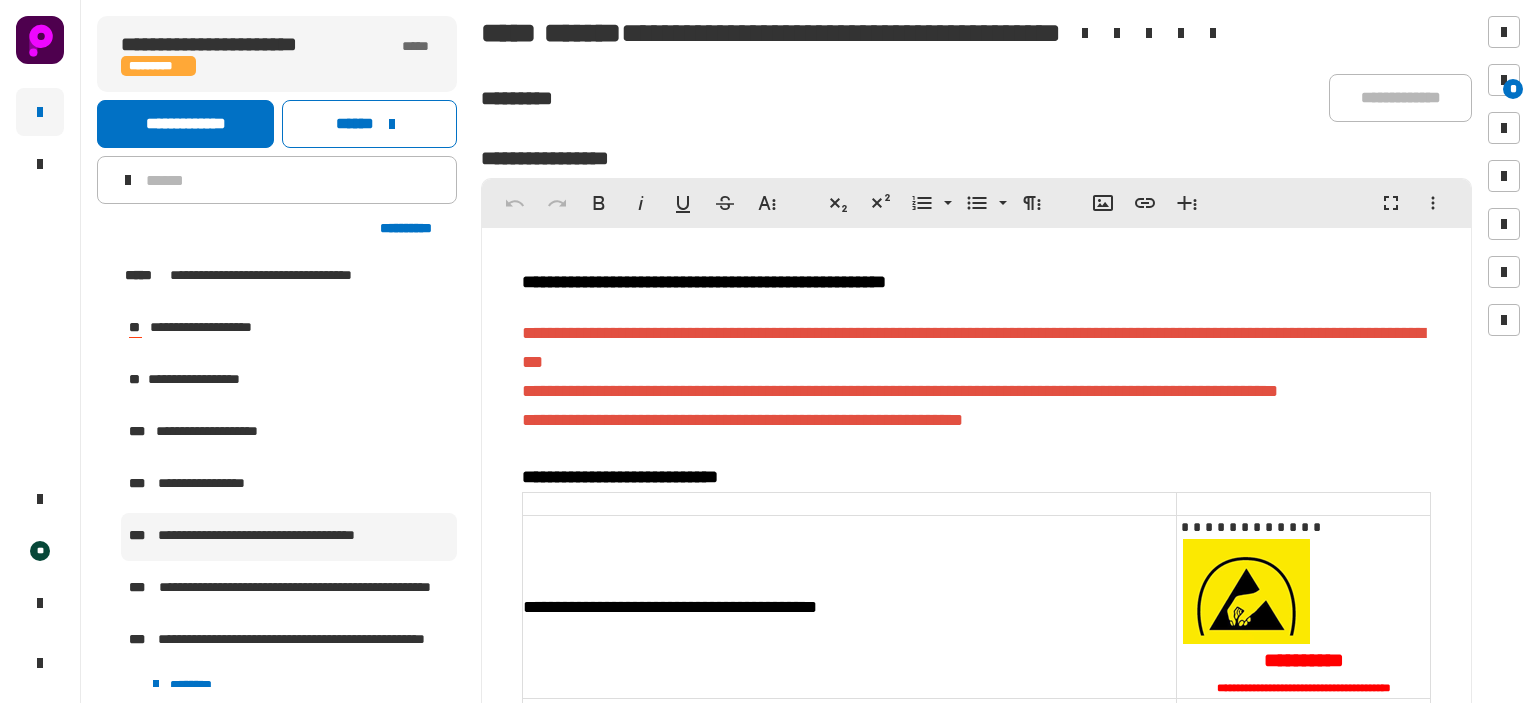 scroll, scrollTop: 352, scrollLeft: 0, axis: vertical 